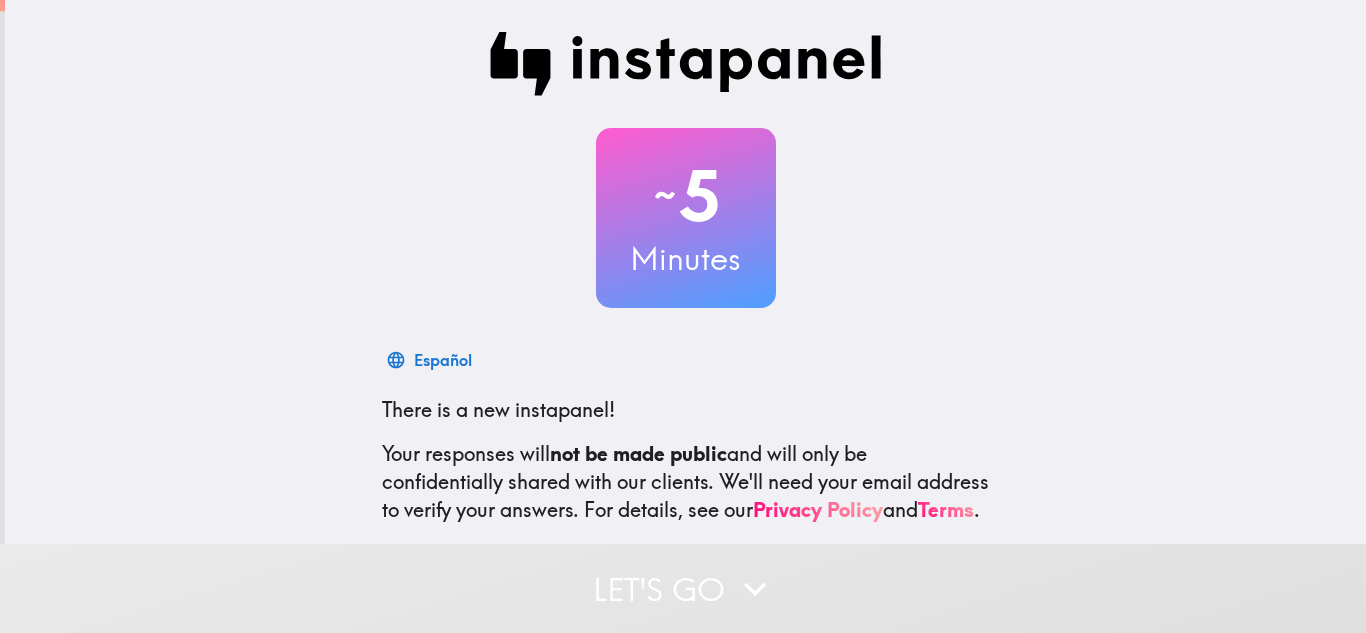 scroll, scrollTop: 0, scrollLeft: 0, axis: both 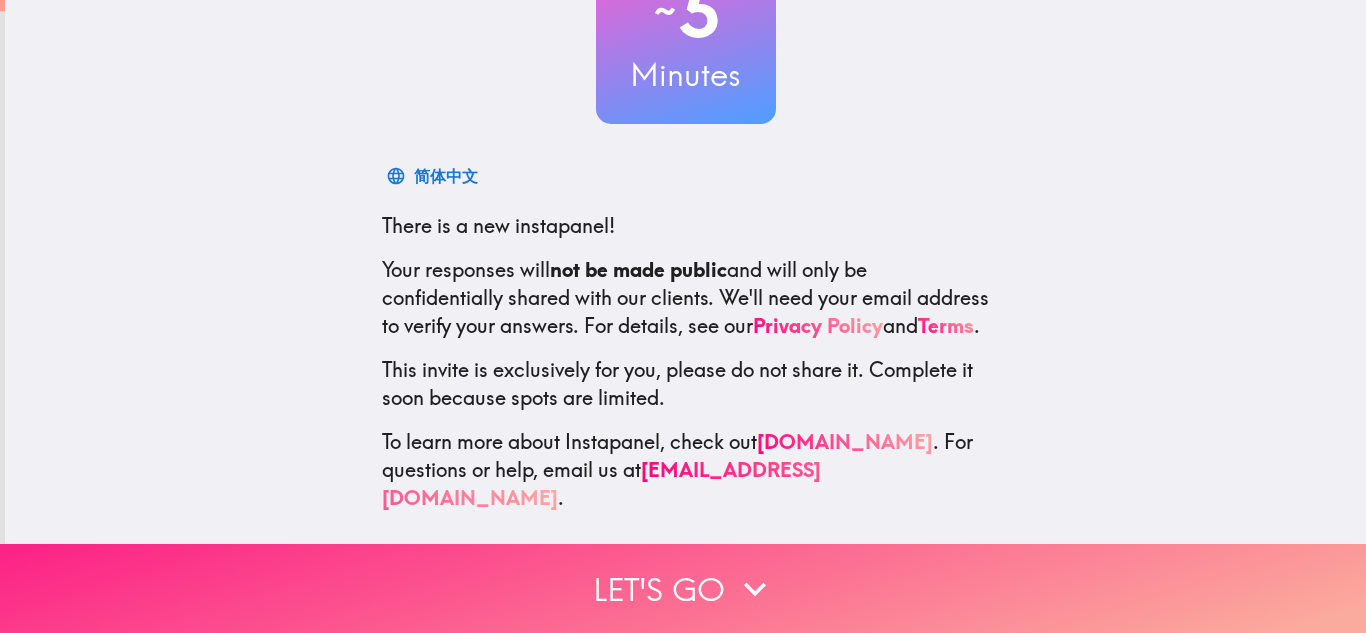 click on "Let's go" at bounding box center [683, 588] 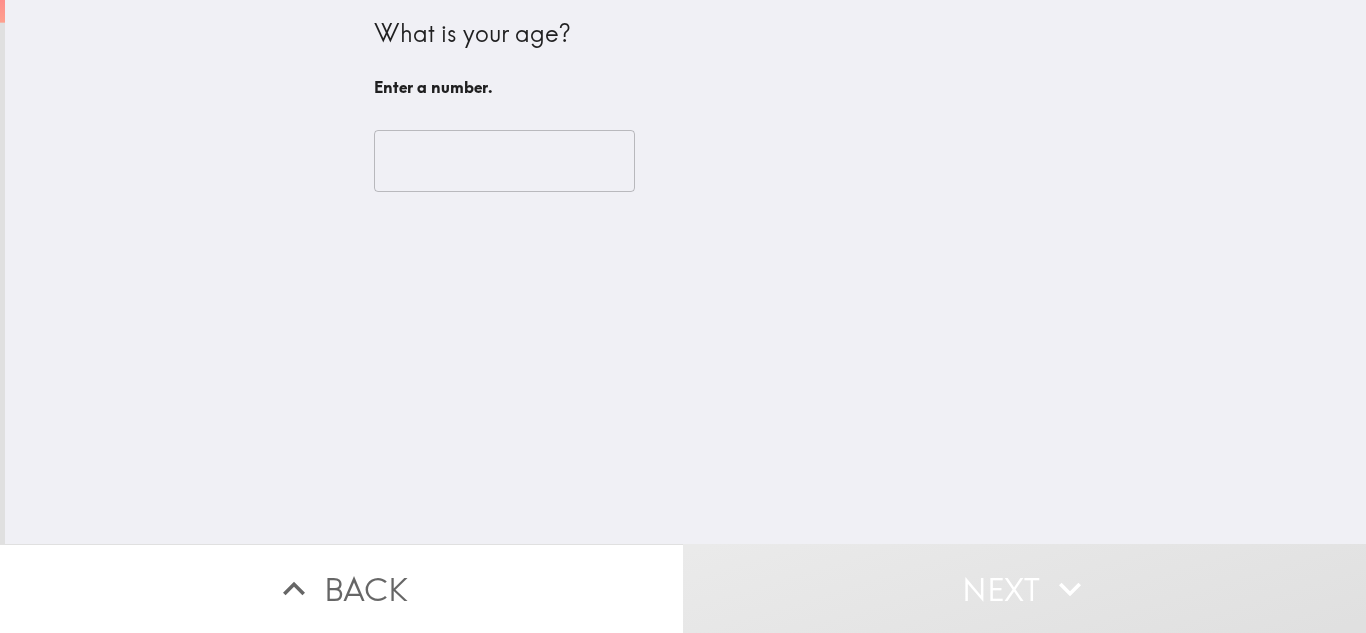 scroll, scrollTop: 0, scrollLeft: 0, axis: both 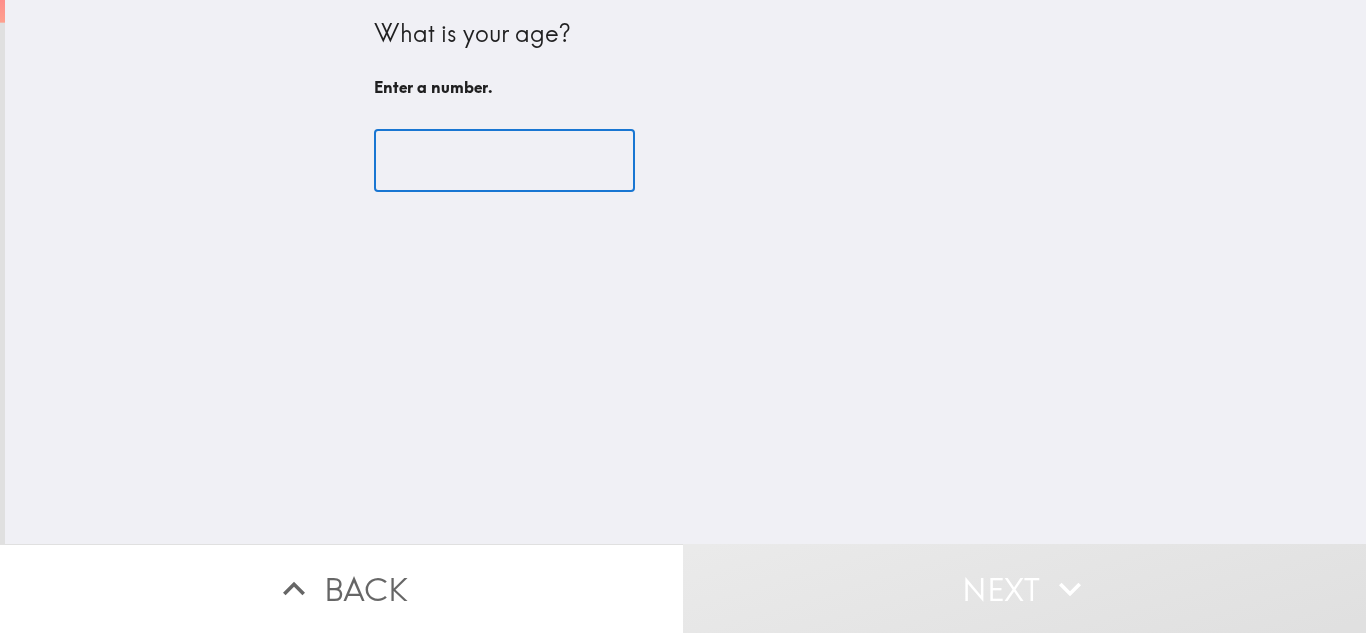 click at bounding box center (504, 161) 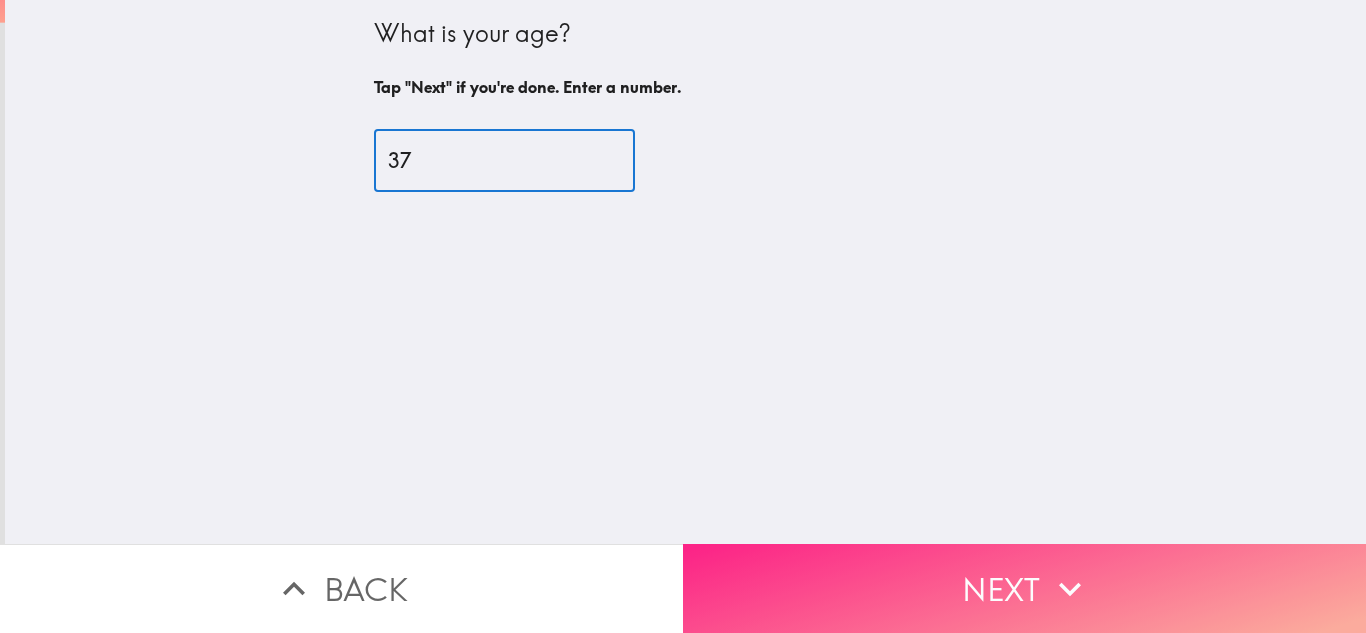 type on "37" 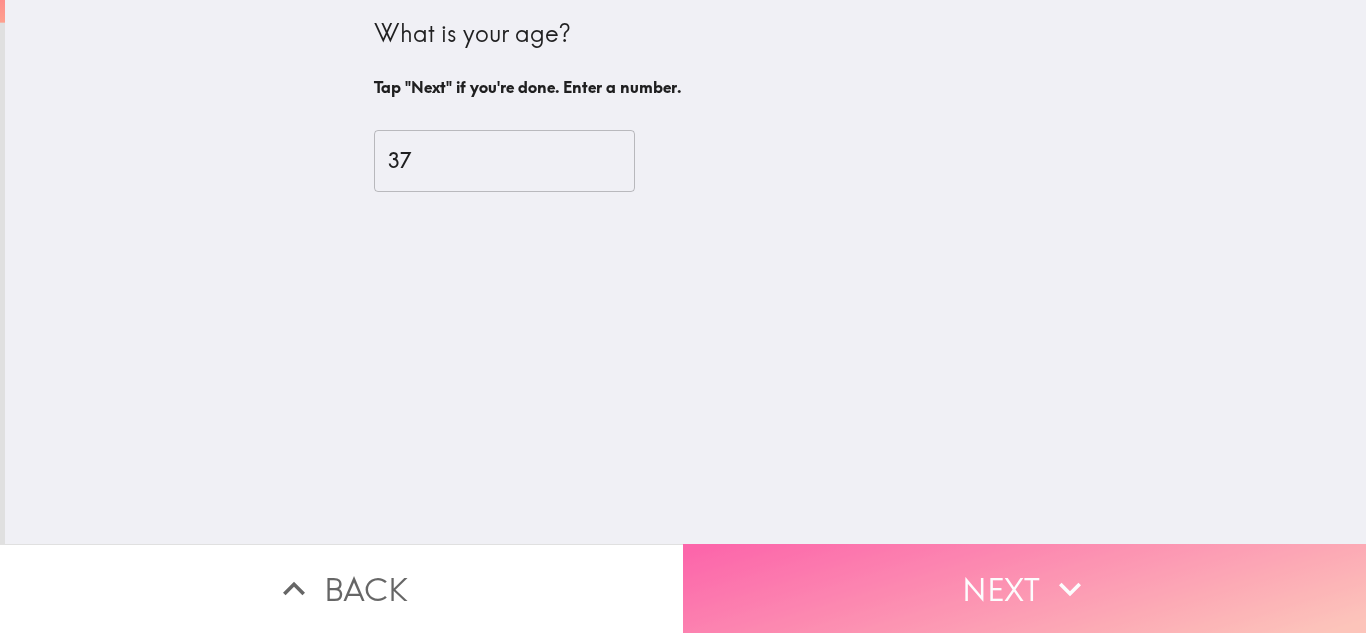 click on "Next" at bounding box center [1024, 588] 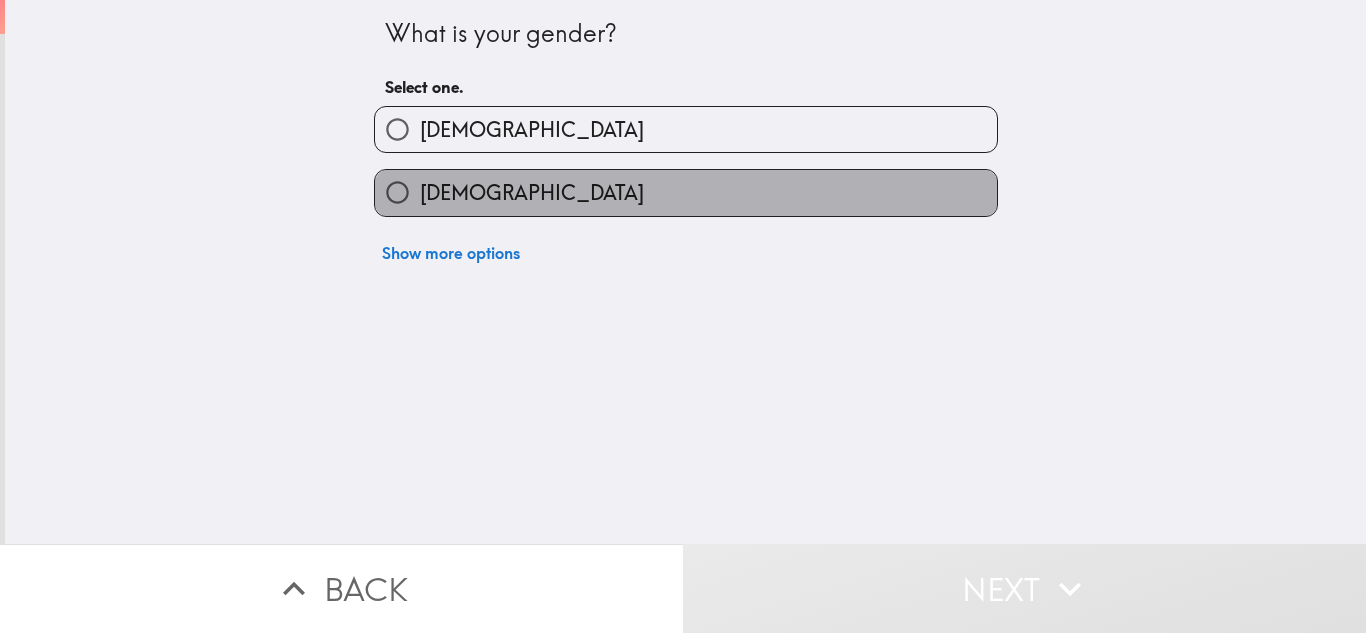 click on "[DEMOGRAPHIC_DATA]" at bounding box center [532, 193] 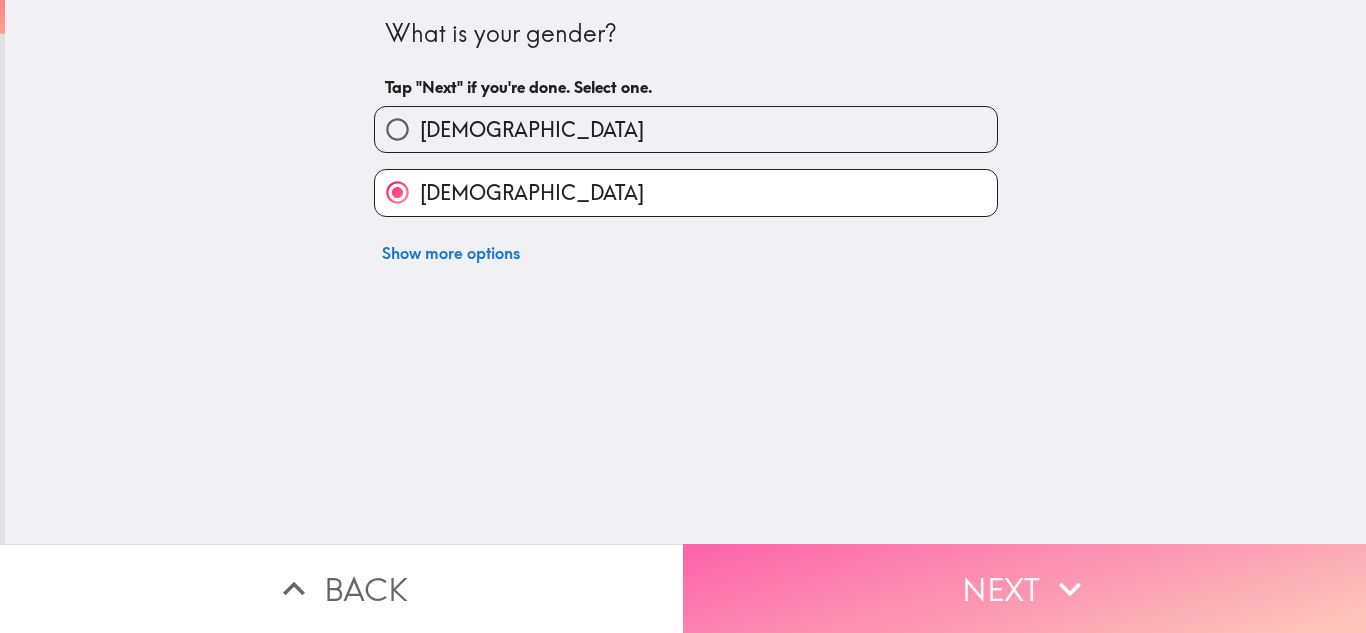 click on "Next" at bounding box center (1024, 588) 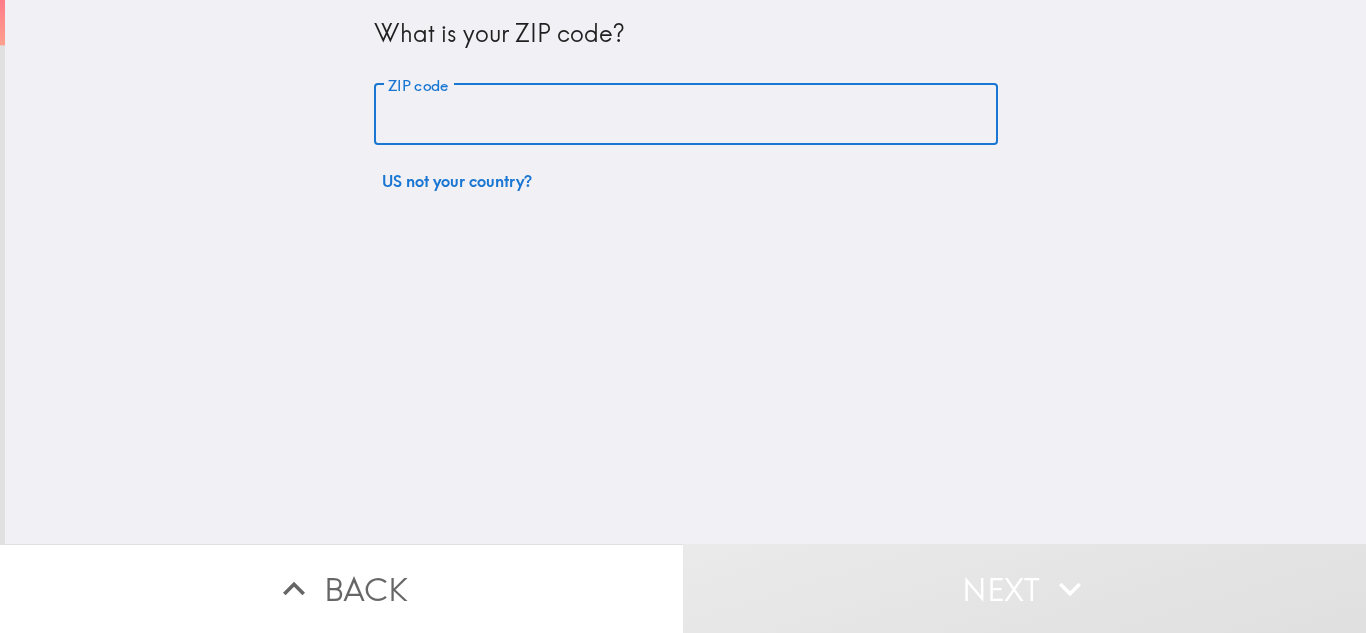 click on "ZIP code" at bounding box center [686, 115] 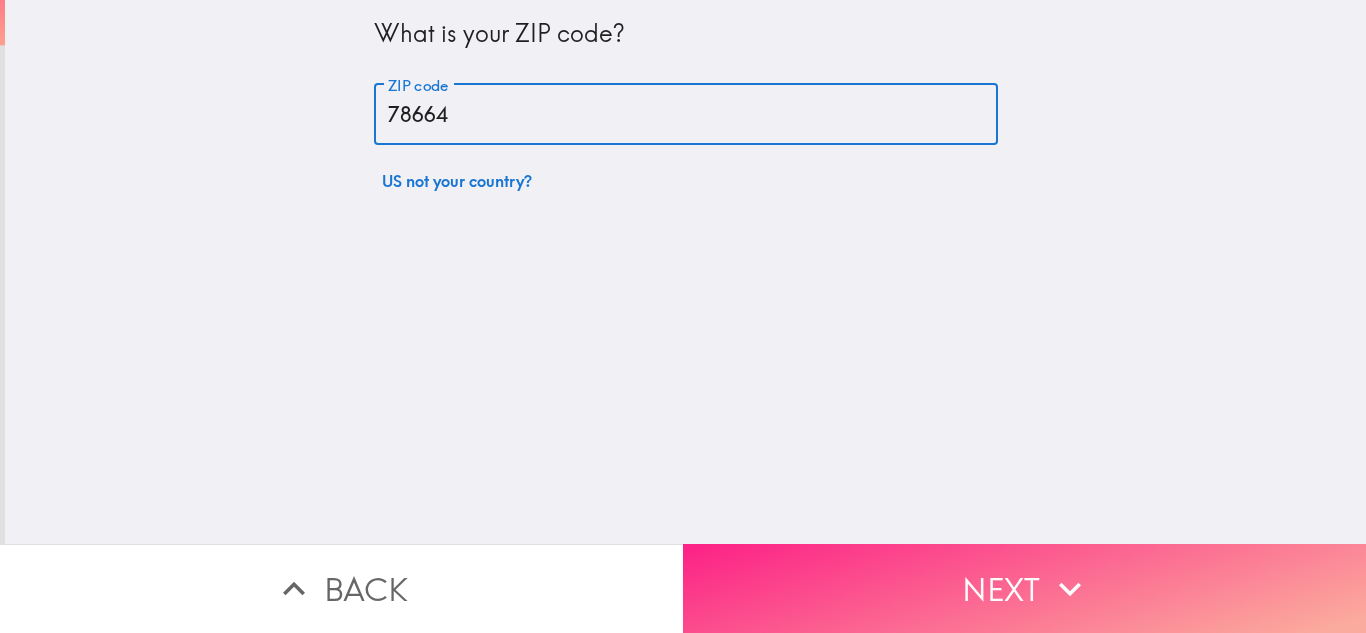 type on "78664" 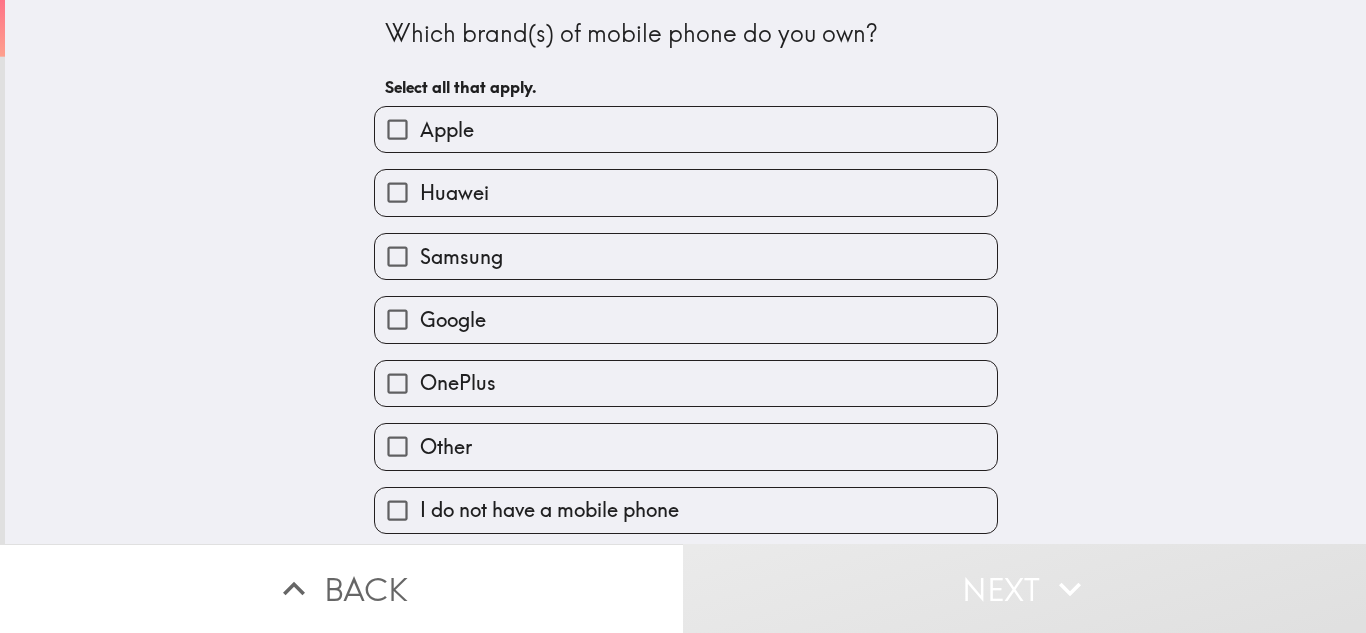 click on "Apple" at bounding box center (686, 129) 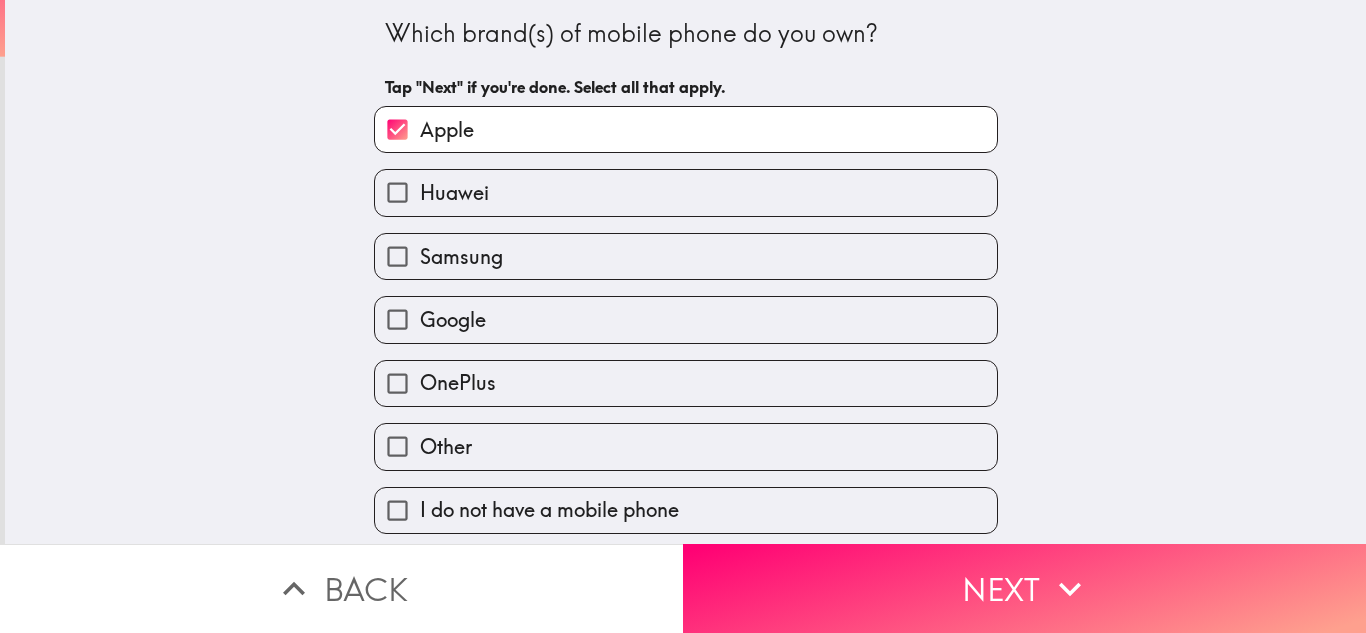 click on "Samsung" at bounding box center (686, 256) 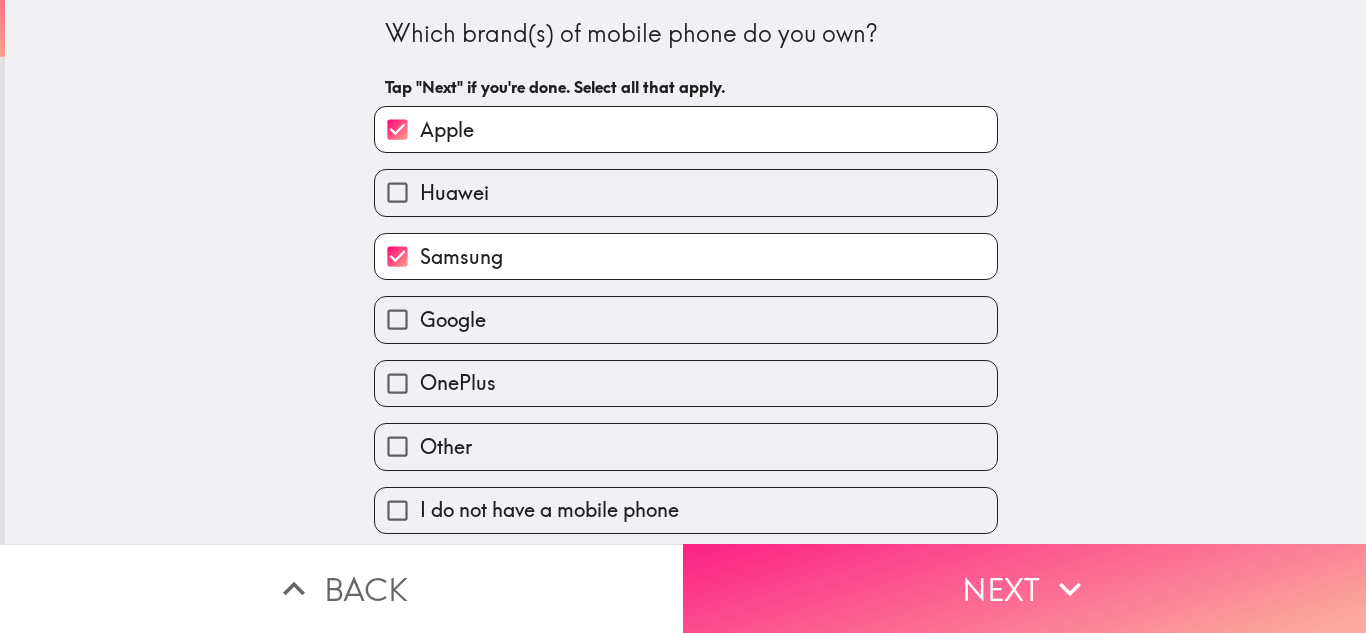 click on "Next" at bounding box center (1024, 588) 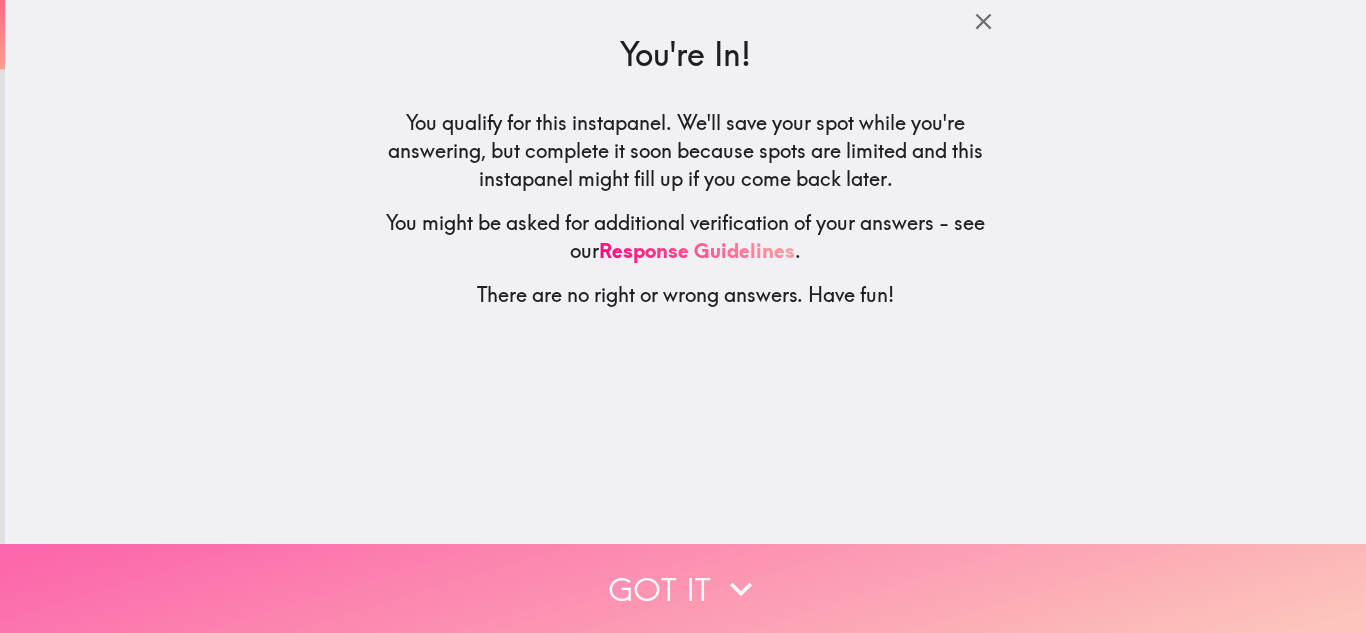 click 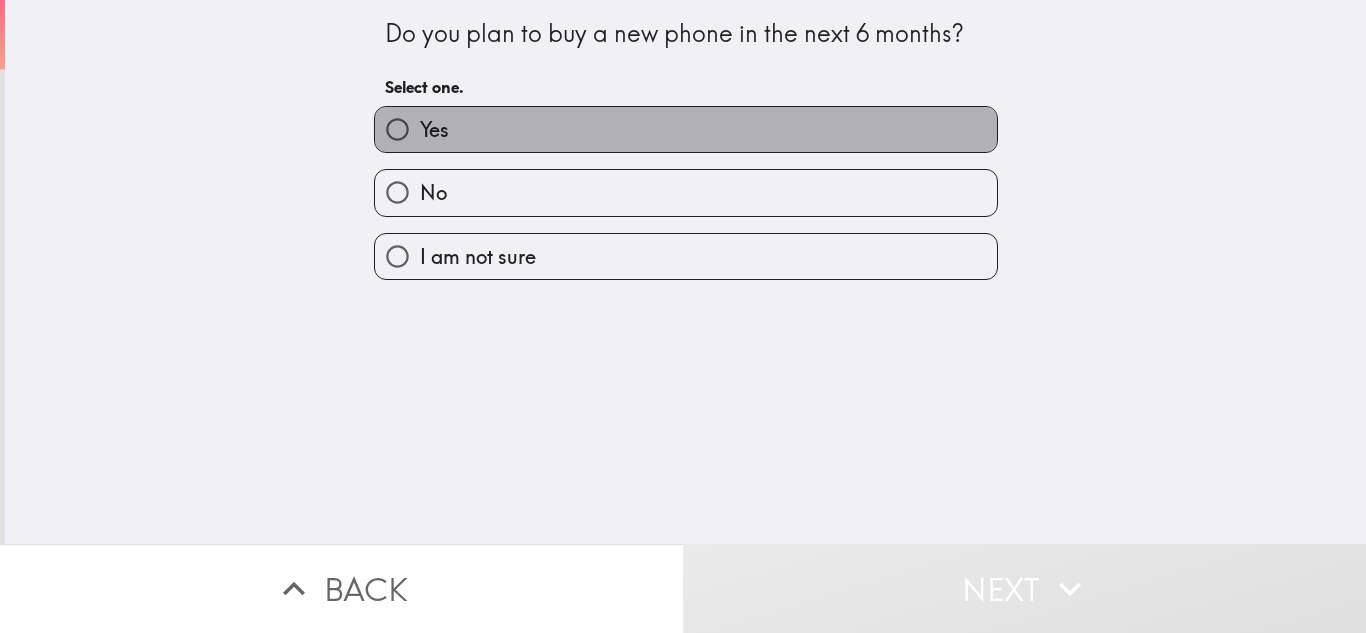 click on "Yes" at bounding box center [434, 130] 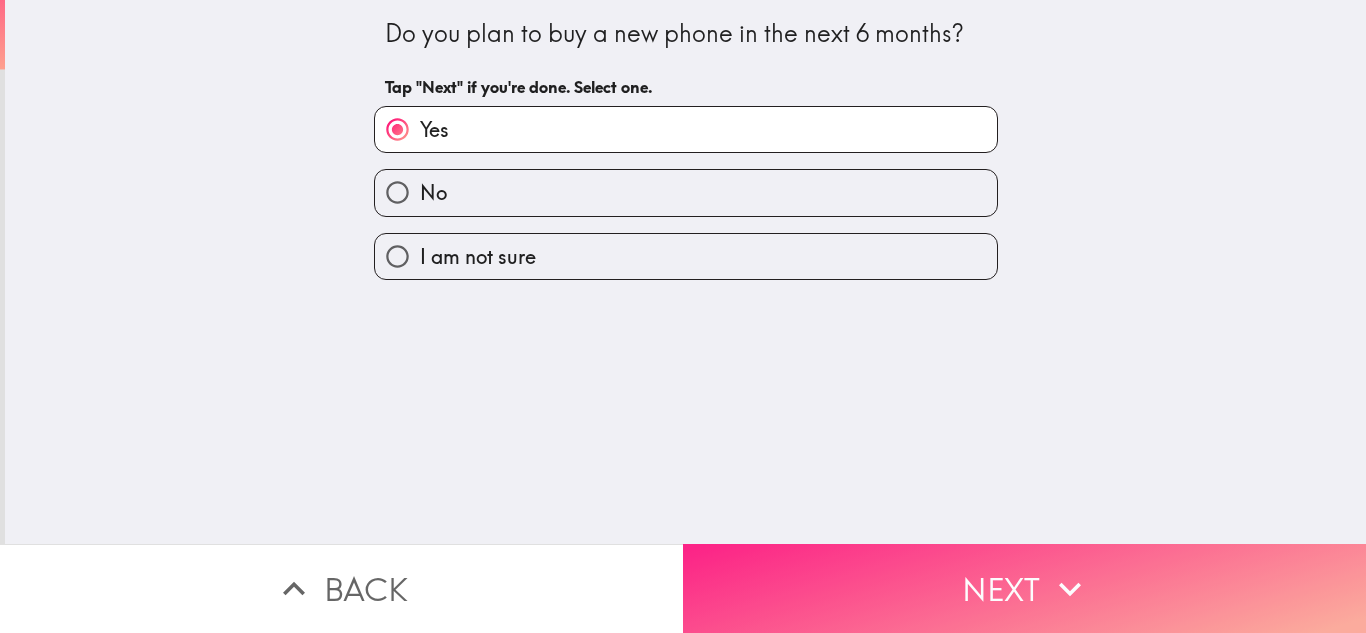 click on "Next" at bounding box center (1024, 588) 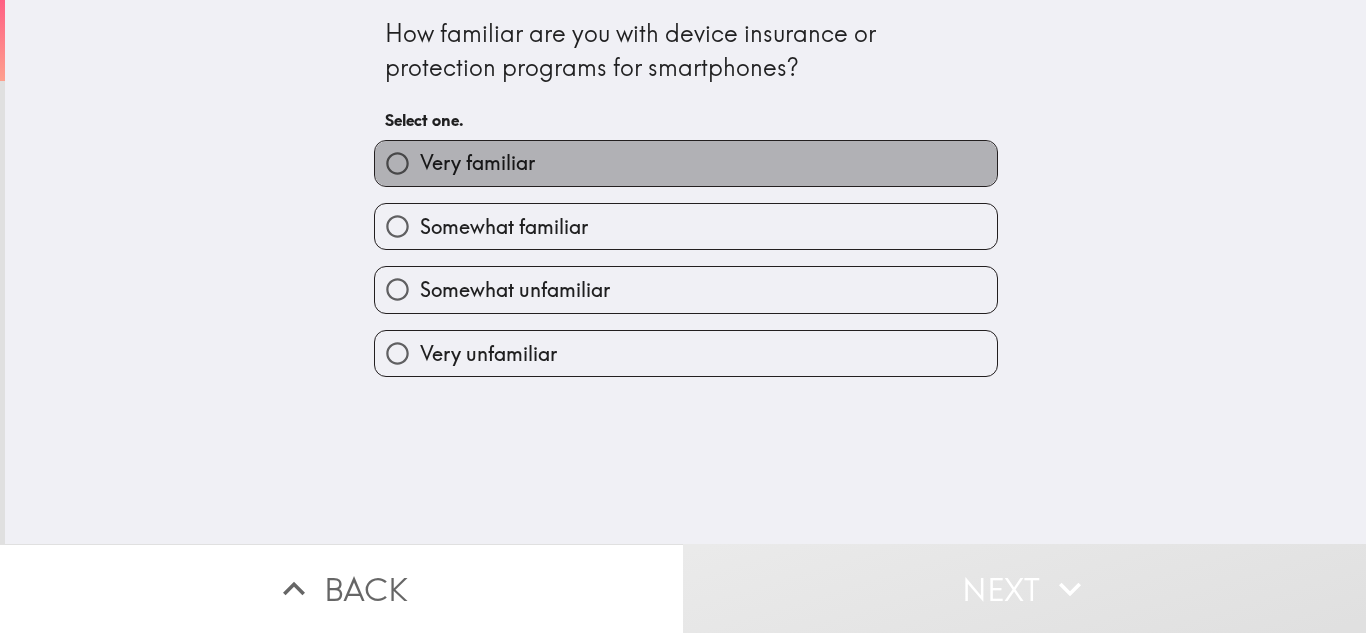click on "Very familiar" at bounding box center (686, 163) 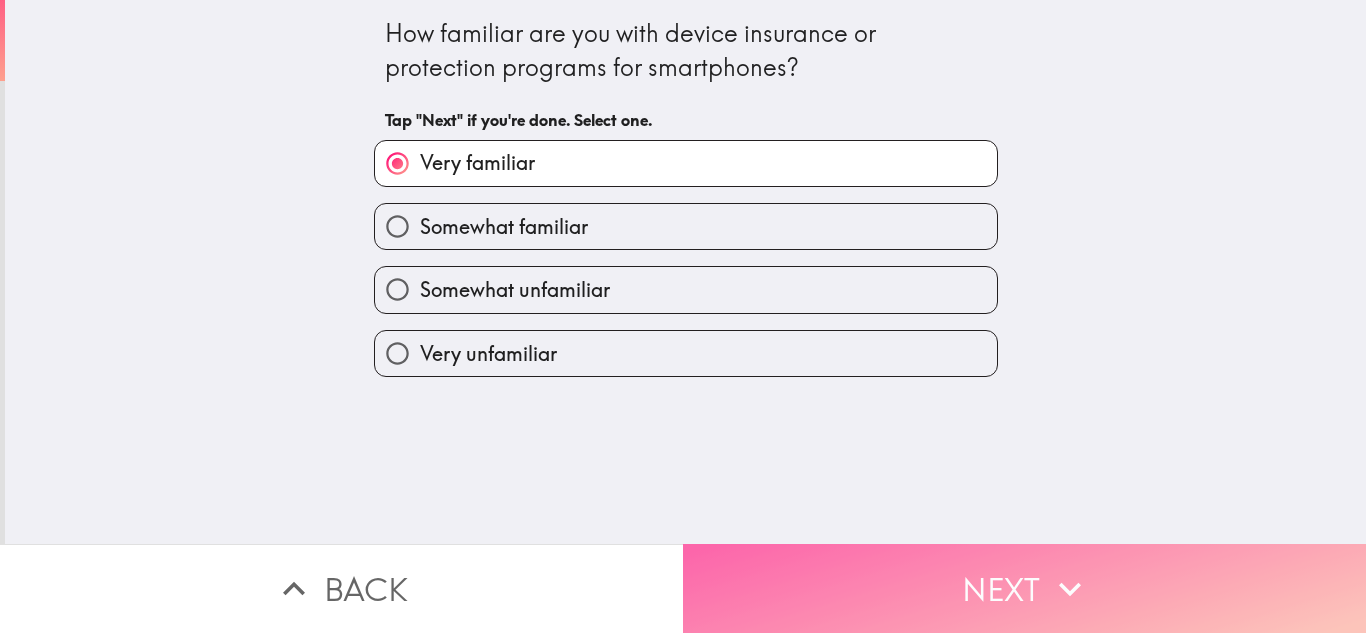 click on "Next" at bounding box center [1024, 588] 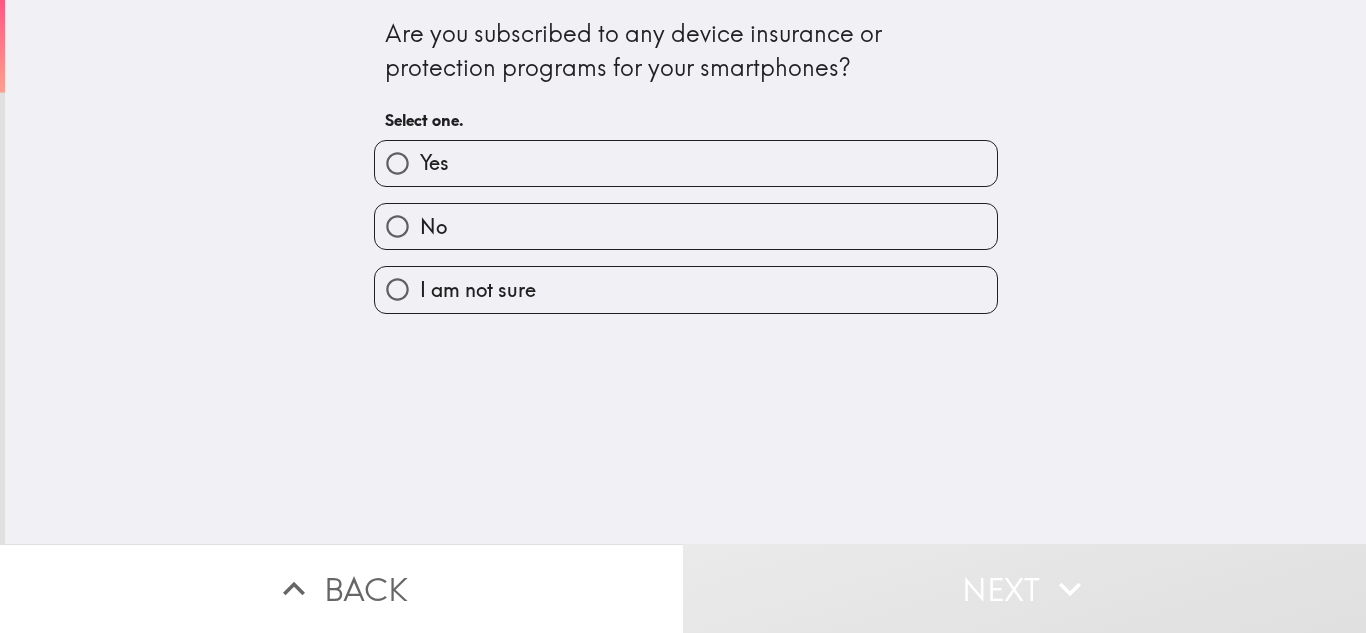 click on "Yes" at bounding box center (686, 163) 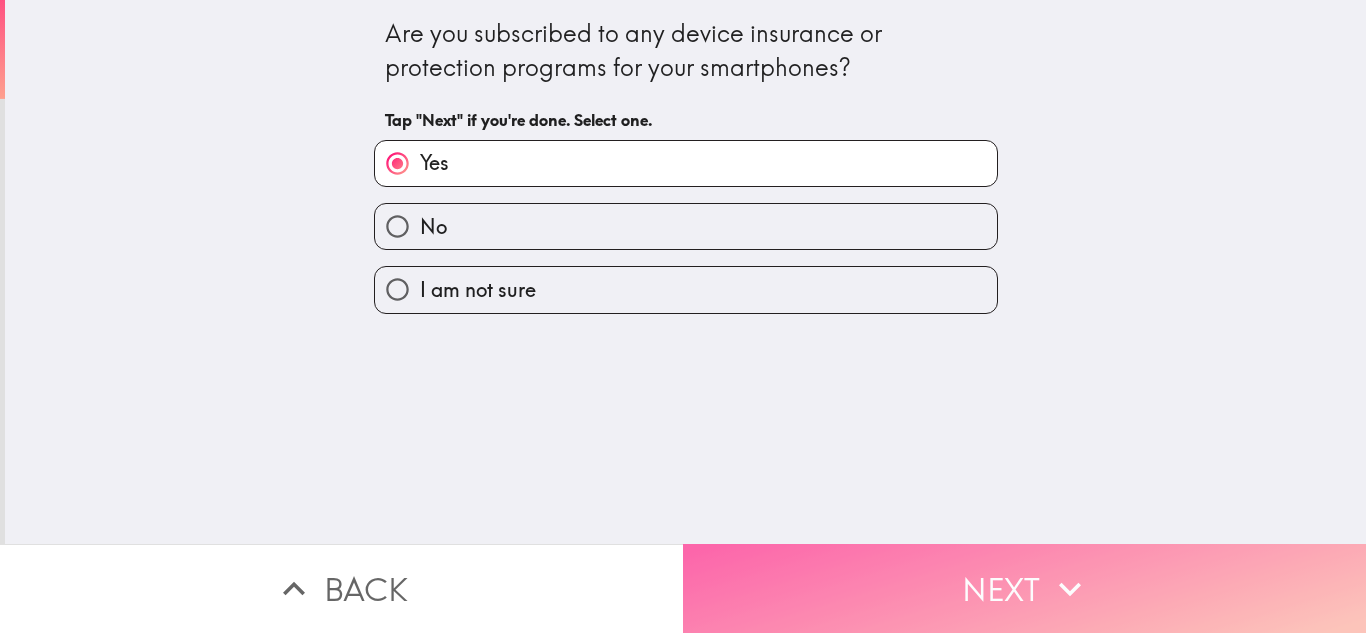click on "Next" at bounding box center [1024, 588] 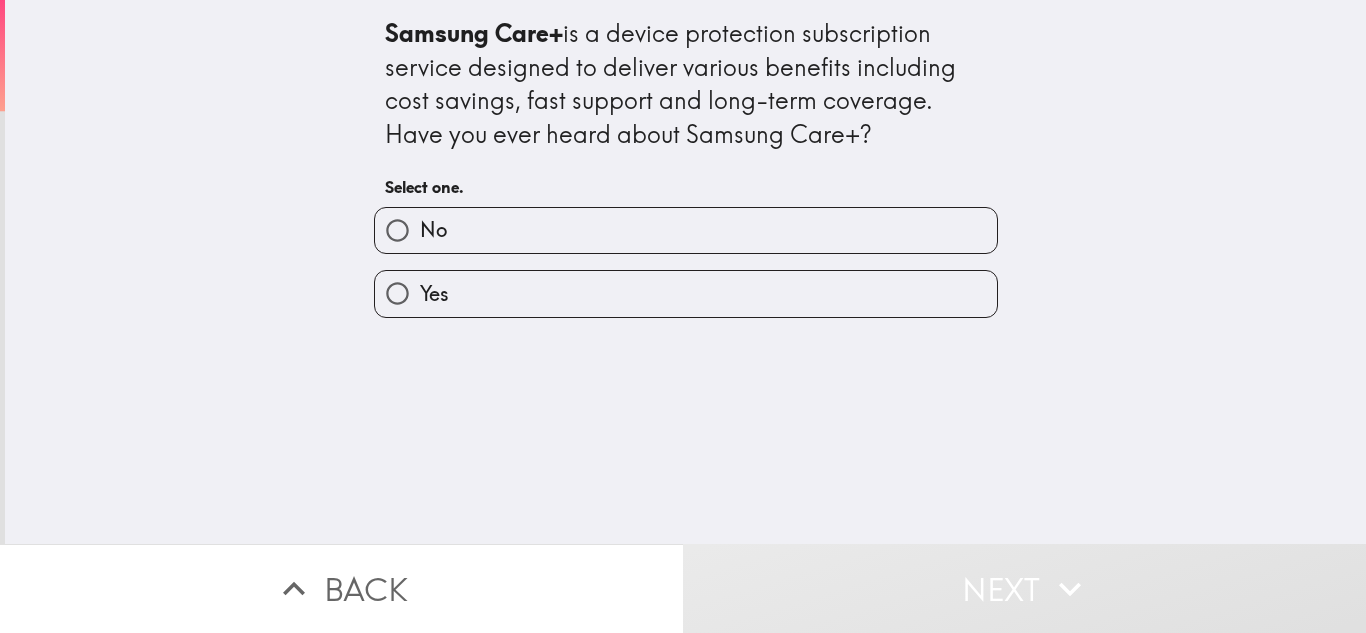 click on "Yes" at bounding box center (686, 293) 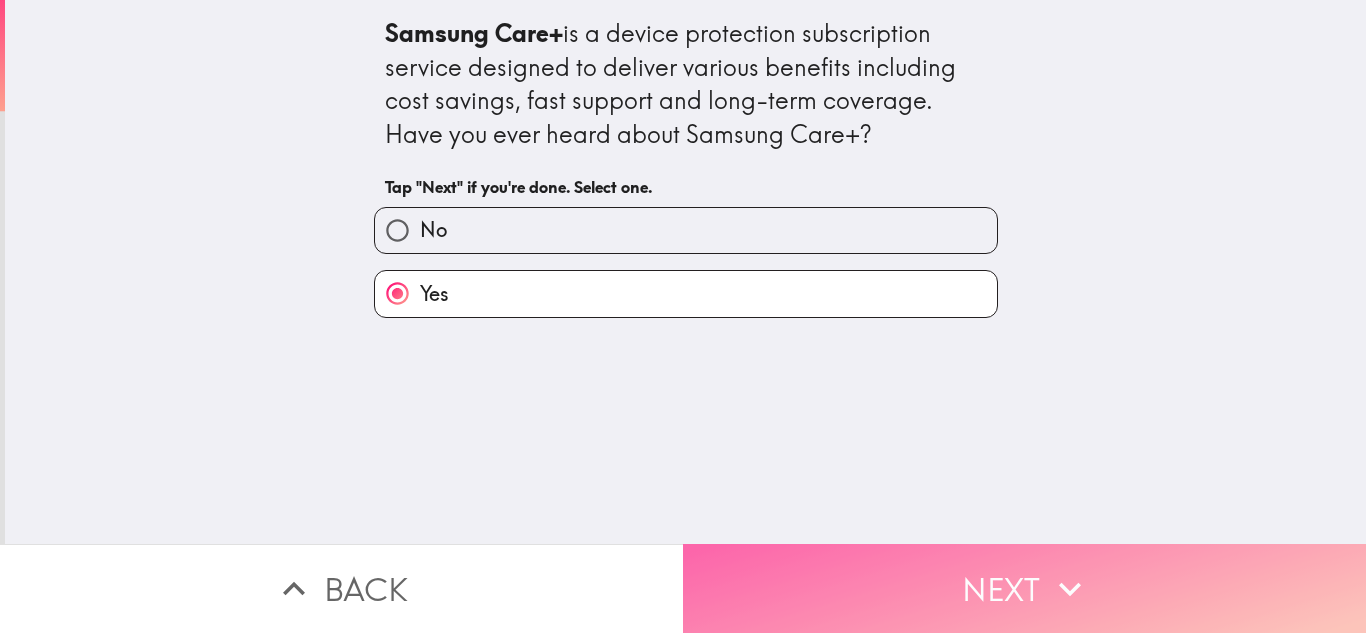 click on "Next" at bounding box center [1024, 588] 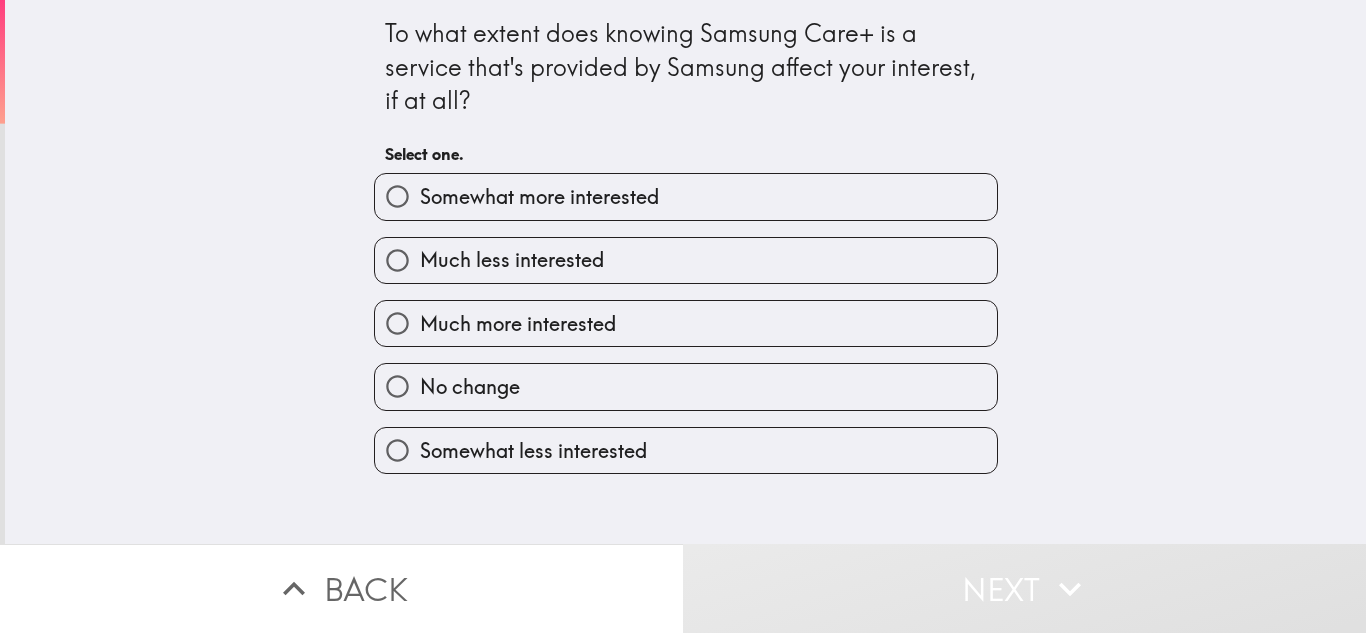 click on "Somewhat more interested" at bounding box center [686, 196] 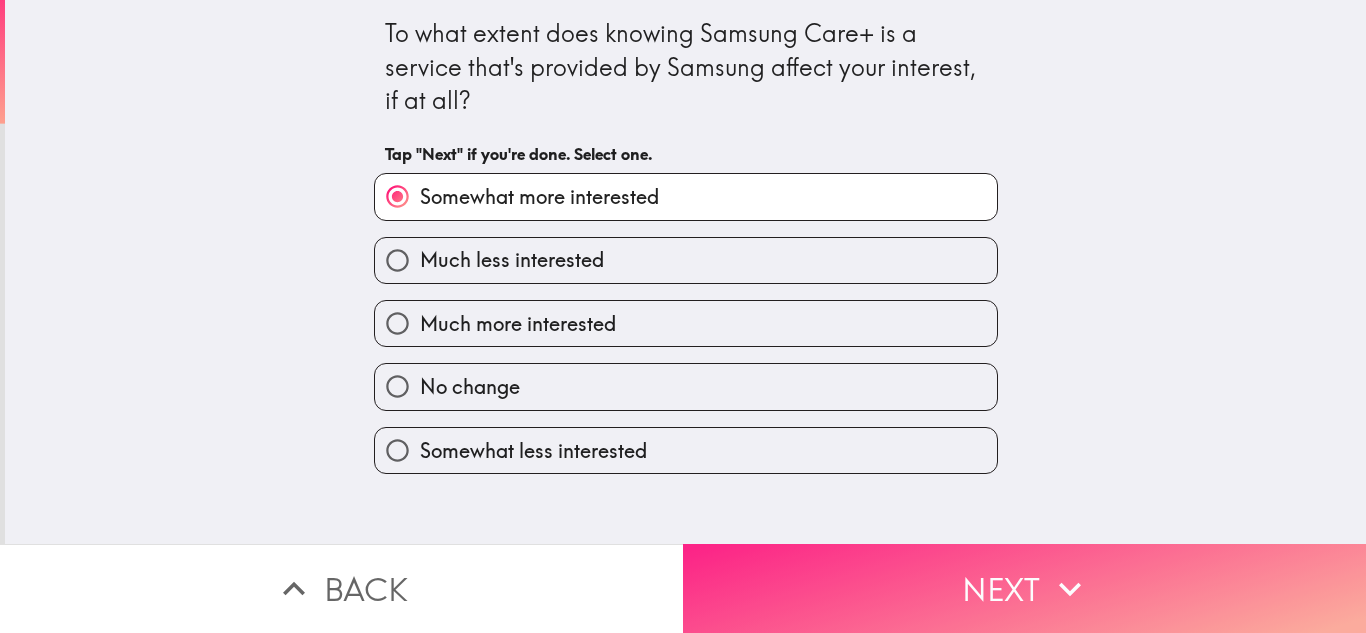 click on "Next" at bounding box center [1024, 588] 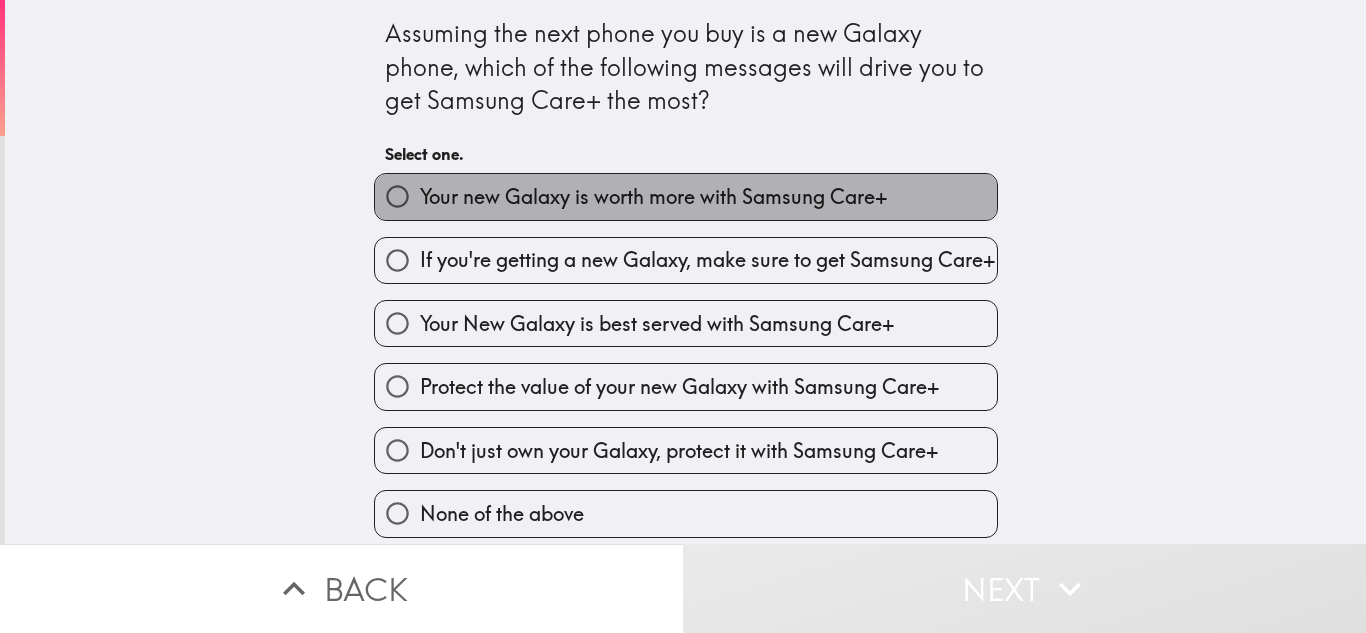 click on "Your new Galaxy is worth more with Samsung Care+" at bounding box center [653, 197] 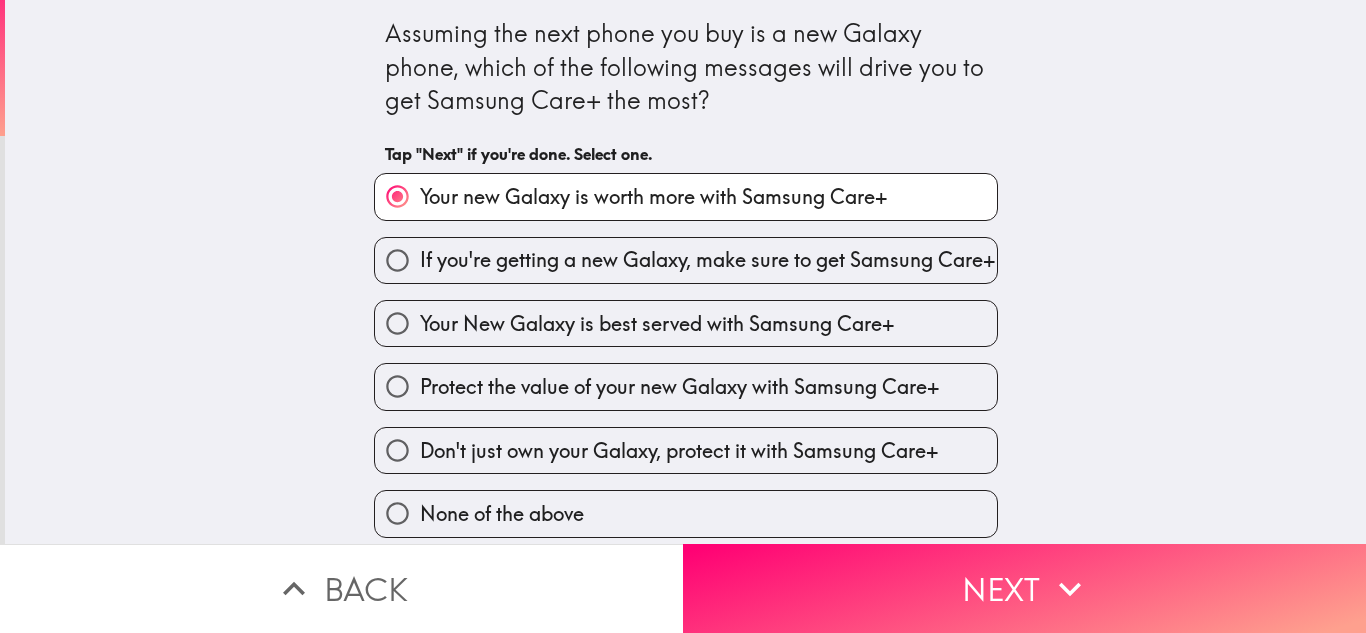 scroll, scrollTop: 19, scrollLeft: 0, axis: vertical 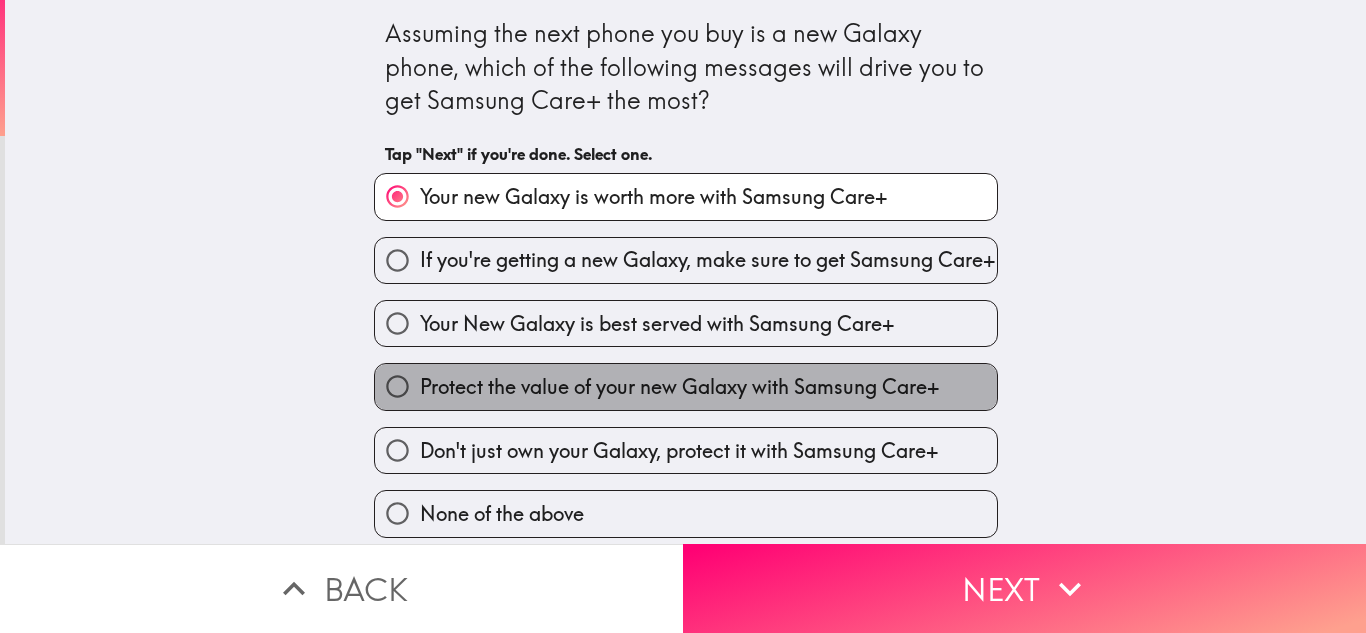 click on "Protect the value of your new Galaxy with Samsung Care+" at bounding box center [679, 387] 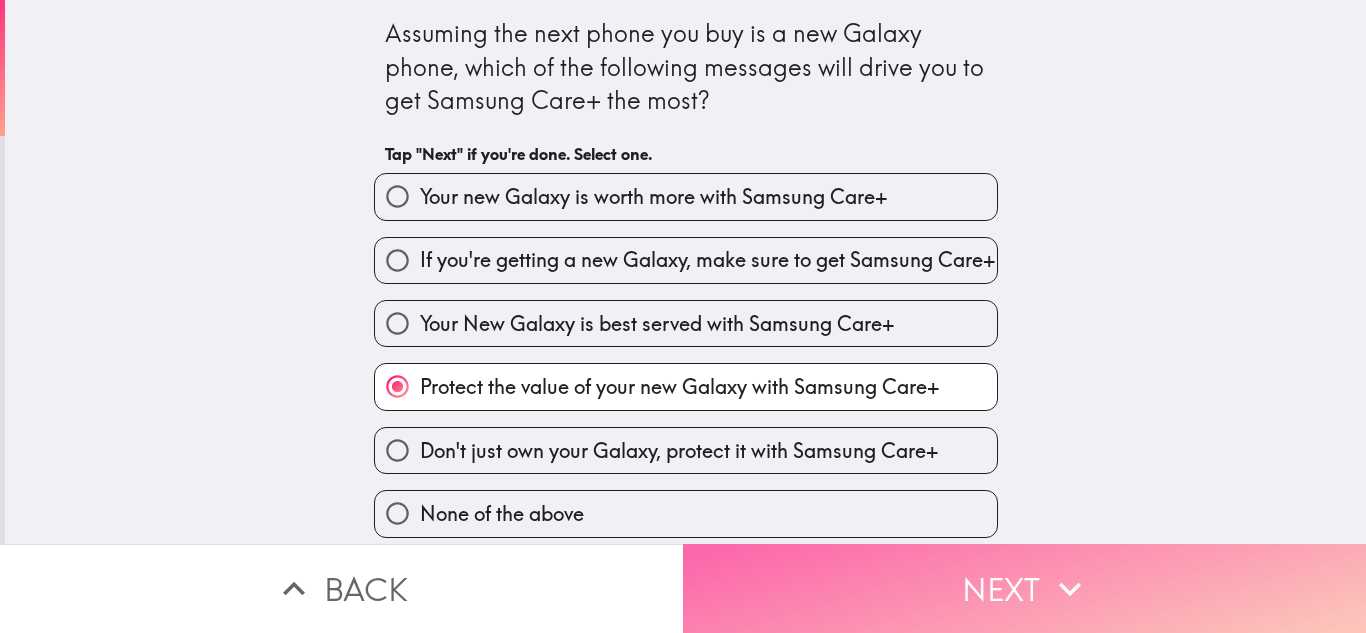 click on "Next" at bounding box center (1024, 588) 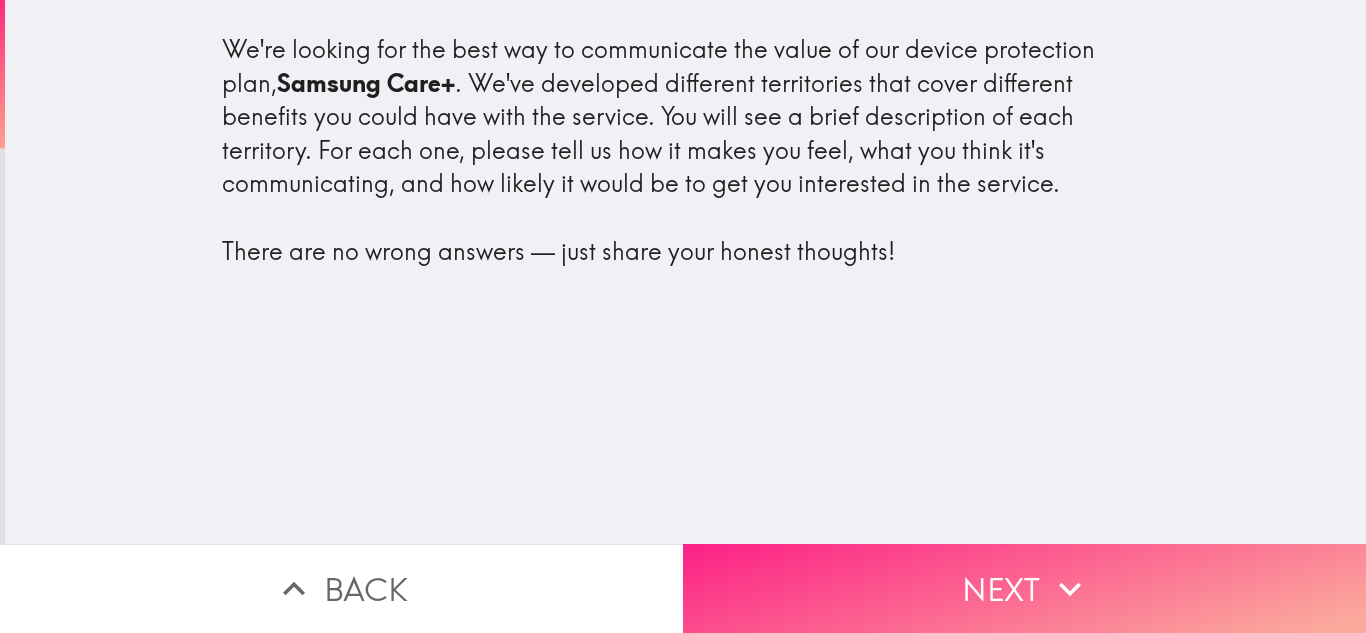 click 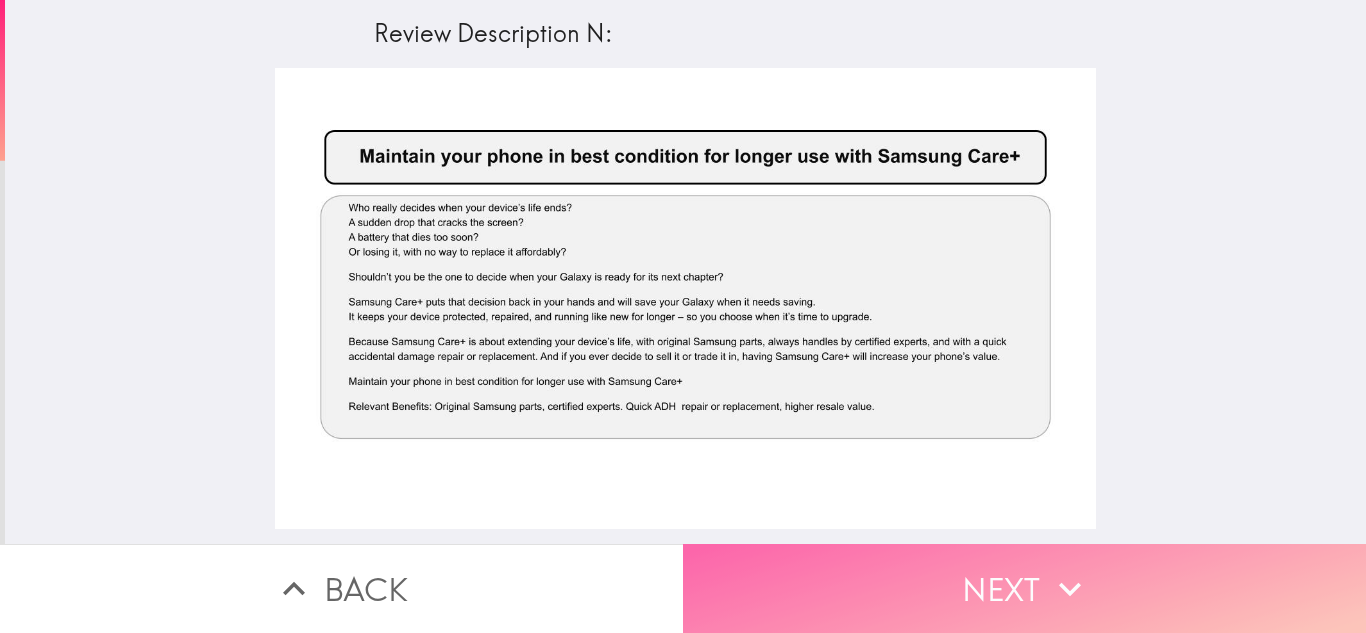 click 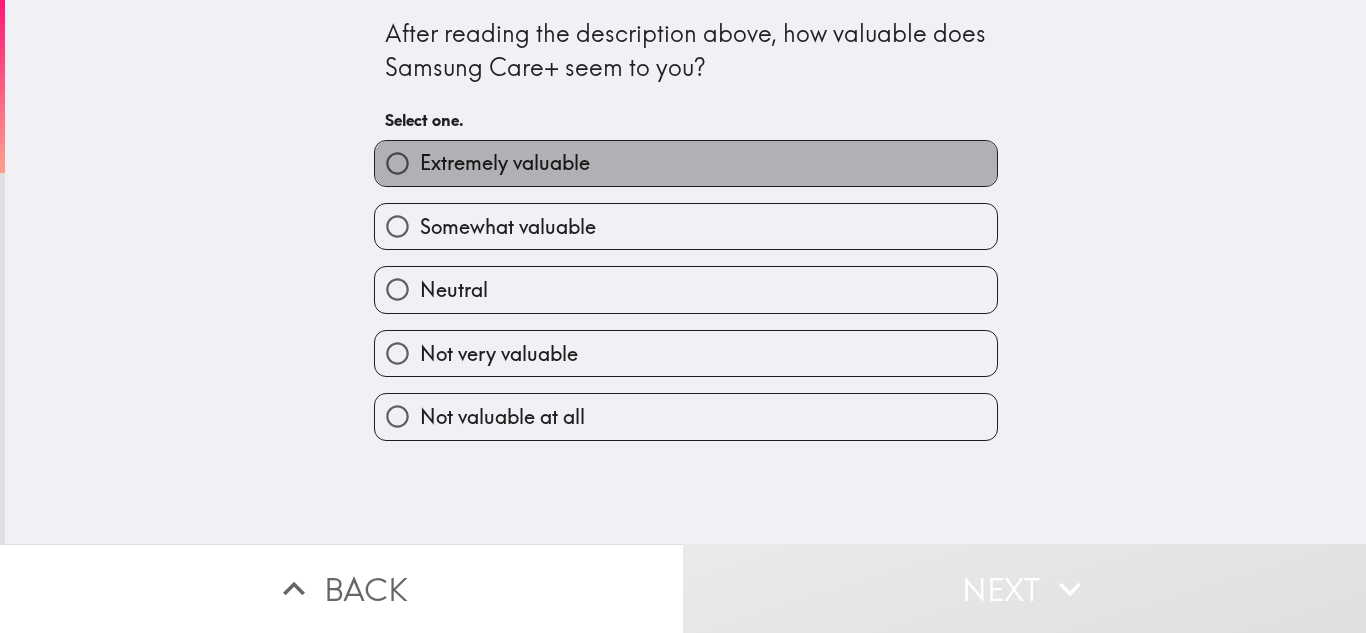 click on "Extremely valuable" at bounding box center [505, 163] 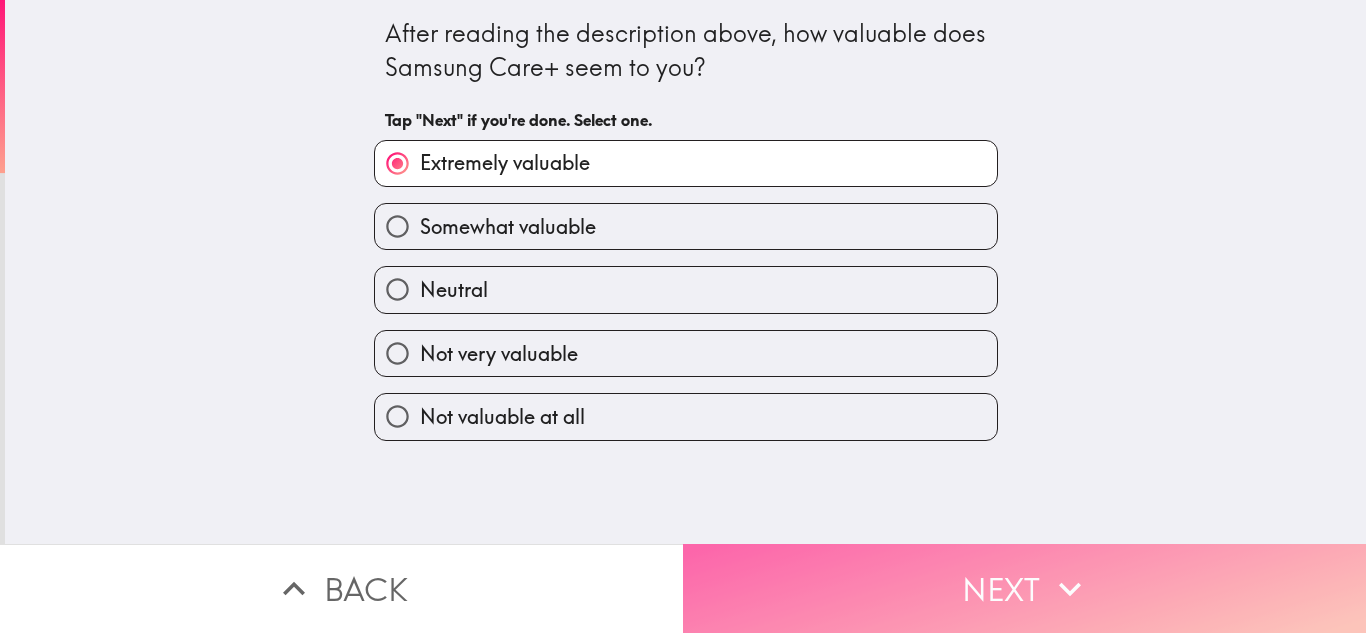 click on "Next" at bounding box center (1024, 588) 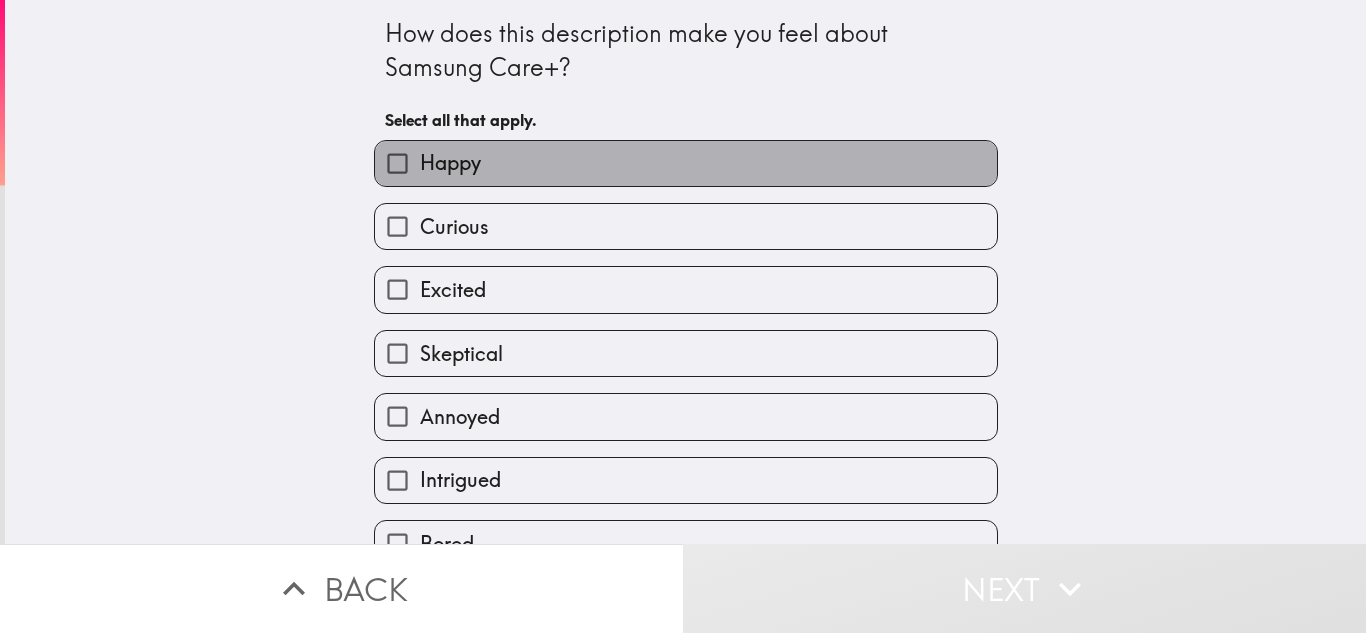 click on "Happy" at bounding box center (686, 163) 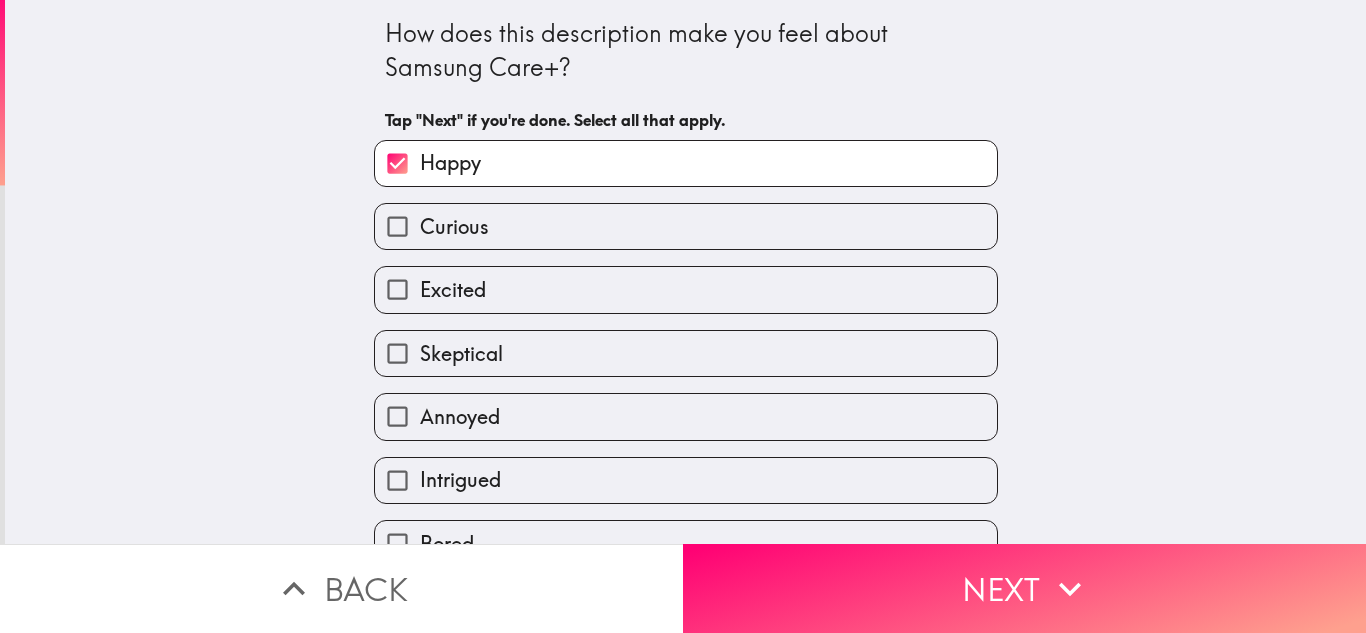 click on "Excited" at bounding box center (686, 289) 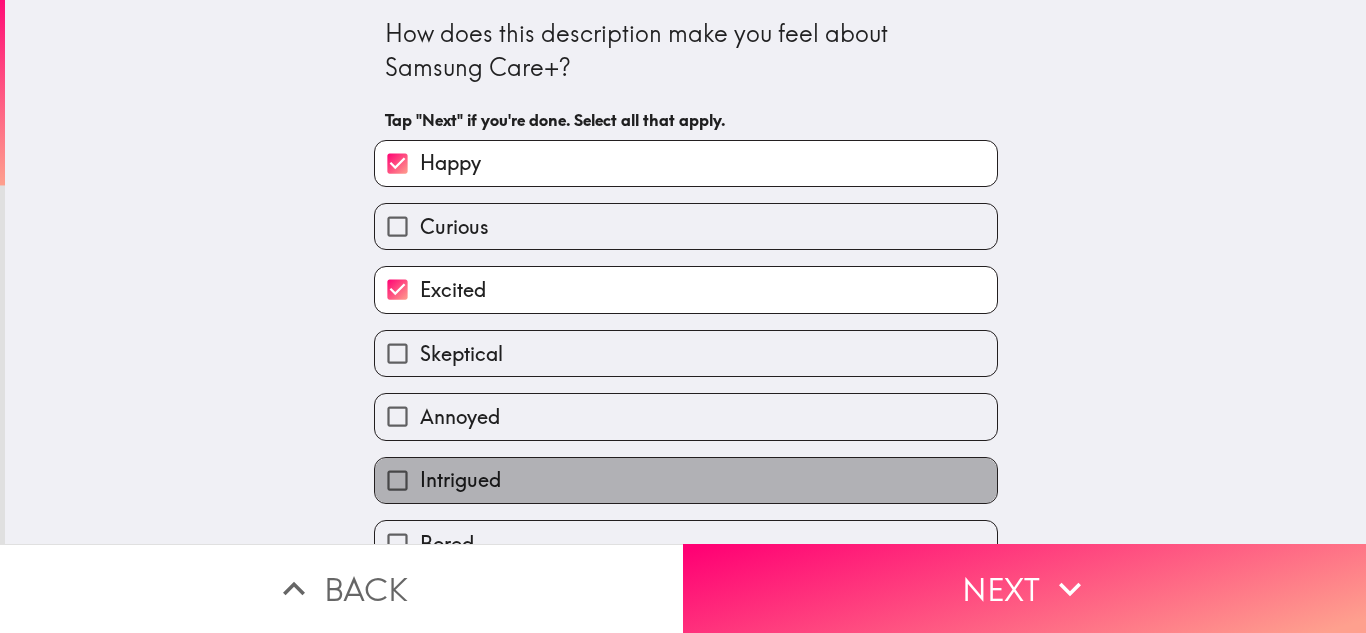 click on "Intrigued" at bounding box center (686, 480) 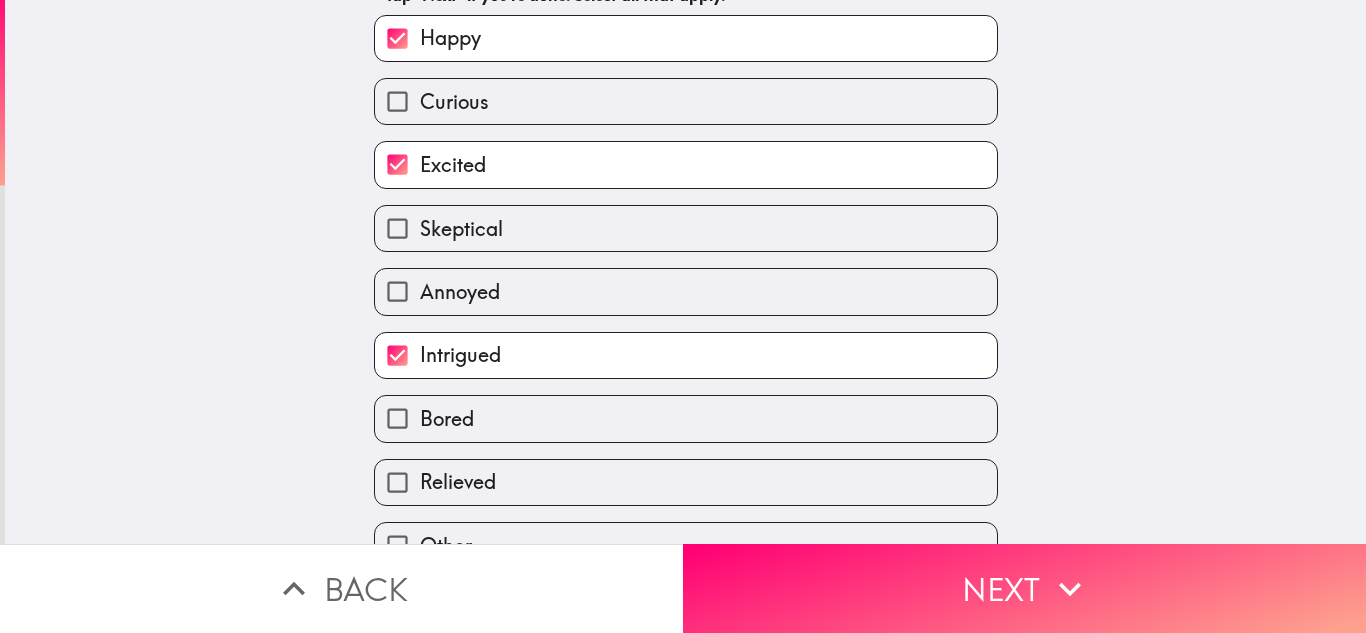 scroll, scrollTop: 147, scrollLeft: 0, axis: vertical 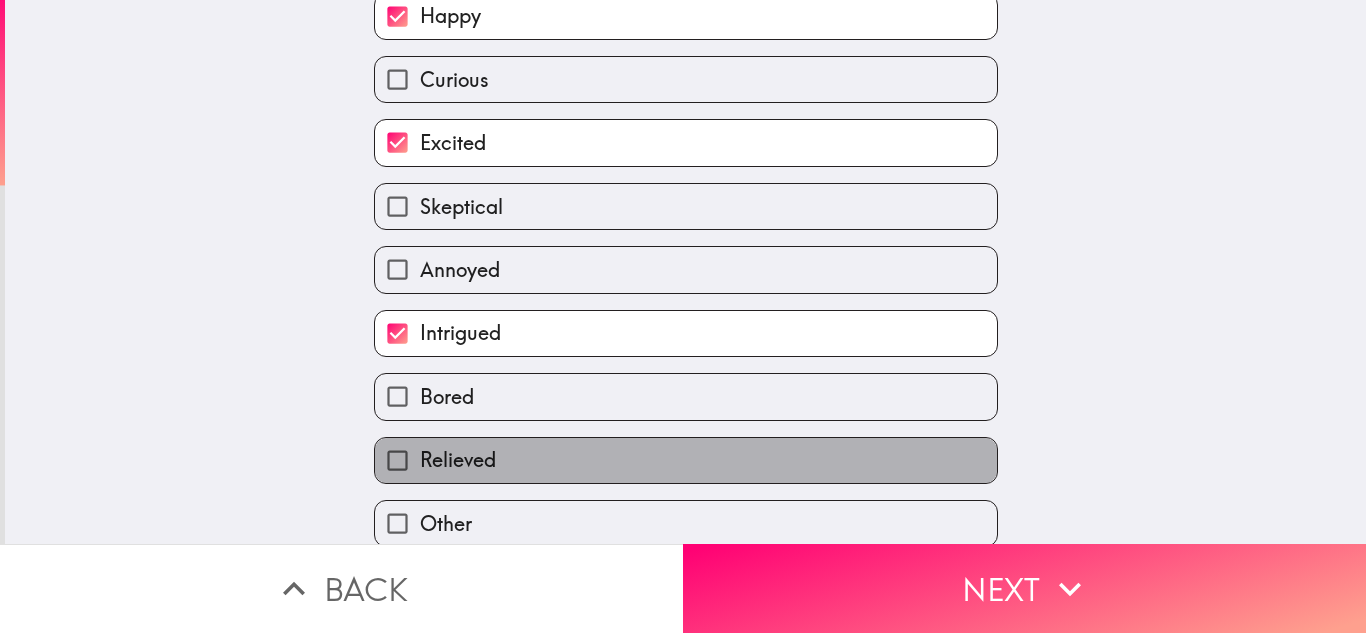 click on "Relieved" at bounding box center [686, 460] 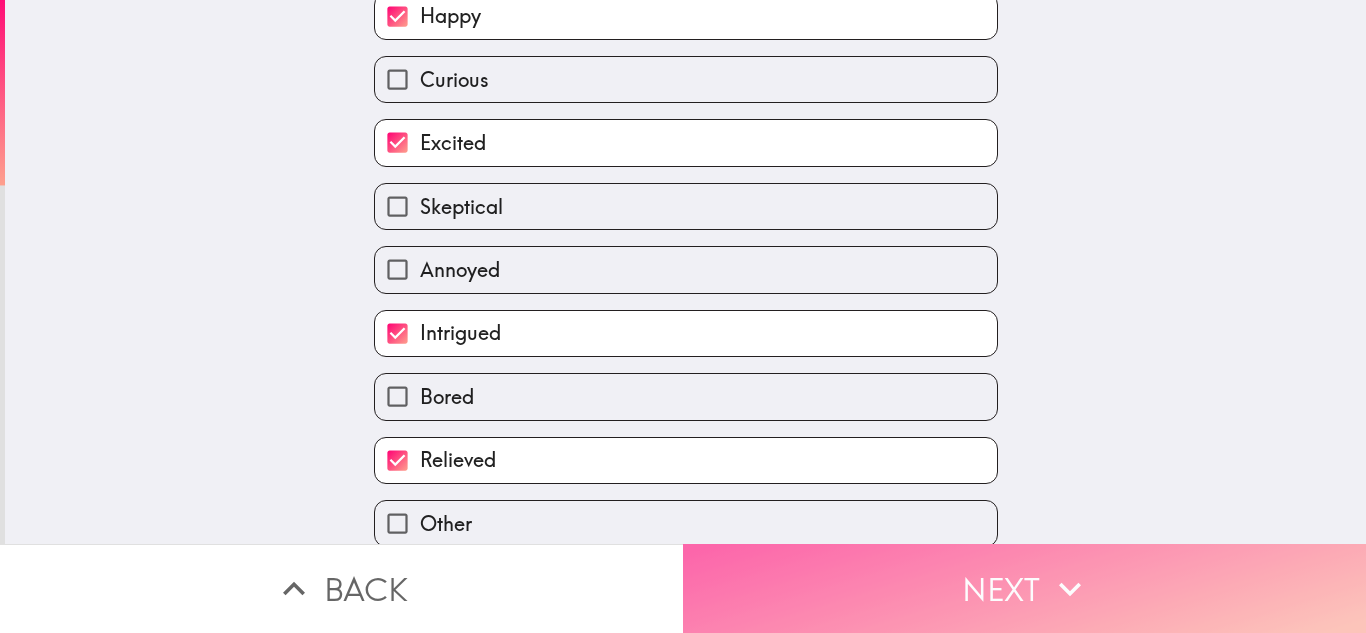 click on "Next" at bounding box center [1024, 588] 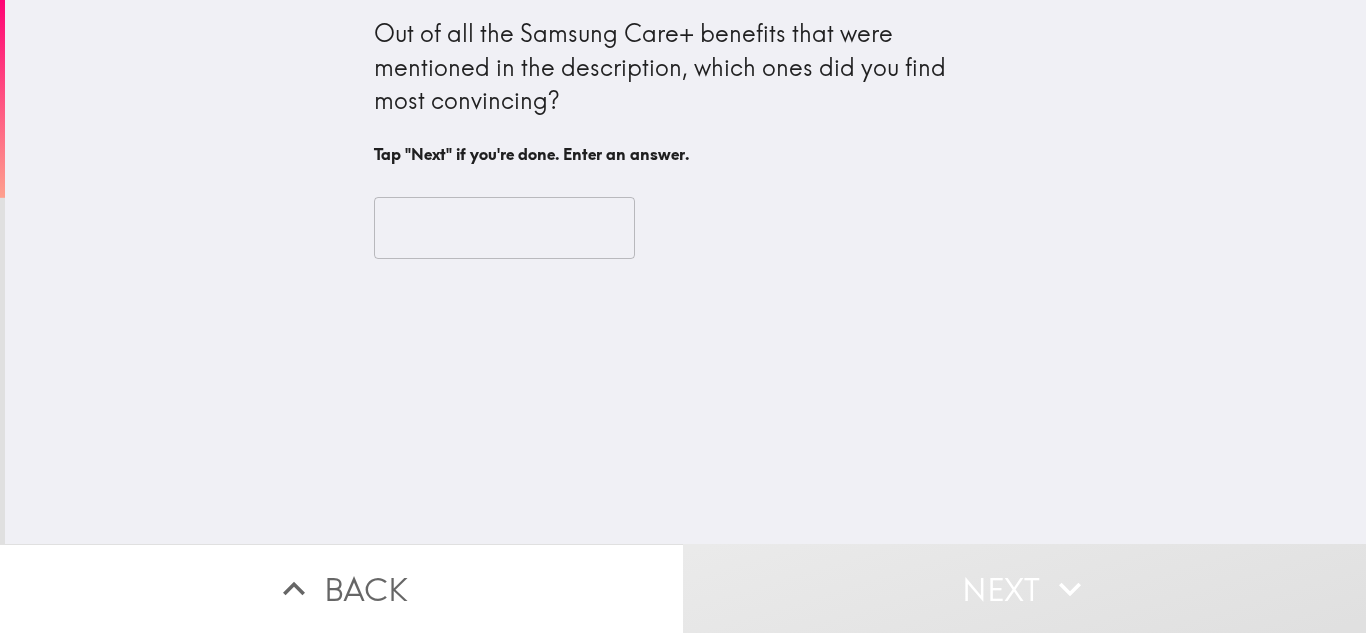 scroll, scrollTop: 0, scrollLeft: 0, axis: both 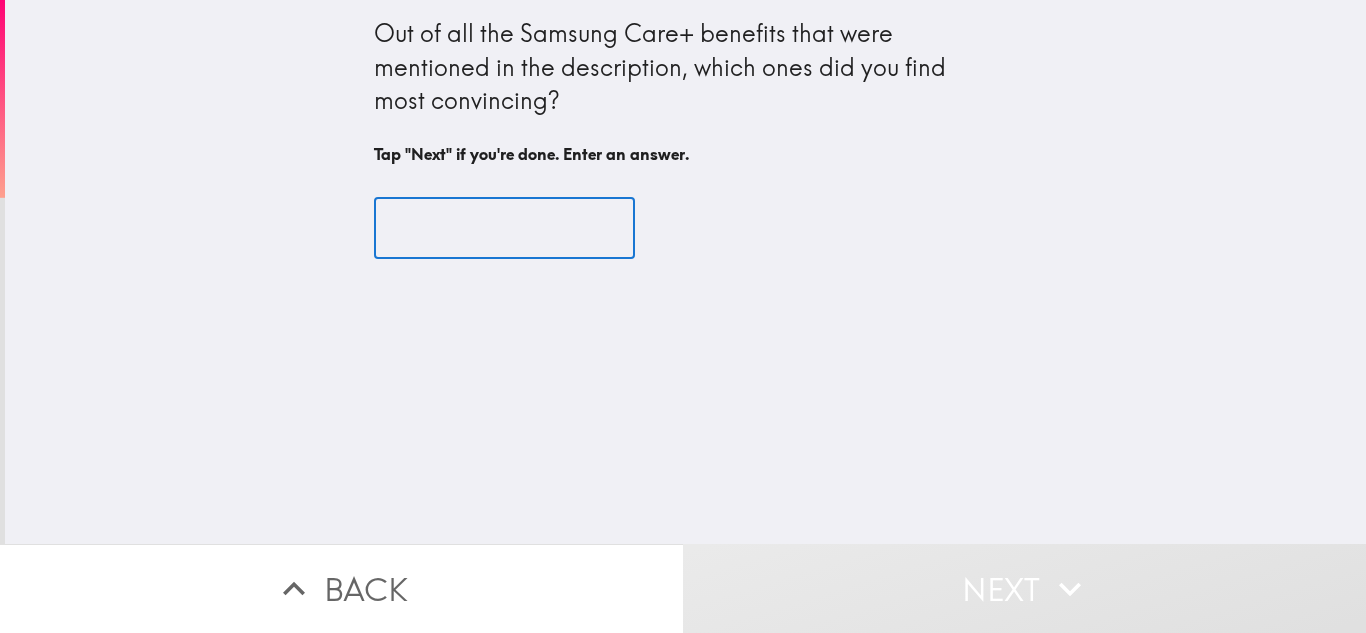 click at bounding box center (504, 228) 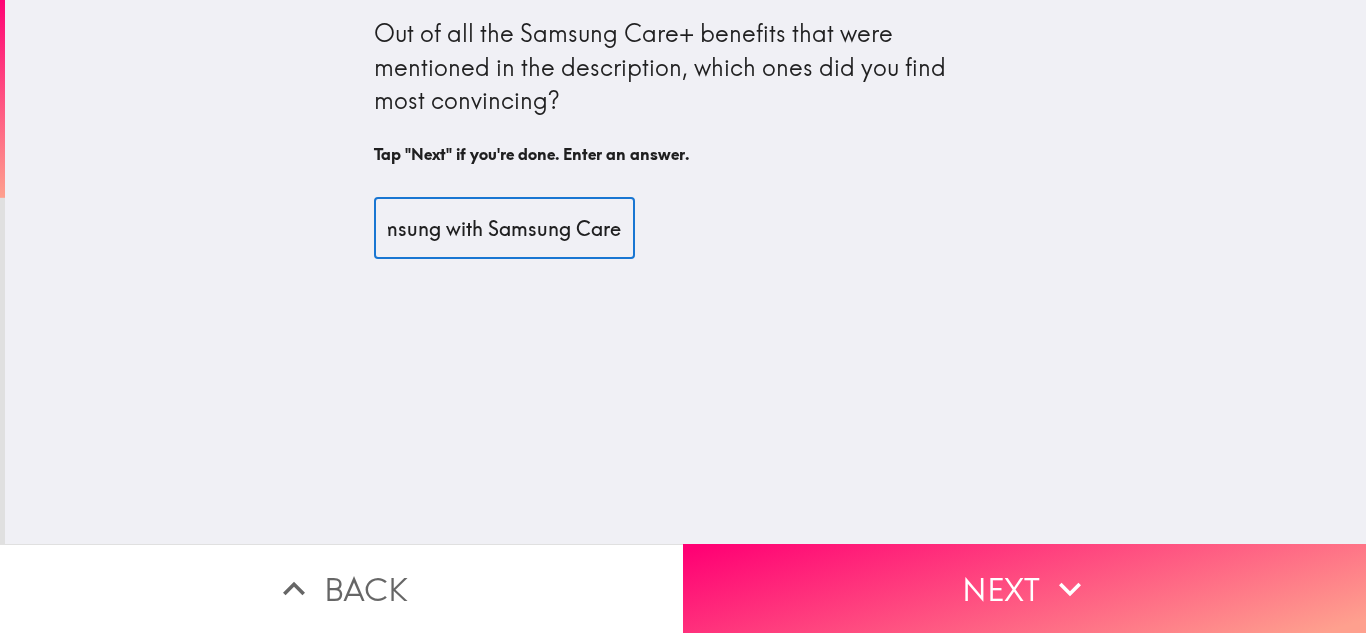 scroll, scrollTop: 0, scrollLeft: 161, axis: horizontal 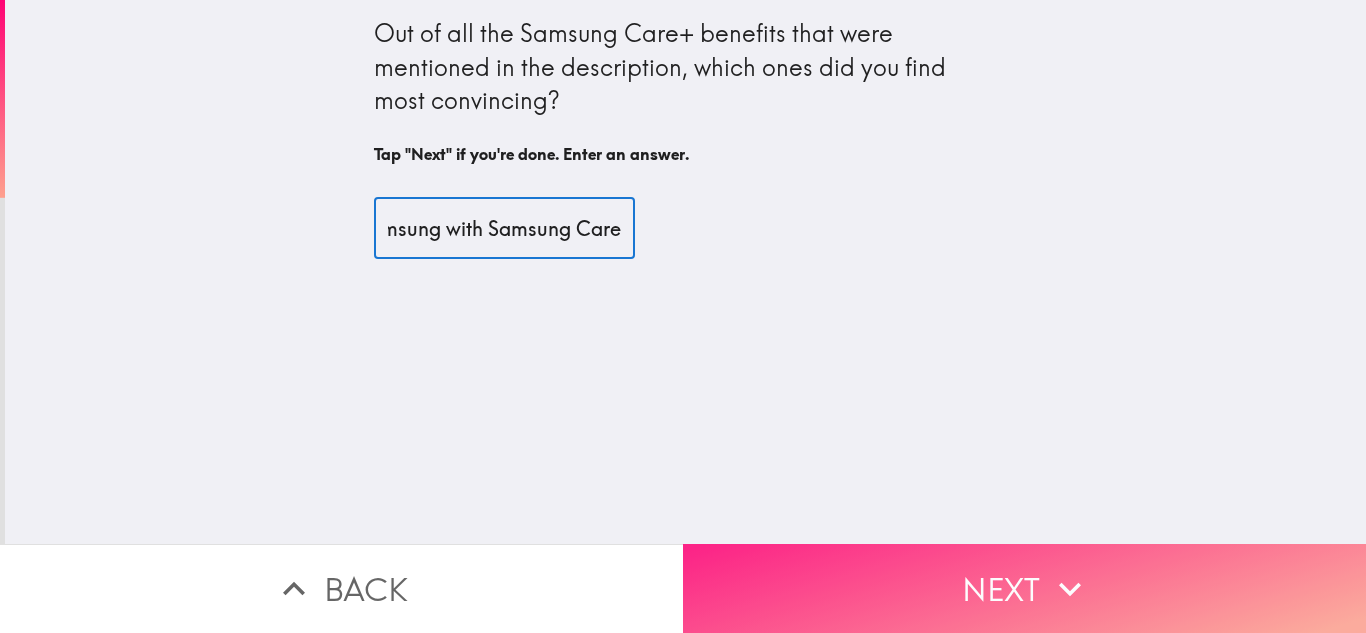 type on "Protect your Samsung with Samsung Care" 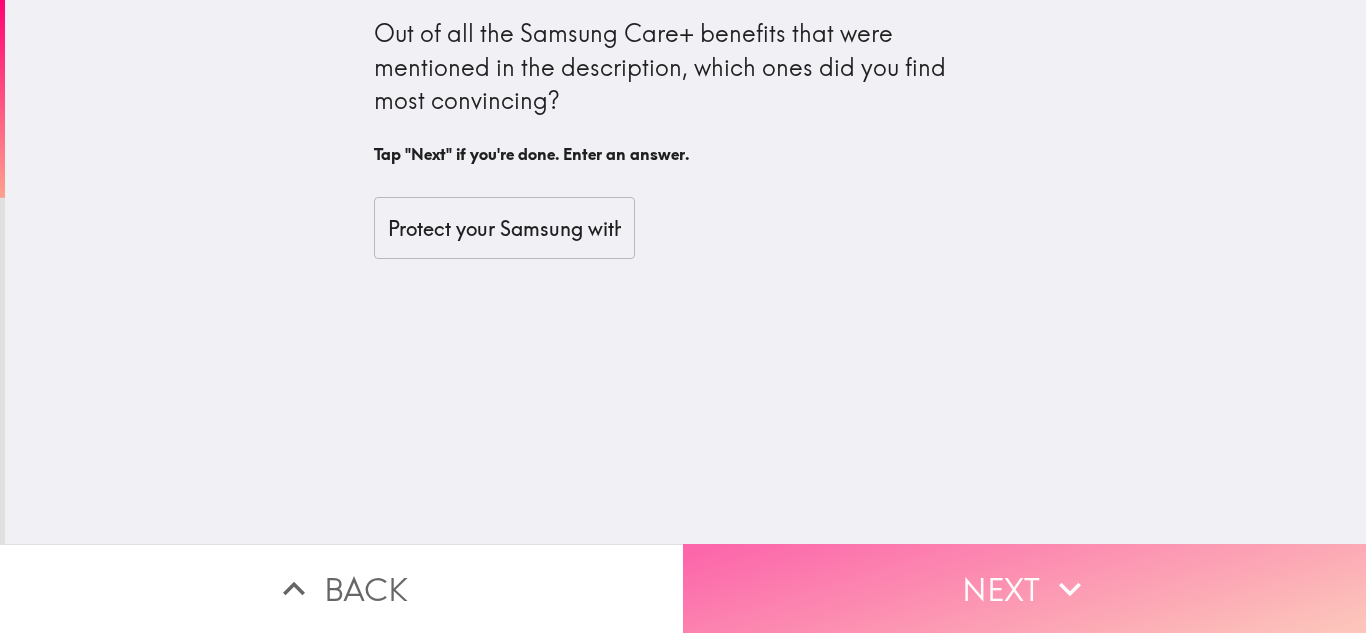 click on "Next" at bounding box center (1024, 588) 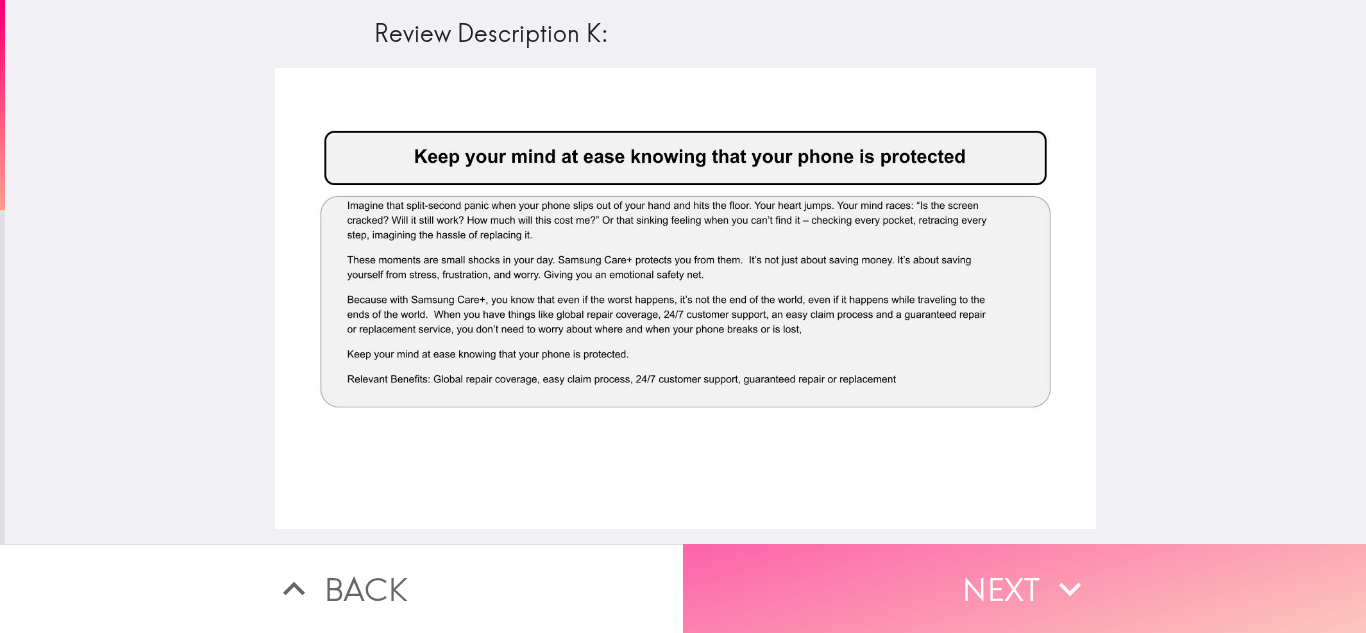 click on "Next" at bounding box center (1024, 588) 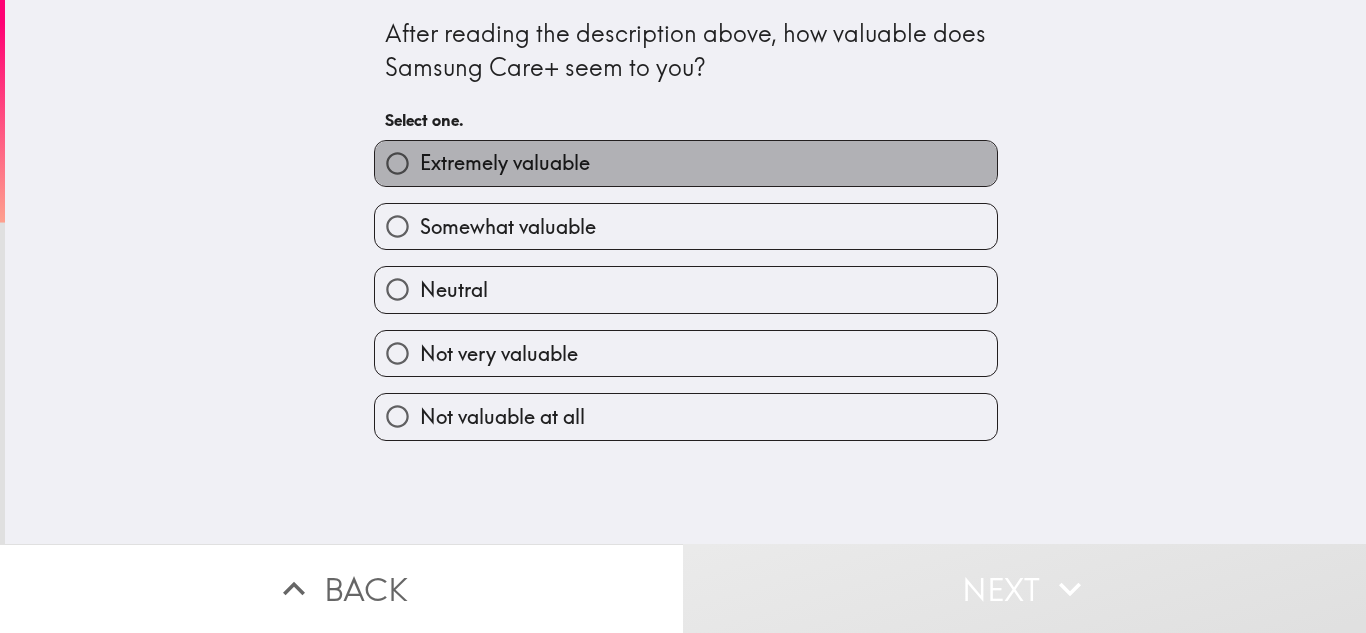 click on "Extremely valuable" at bounding box center (686, 163) 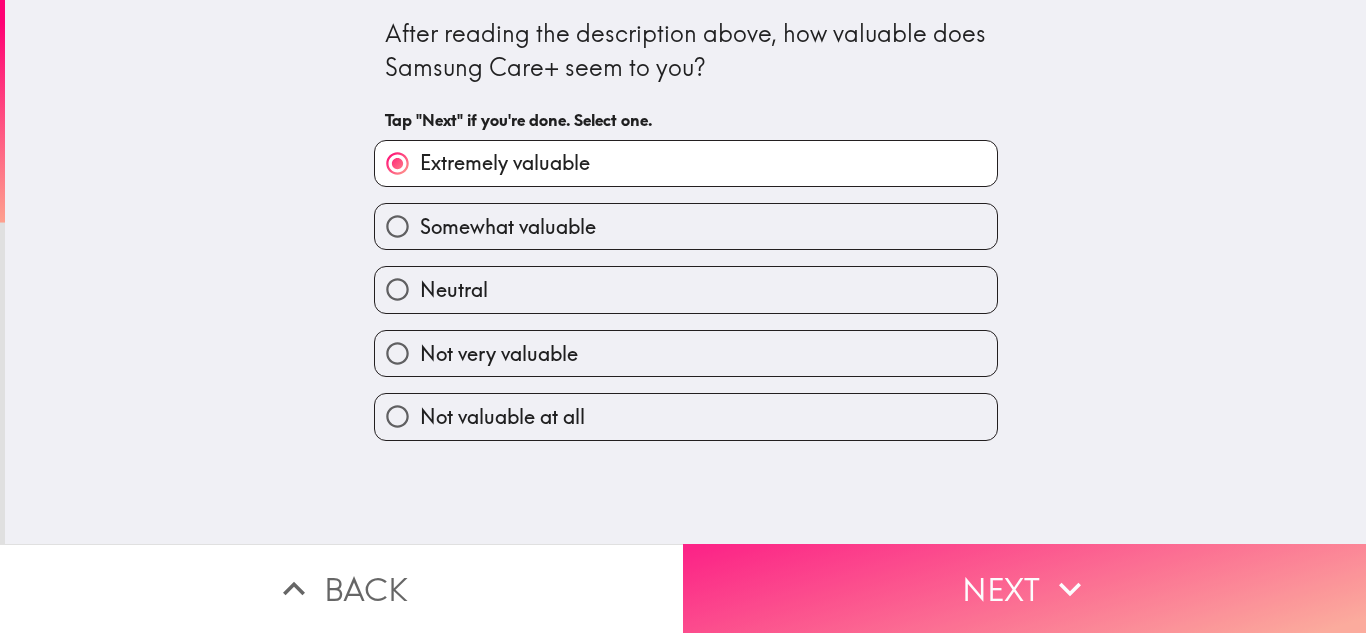 click on "Next" at bounding box center [1024, 588] 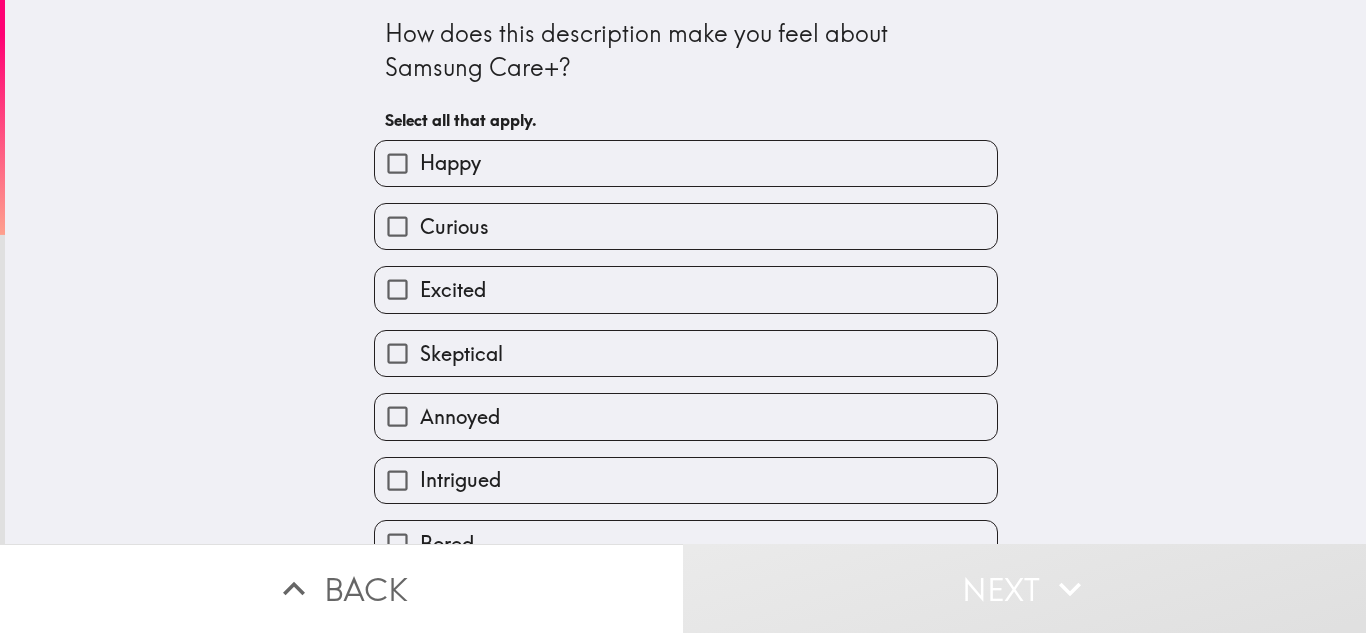click on "Happy" at bounding box center [686, 163] 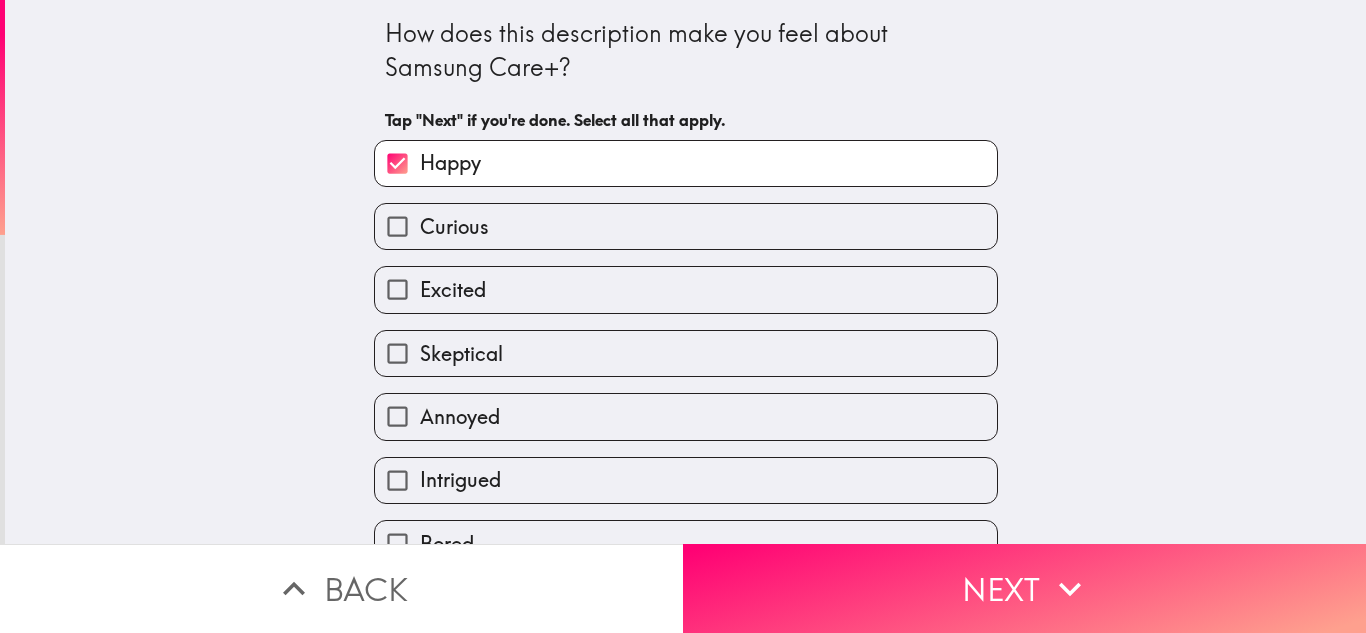 click on "Excited" at bounding box center [686, 289] 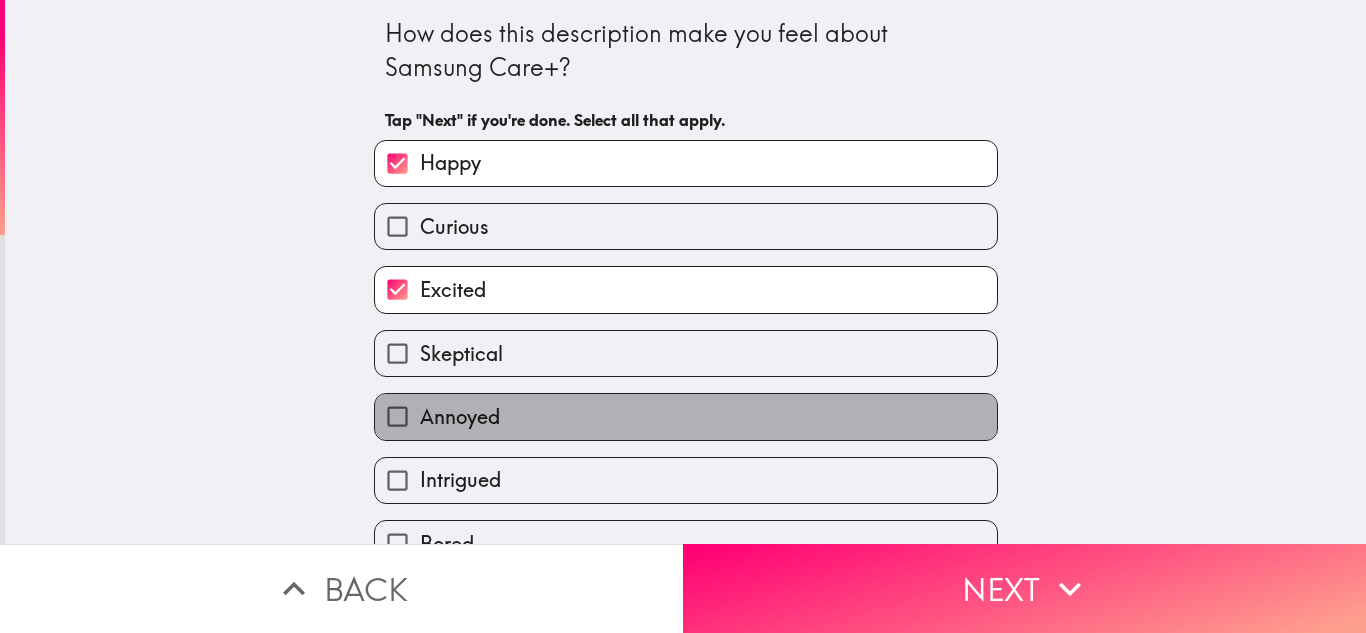 click on "Annoyed" at bounding box center (686, 416) 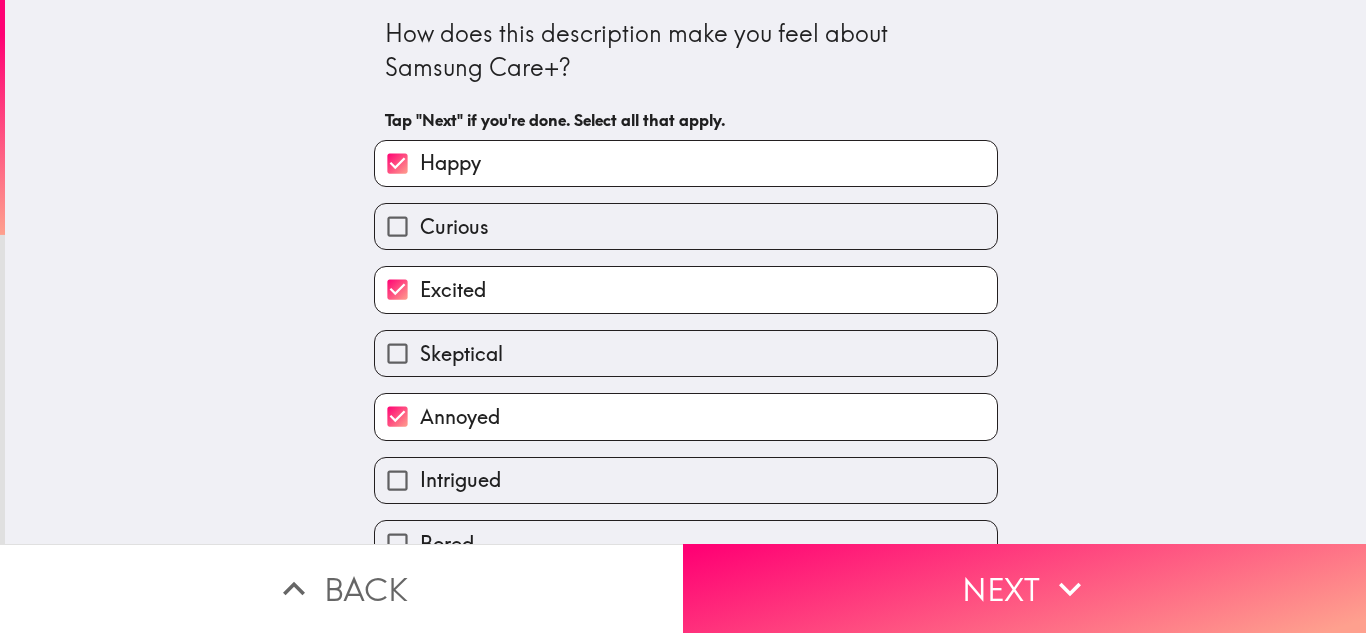 click on "Annoyed" at bounding box center (686, 416) 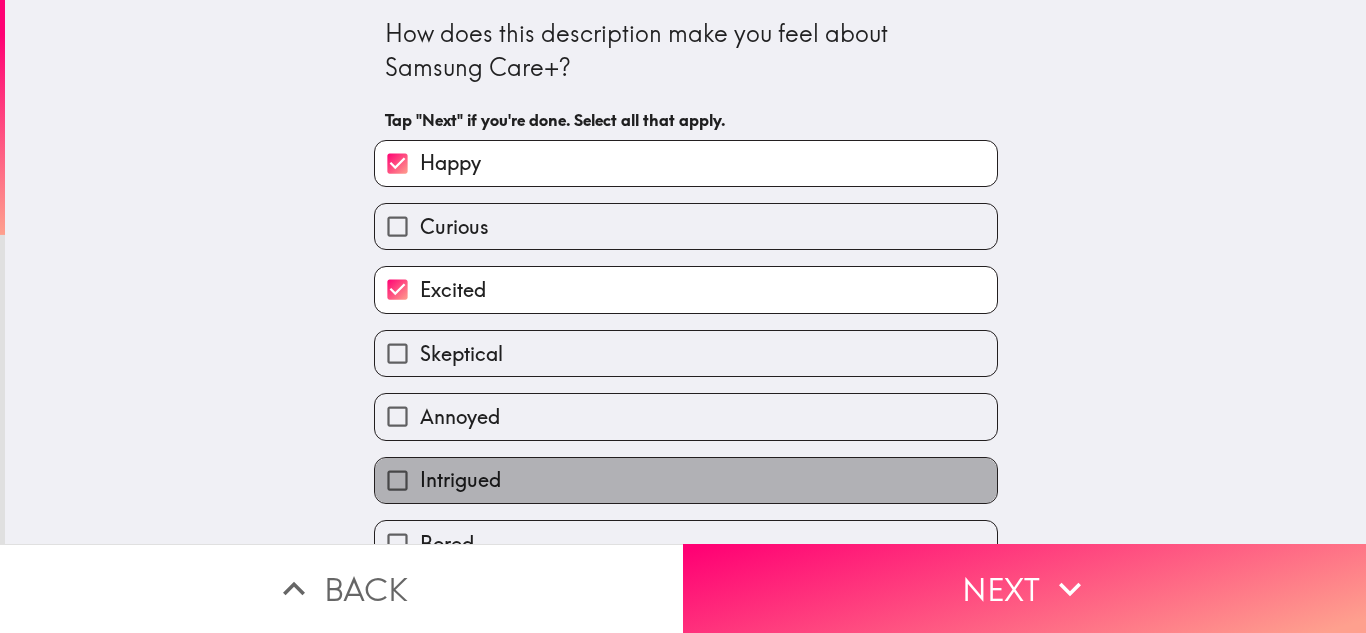 click on "Intrigued" at bounding box center [686, 480] 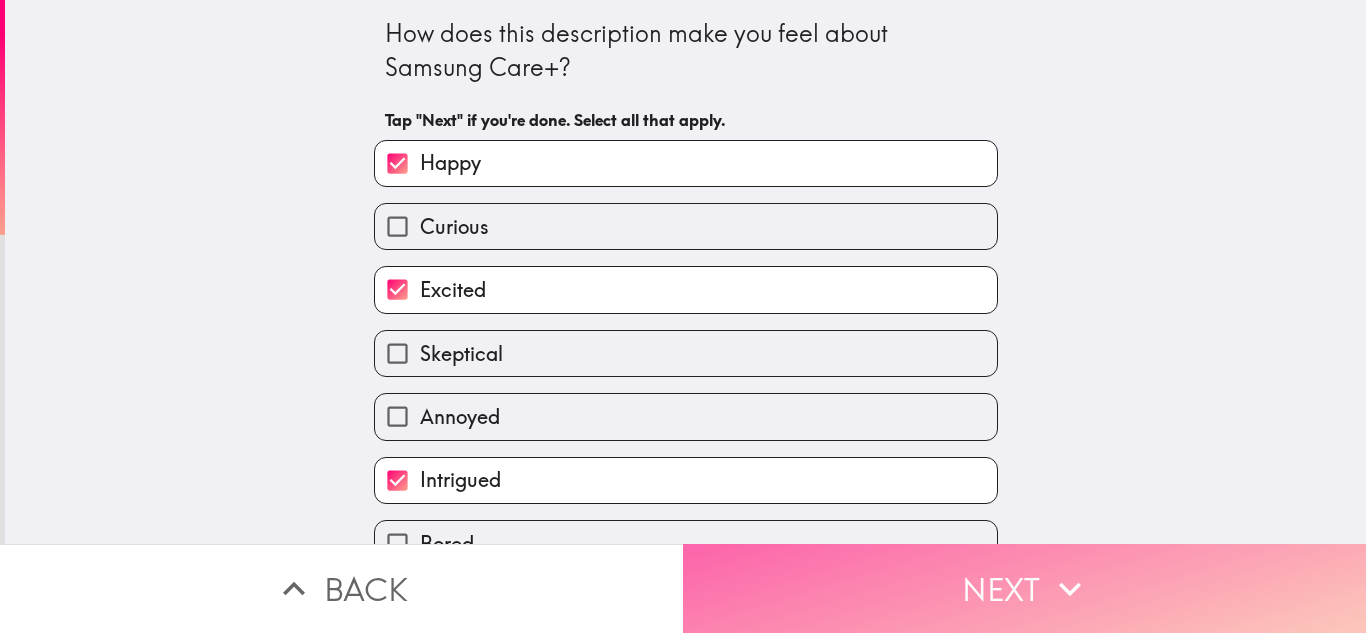 click on "Next" at bounding box center (1024, 588) 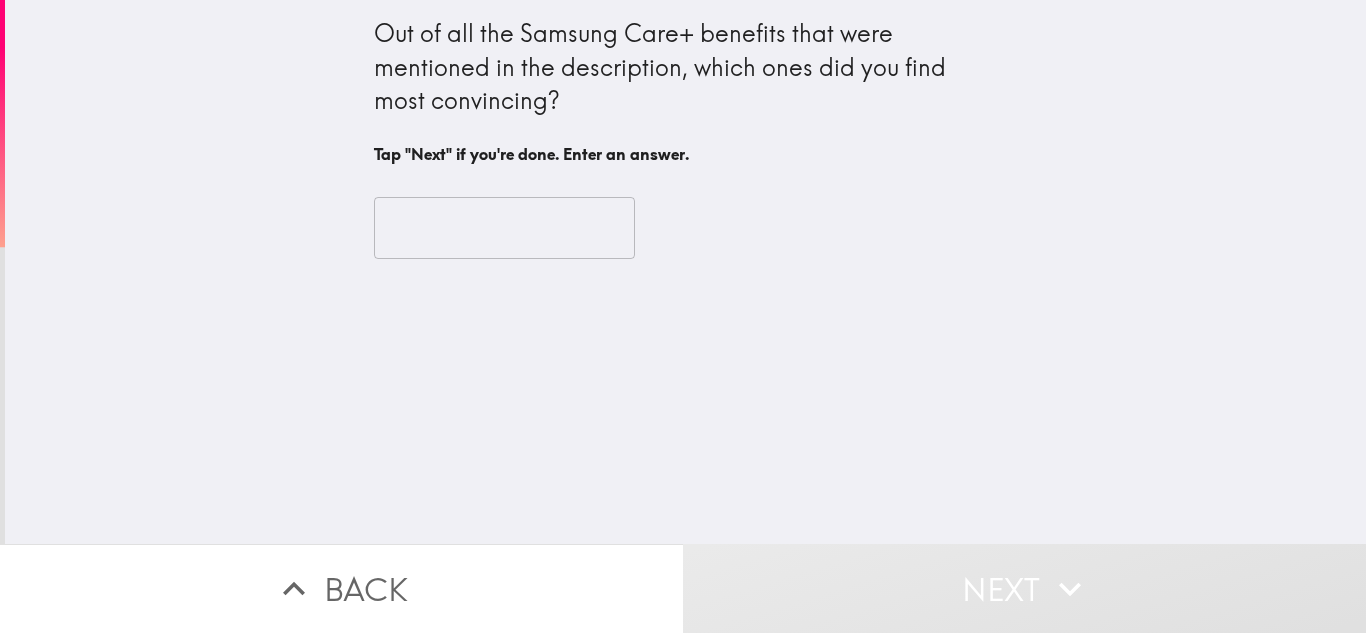 click at bounding box center (504, 228) 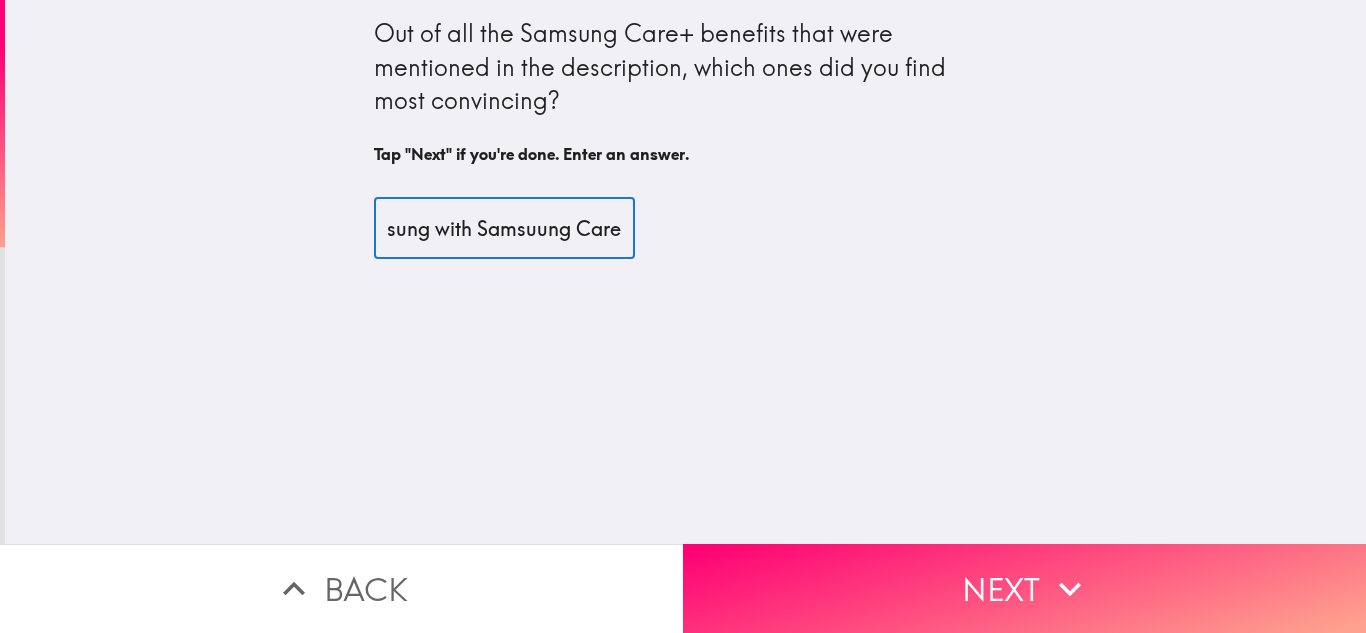 scroll, scrollTop: 0, scrollLeft: 172, axis: horizontal 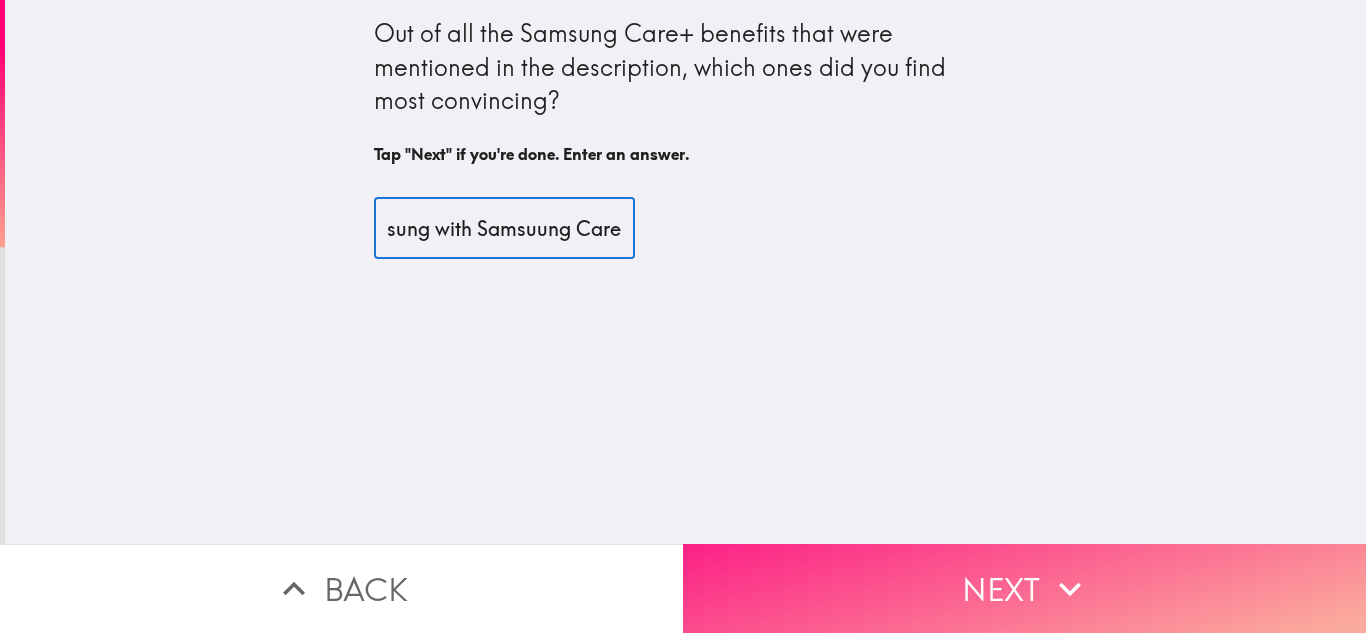 type on "Protect your Samsung with Samsuung Care" 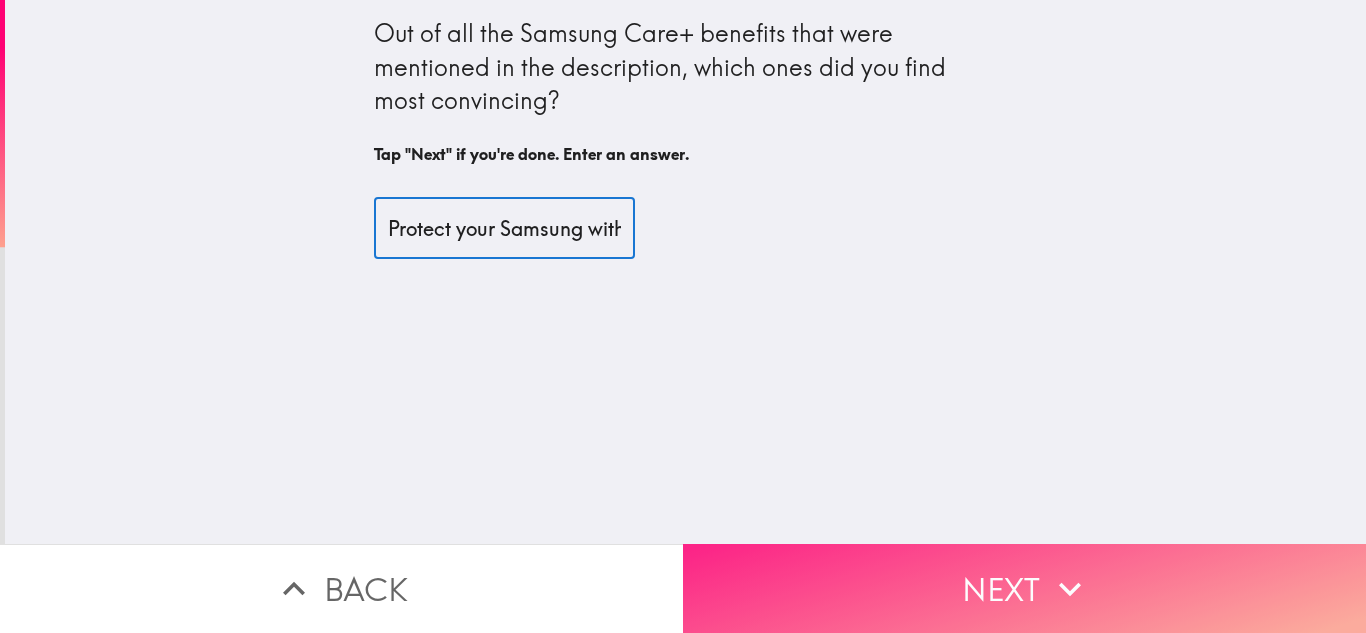 click on "Next" at bounding box center [1024, 588] 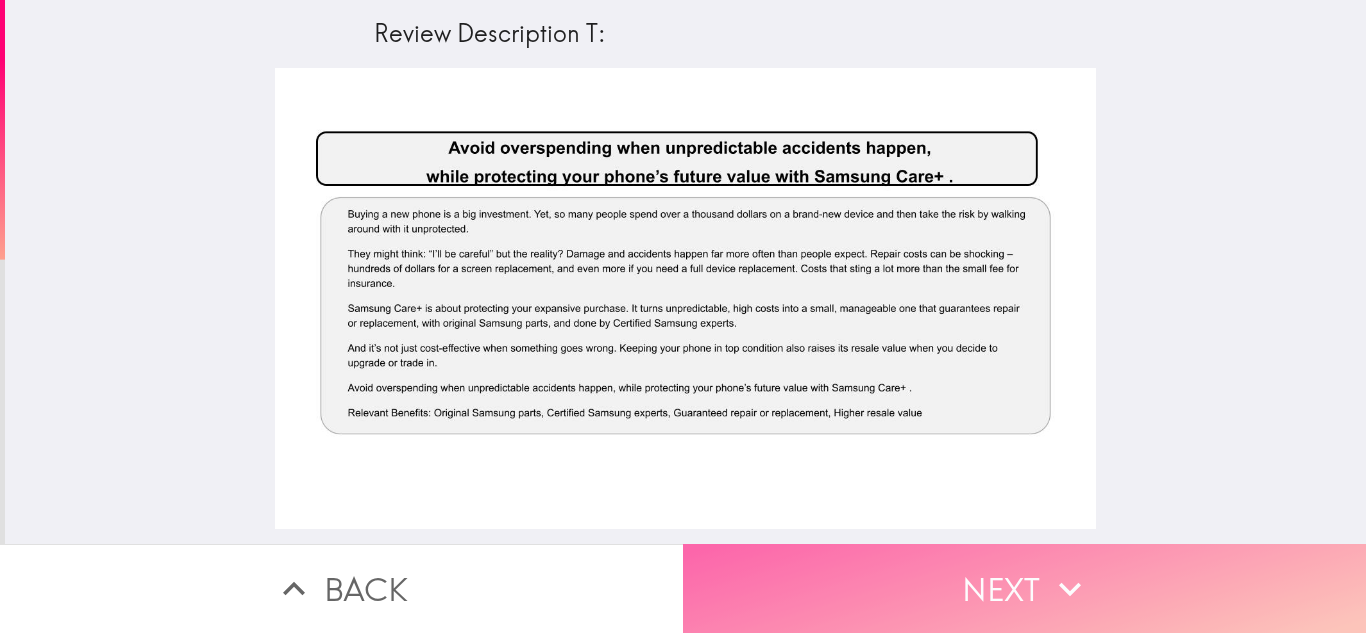 click on "Next" at bounding box center (1024, 588) 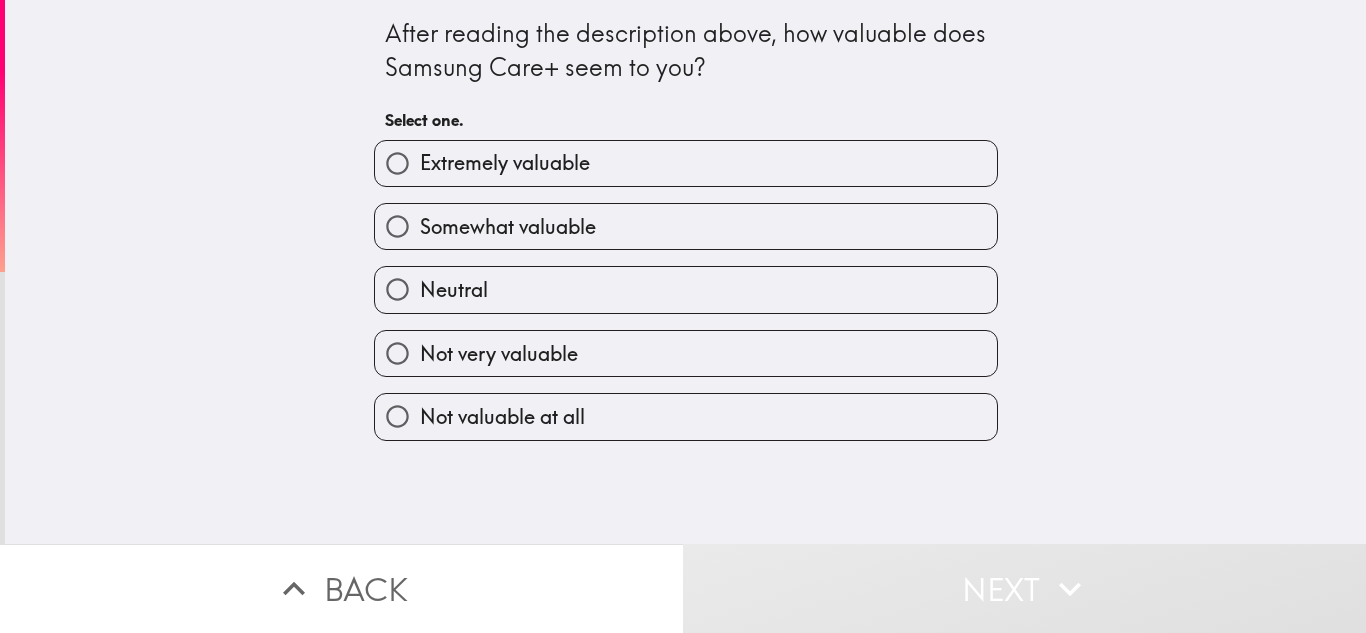 click on "Extremely valuable" at bounding box center [686, 163] 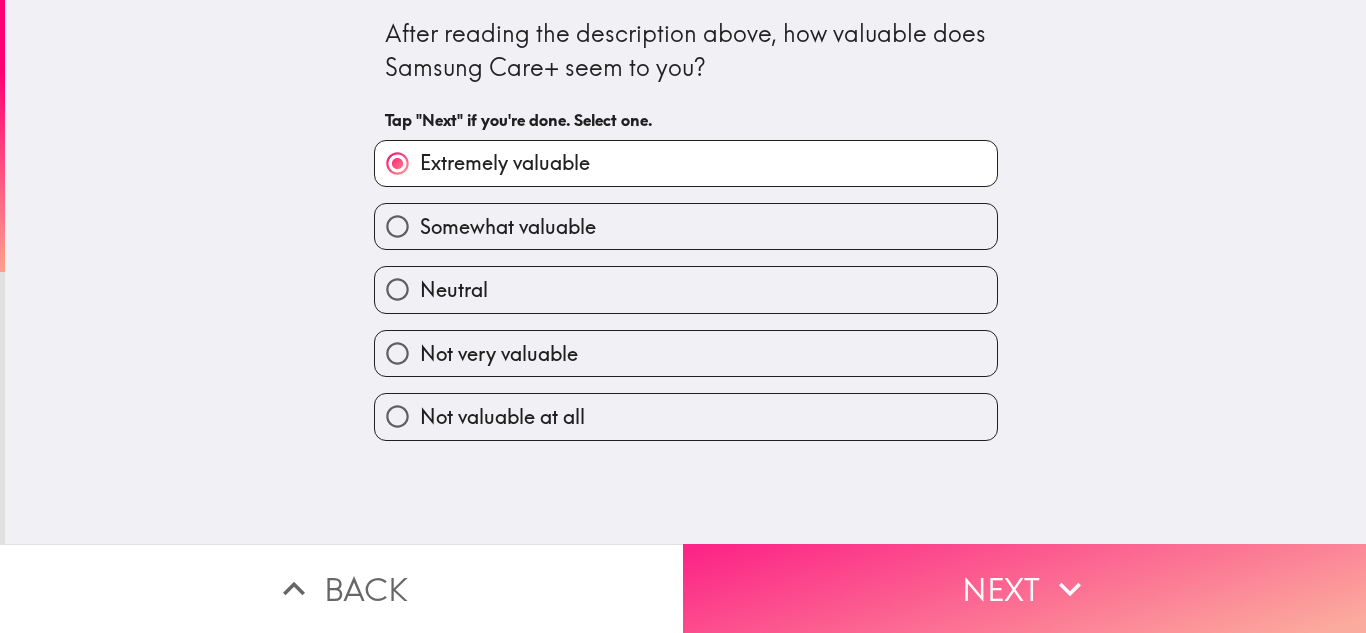 click on "Next" at bounding box center (1024, 588) 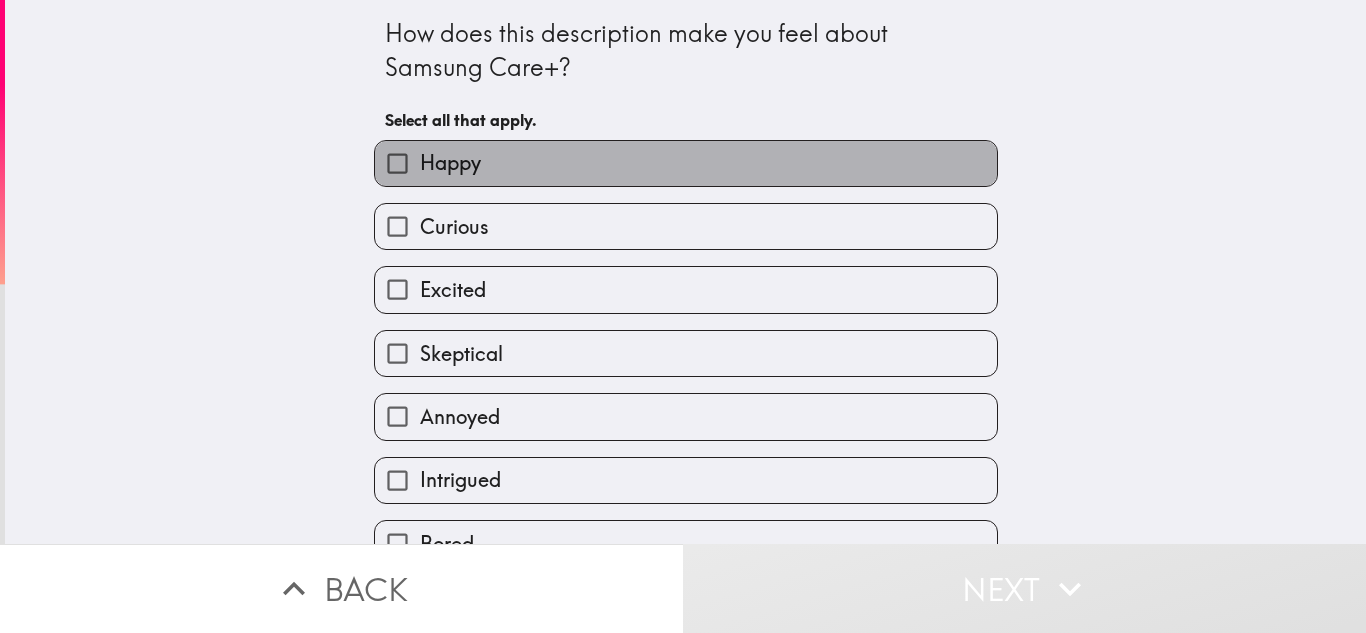 click on "Happy" at bounding box center [686, 163] 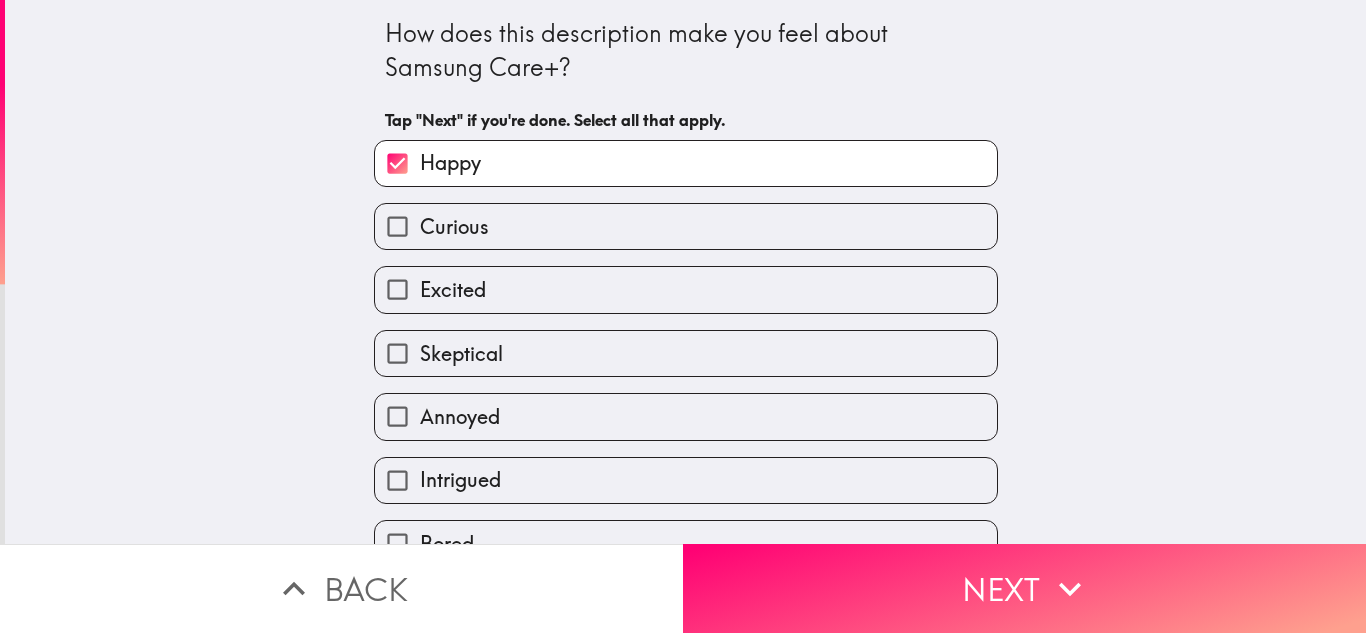 click on "Excited" at bounding box center (686, 289) 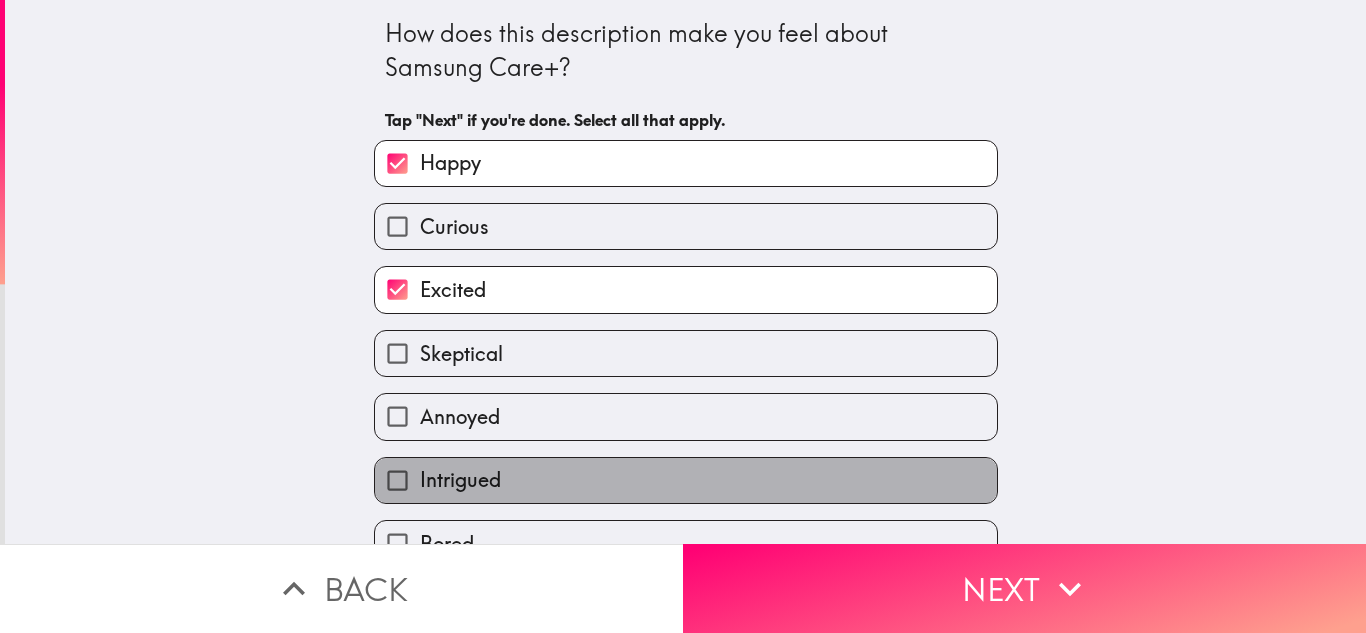 click on "Intrigued" at bounding box center [460, 480] 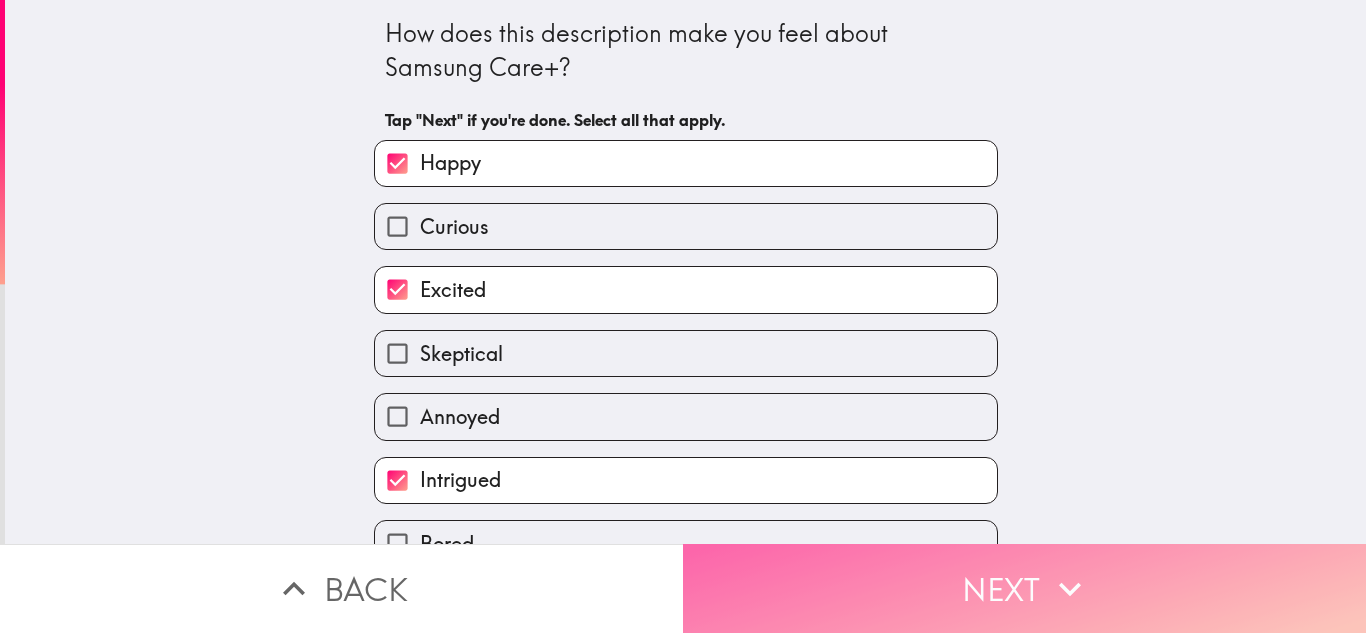 click on "Next" at bounding box center [1024, 588] 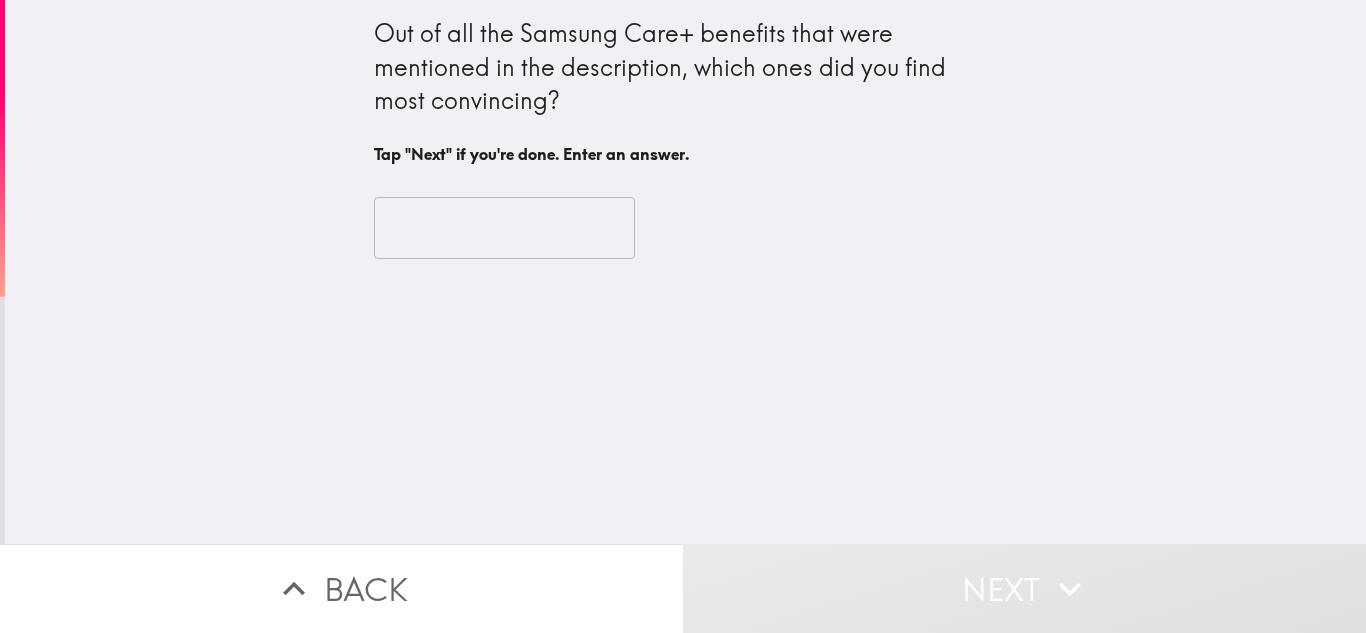 click at bounding box center (504, 228) 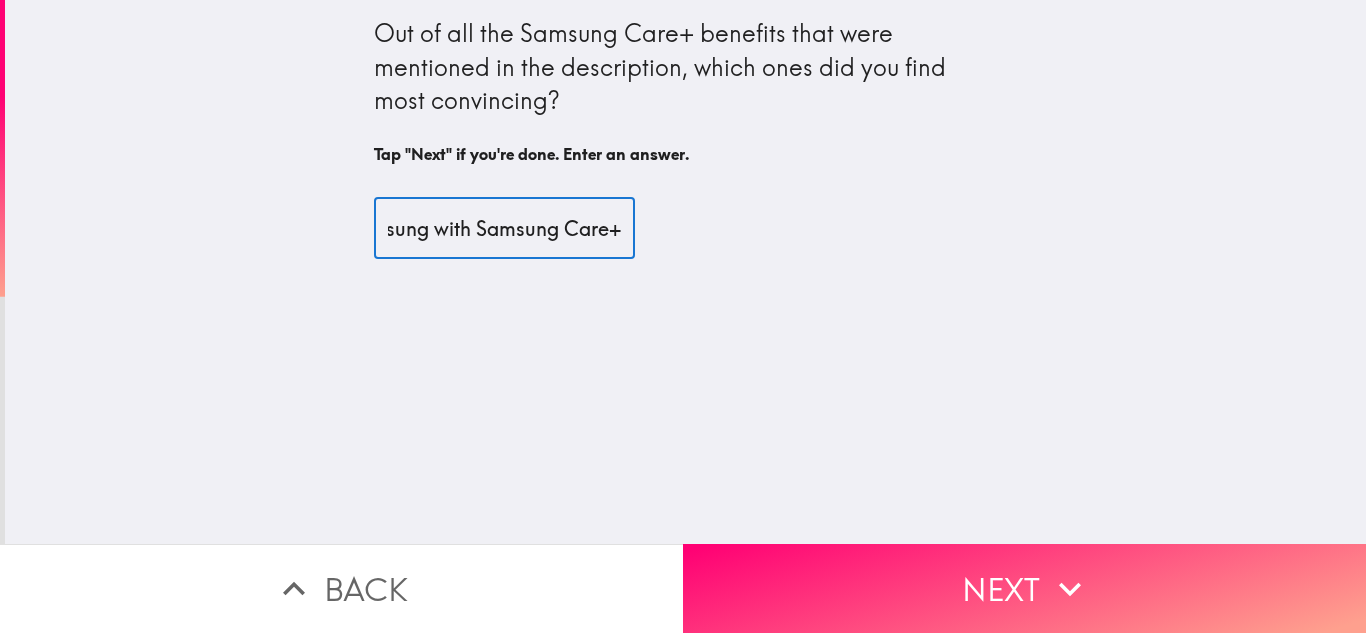 scroll, scrollTop: 0, scrollLeft: 174, axis: horizontal 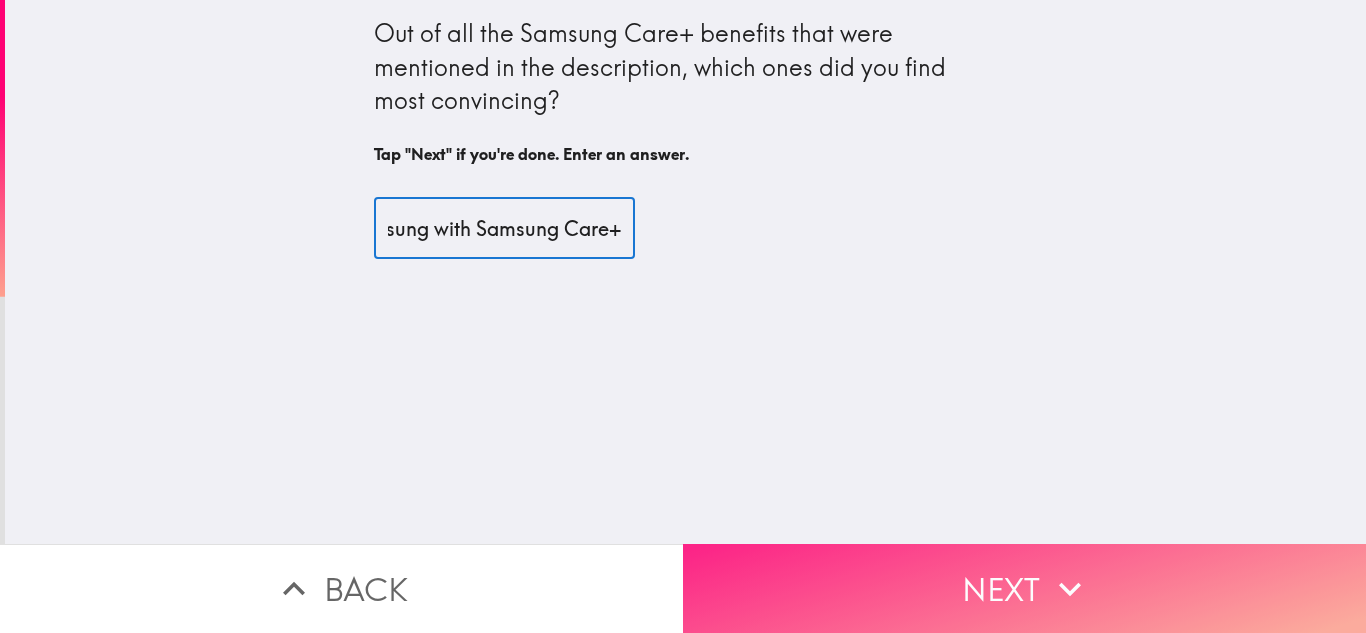 type on "Protect your Samsung with Samsung Care+" 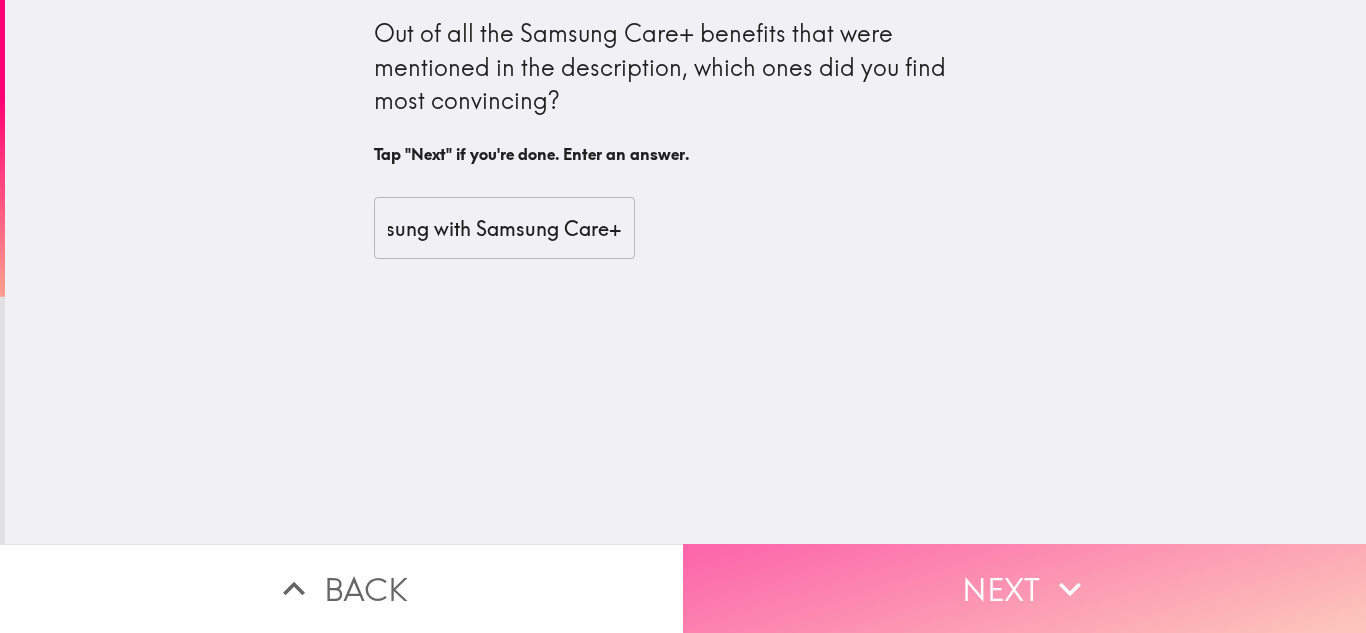 scroll, scrollTop: 0, scrollLeft: 0, axis: both 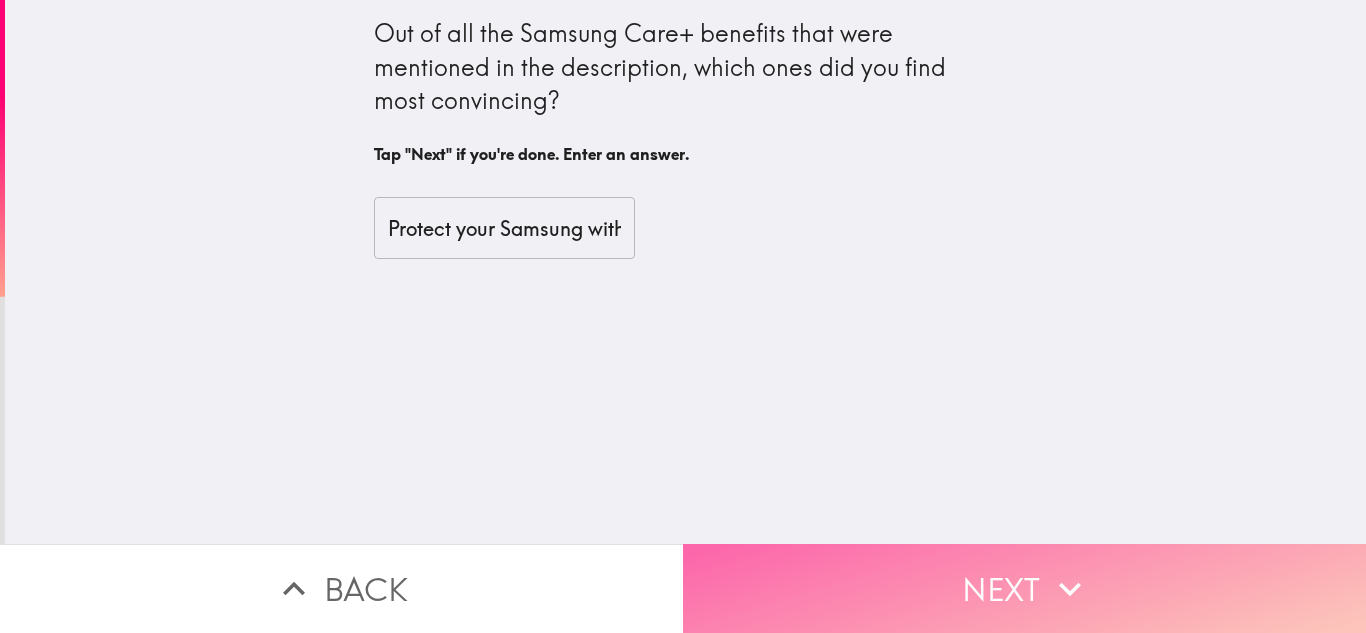 click on "Next" at bounding box center (1024, 588) 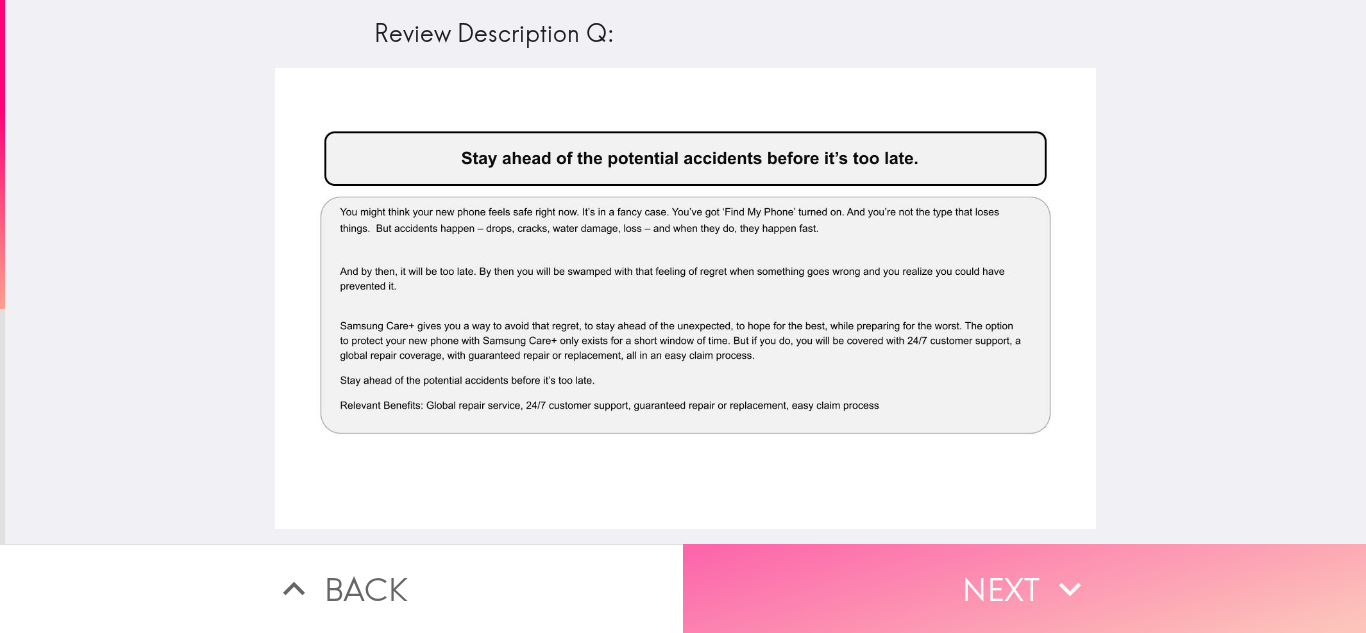 click on "Next" at bounding box center [1024, 588] 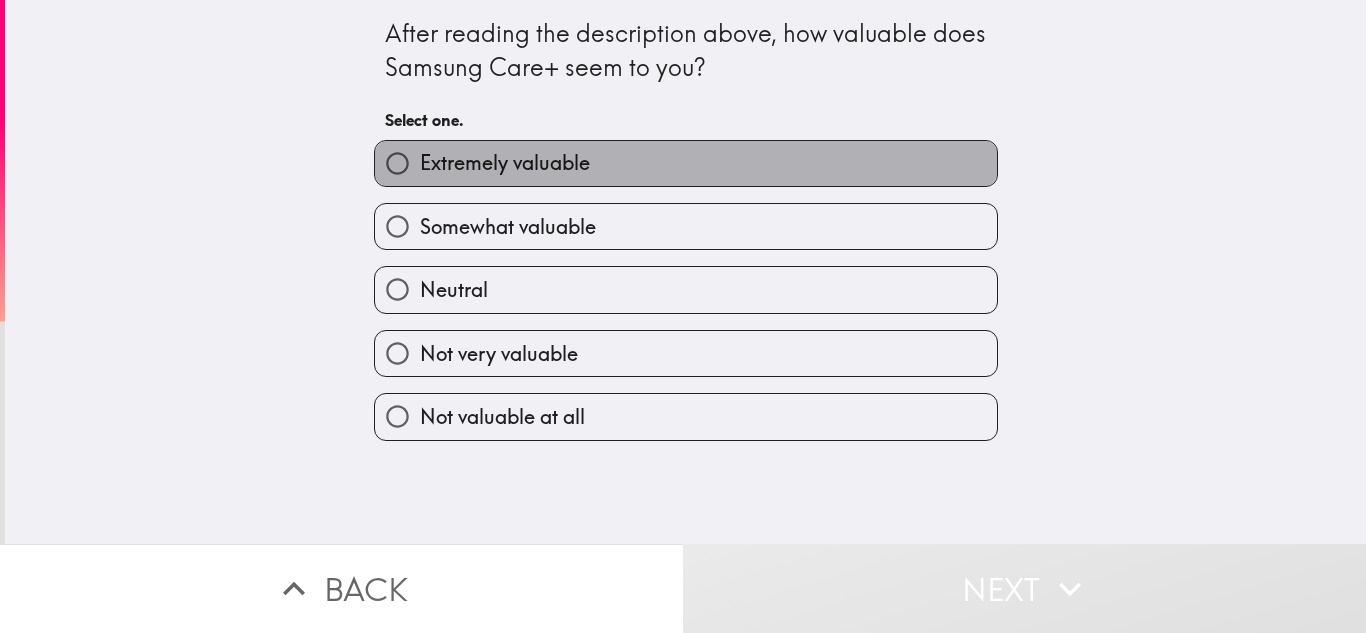 click on "Extremely valuable" at bounding box center [686, 163] 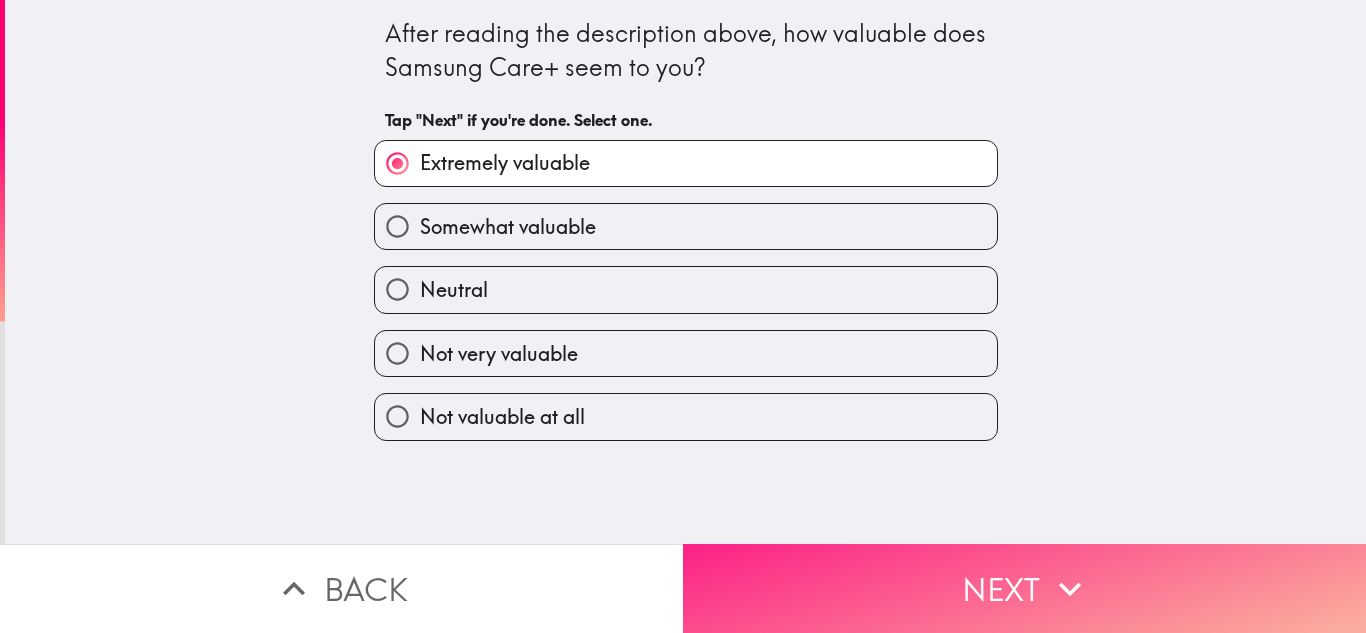 click on "Next" at bounding box center (1024, 588) 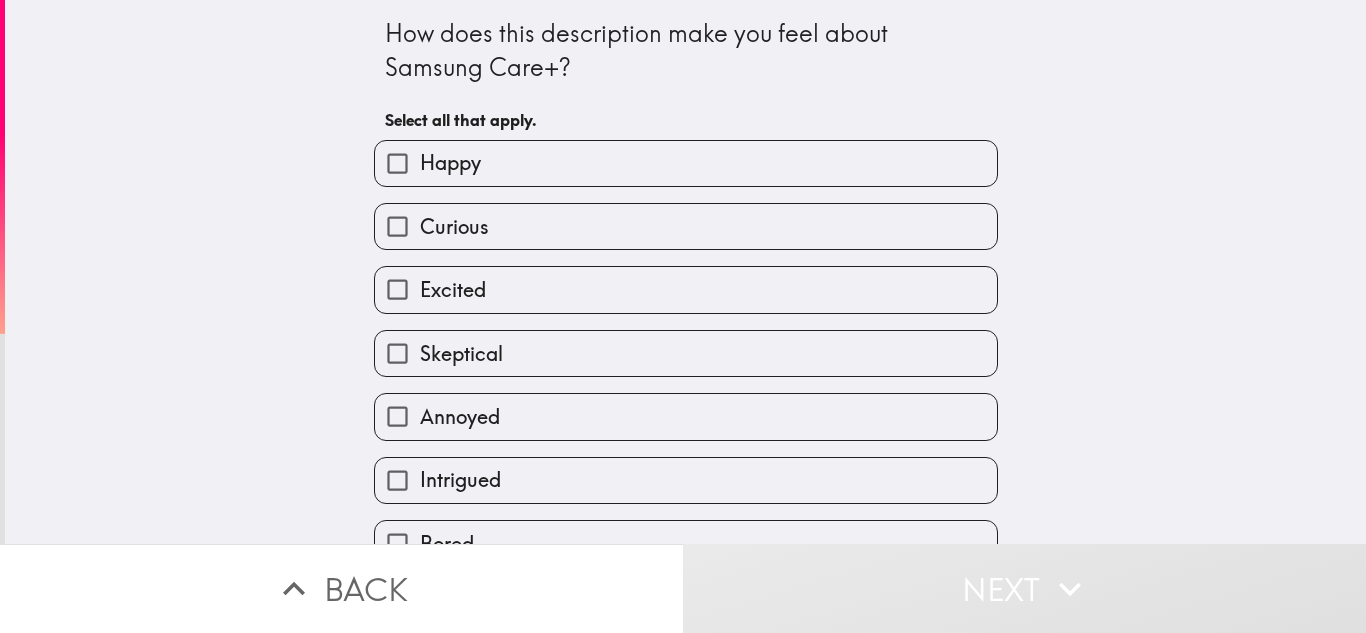 click on "Happy" at bounding box center [686, 163] 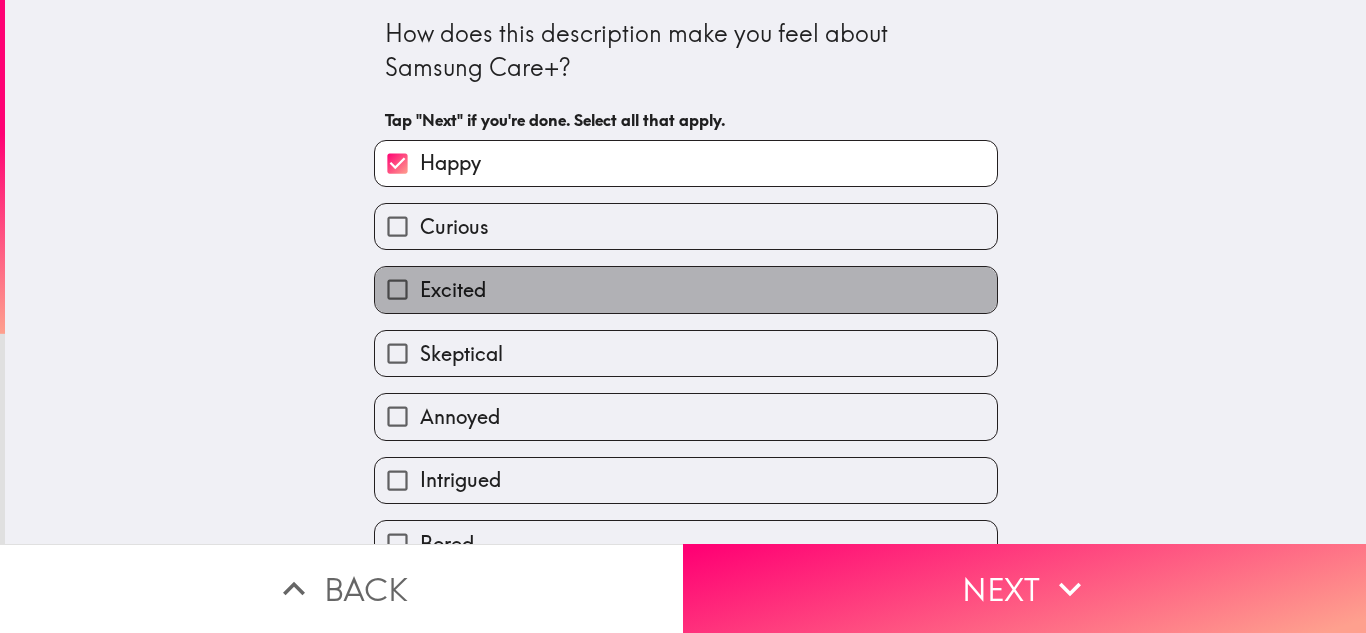 click on "Excited" at bounding box center (686, 289) 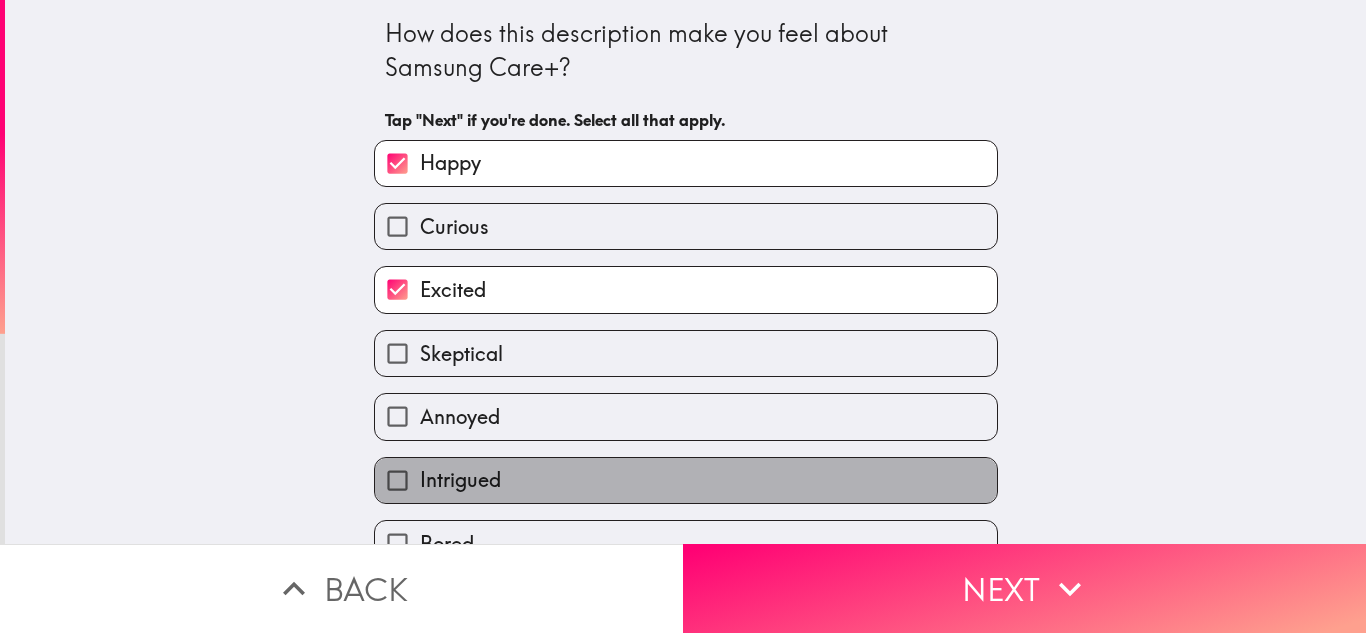 click on "Intrigued" at bounding box center (460, 480) 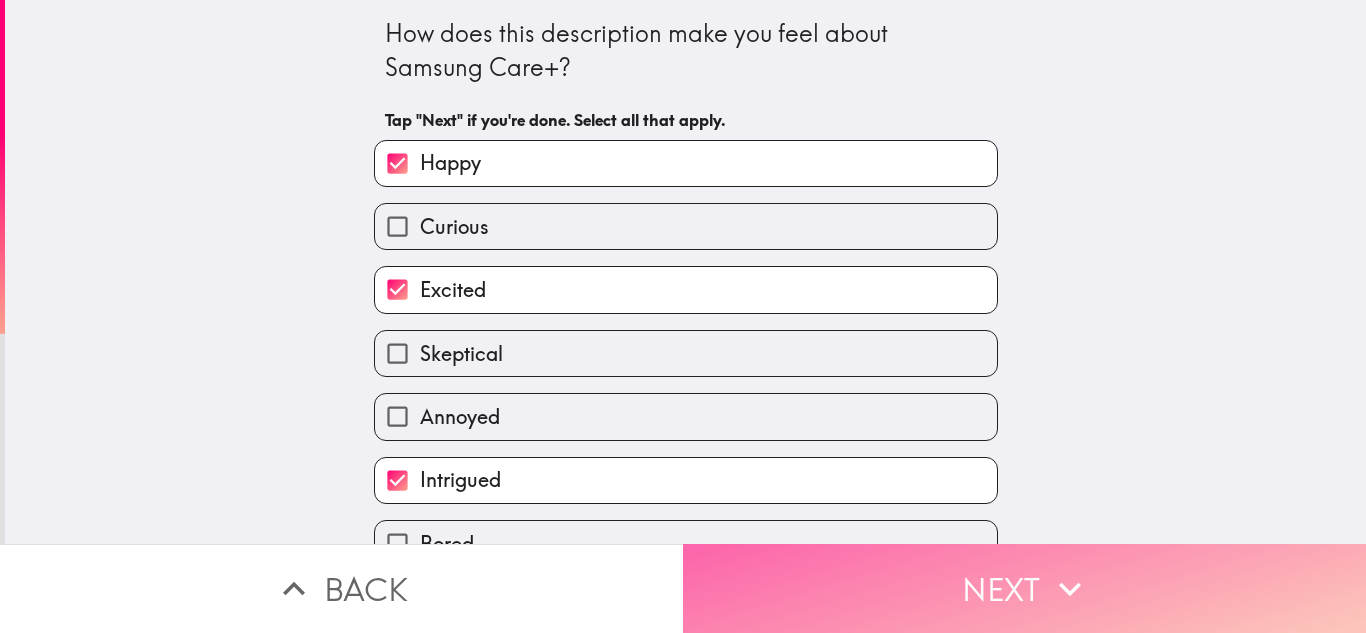 click on "Next" at bounding box center [1024, 588] 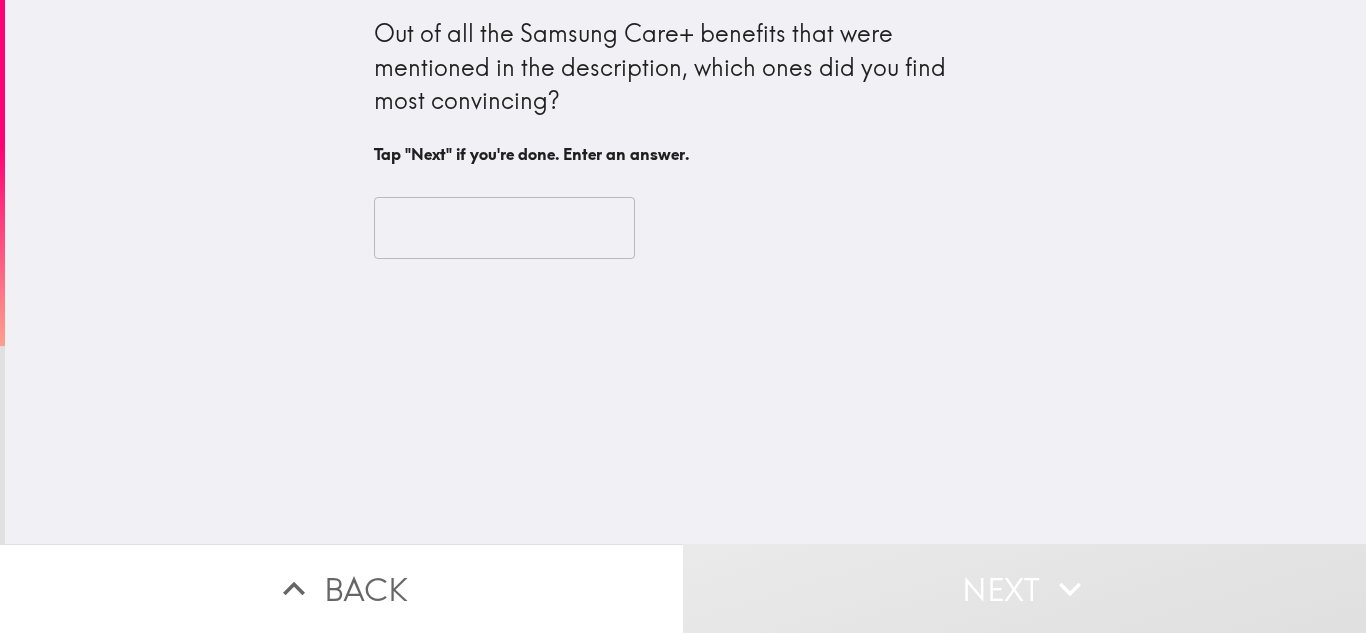click at bounding box center (504, 228) 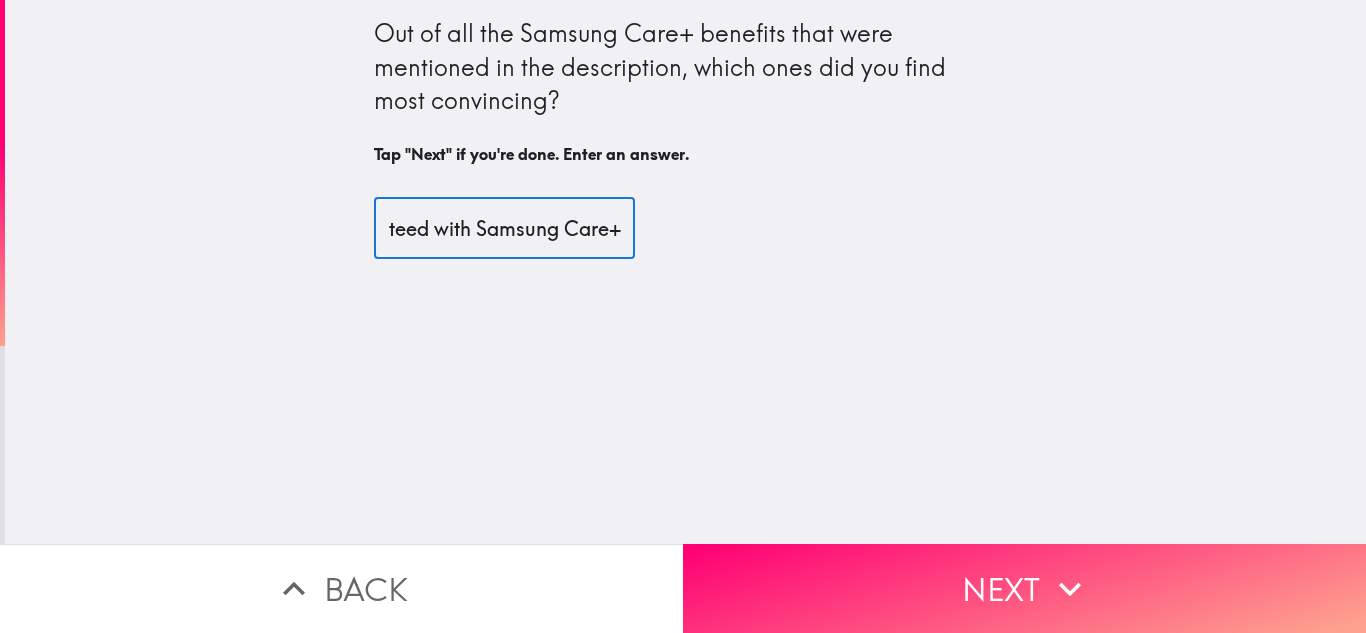 scroll, scrollTop: 0, scrollLeft: 181, axis: horizontal 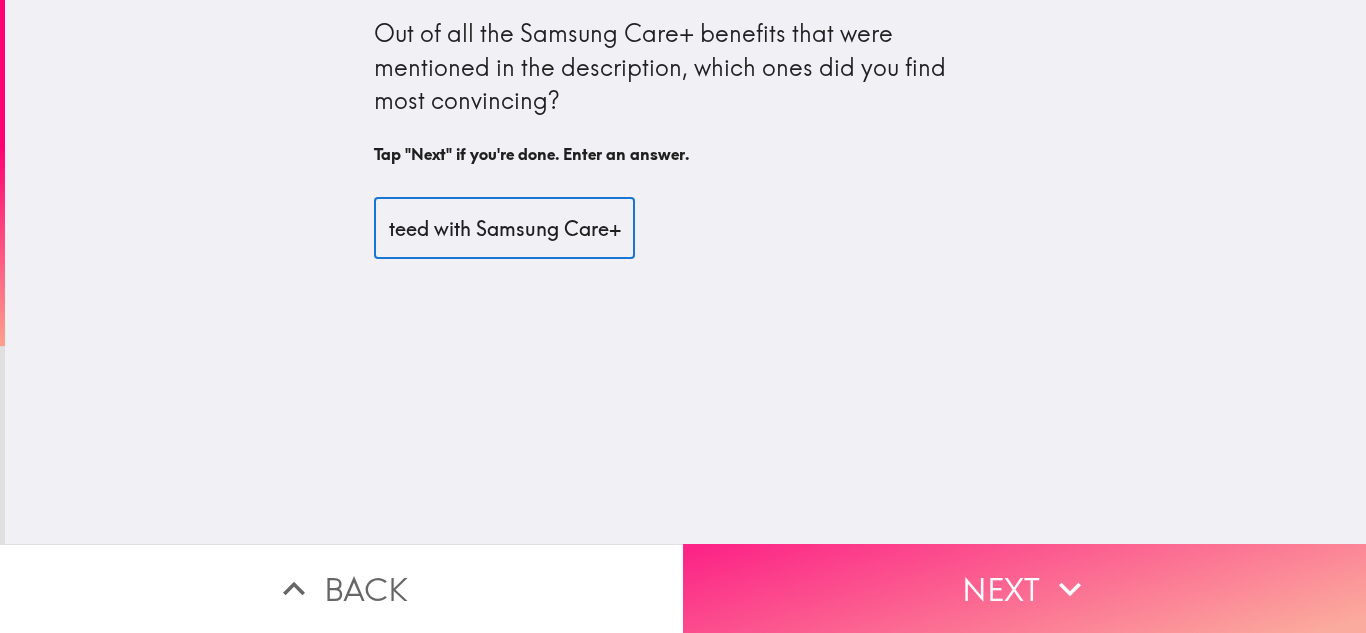 type on "Protection guaranteed with Samsung Care+" 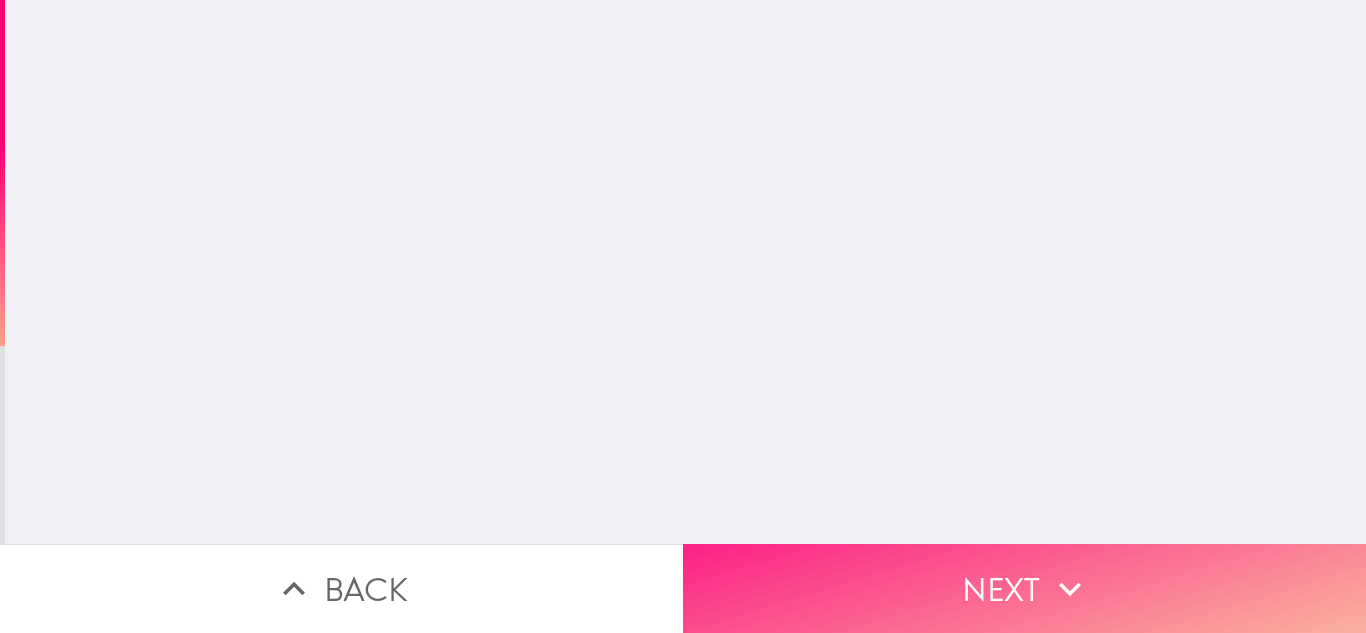 scroll, scrollTop: 0, scrollLeft: 0, axis: both 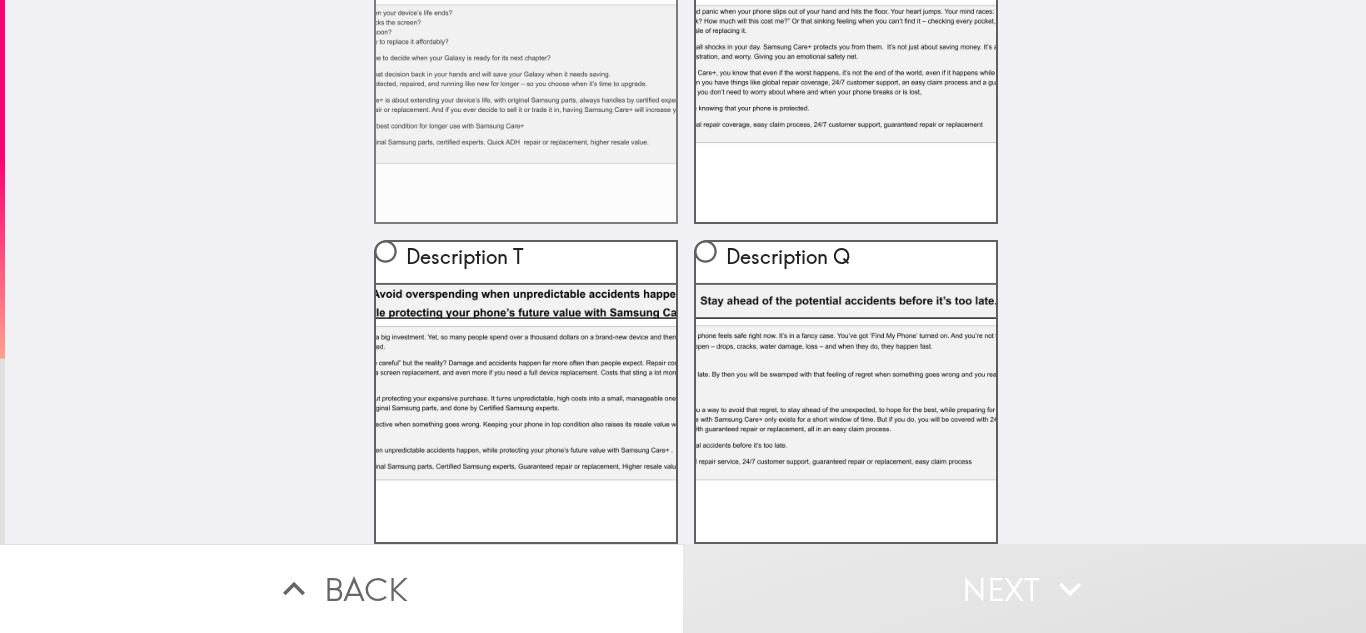 click on "Description N" at bounding box center [526, 72] 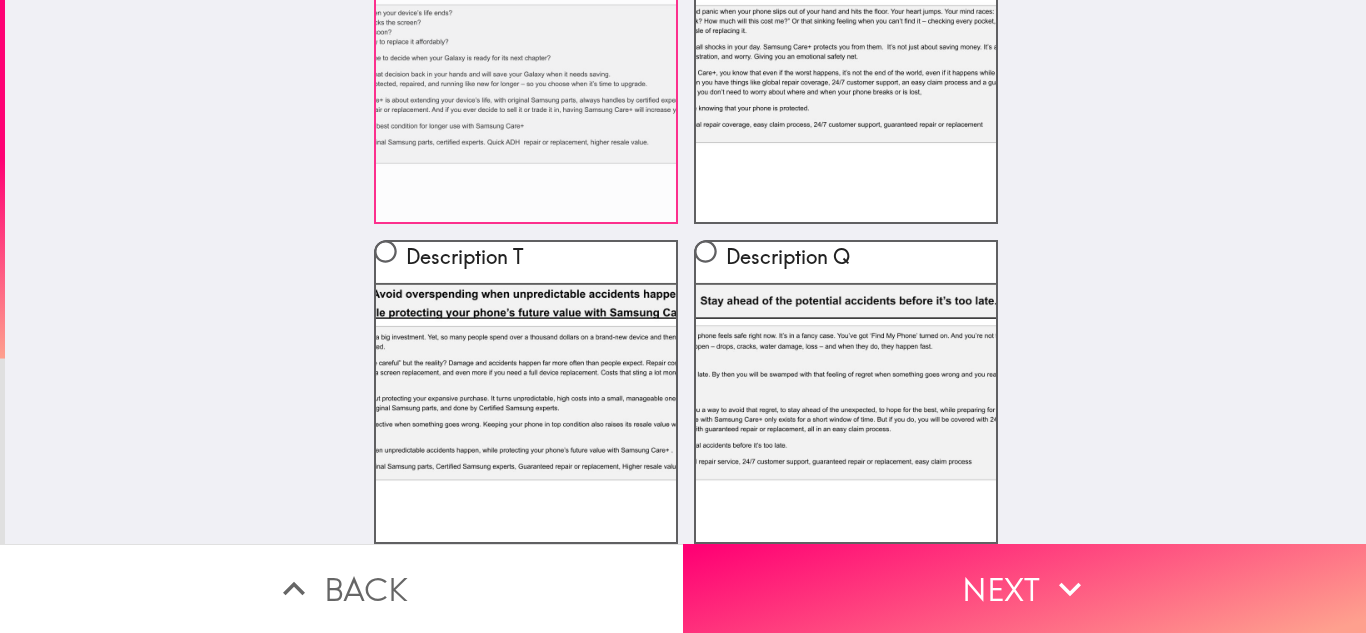 scroll, scrollTop: 0, scrollLeft: 0, axis: both 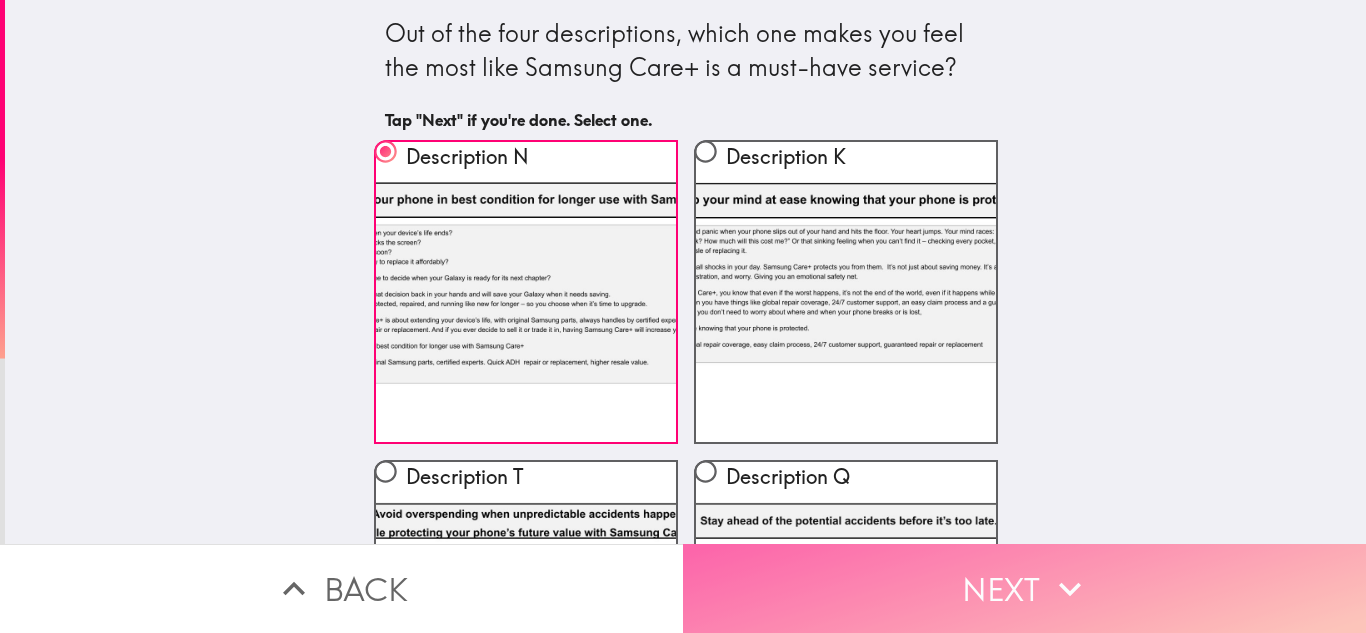 click on "Next" at bounding box center [1024, 588] 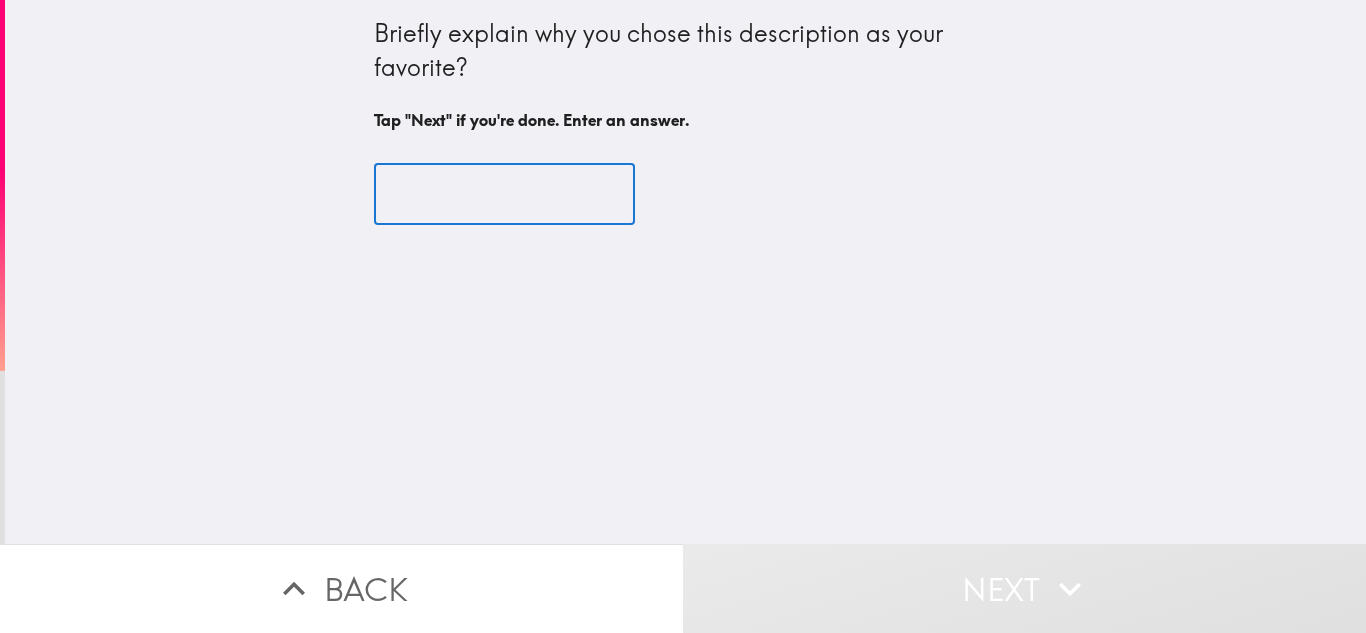 click at bounding box center [504, 195] 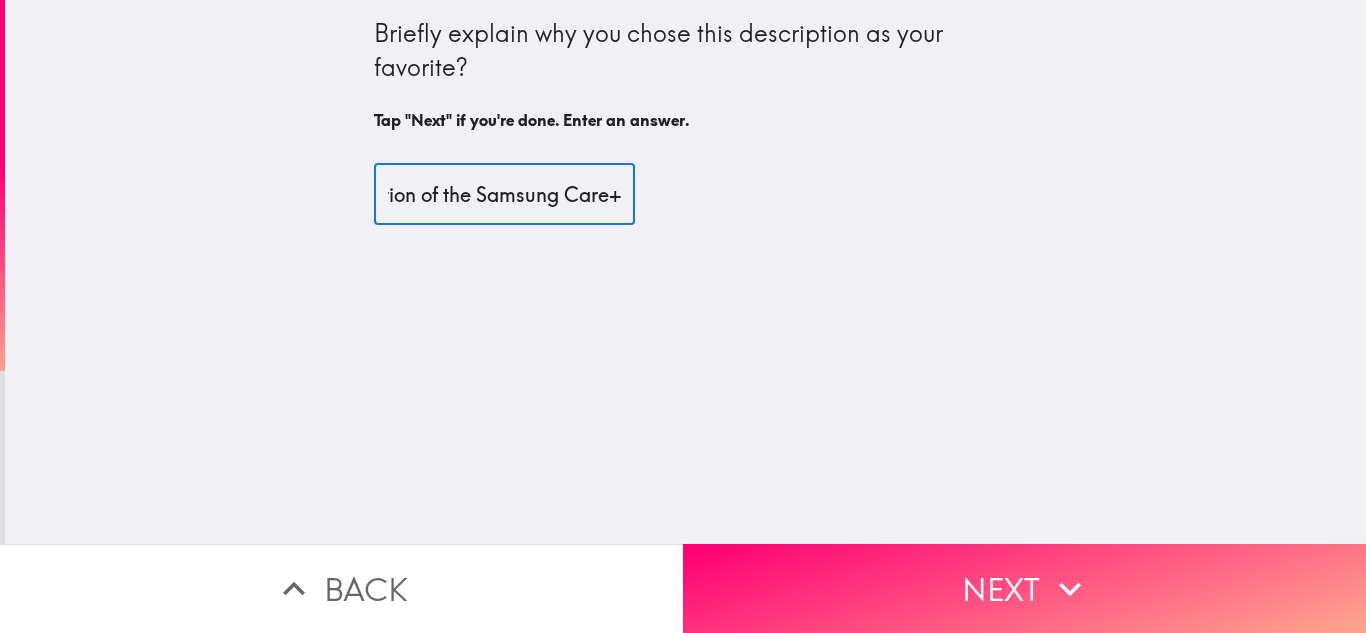 scroll, scrollTop: 0, scrollLeft: 230, axis: horizontal 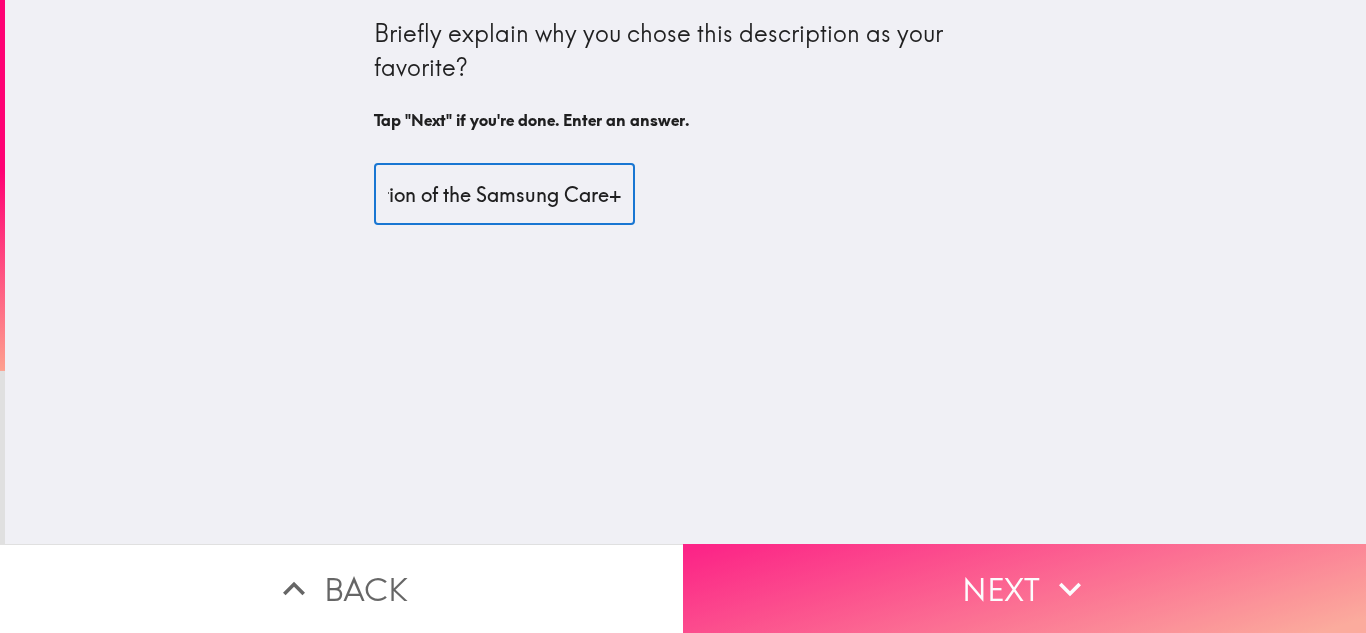 type on "Gives detailed description of the Samsung Care+" 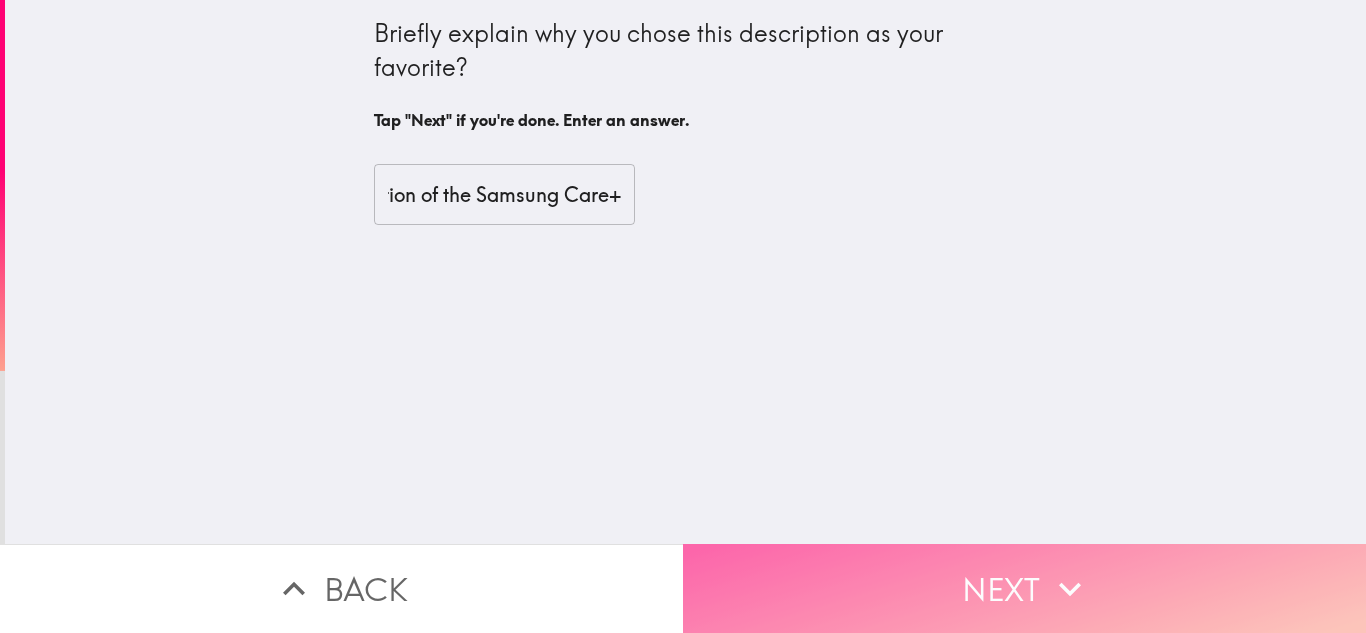 scroll, scrollTop: 0, scrollLeft: 0, axis: both 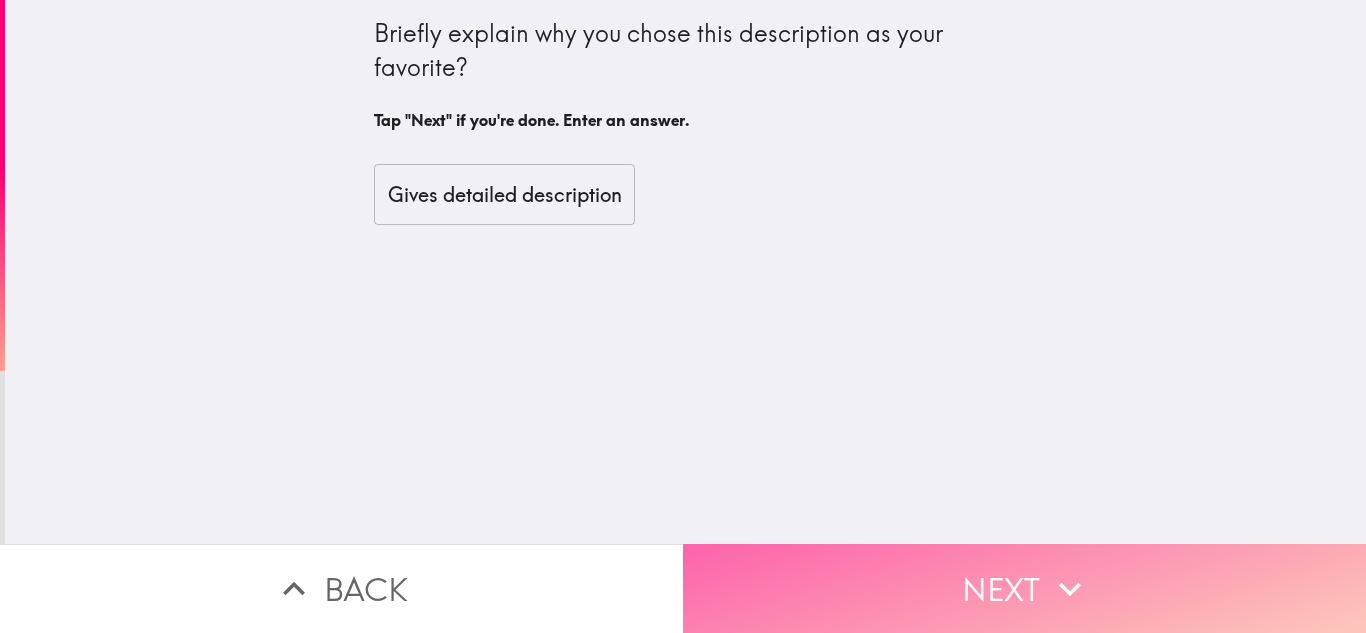 click on "Next" at bounding box center (1024, 588) 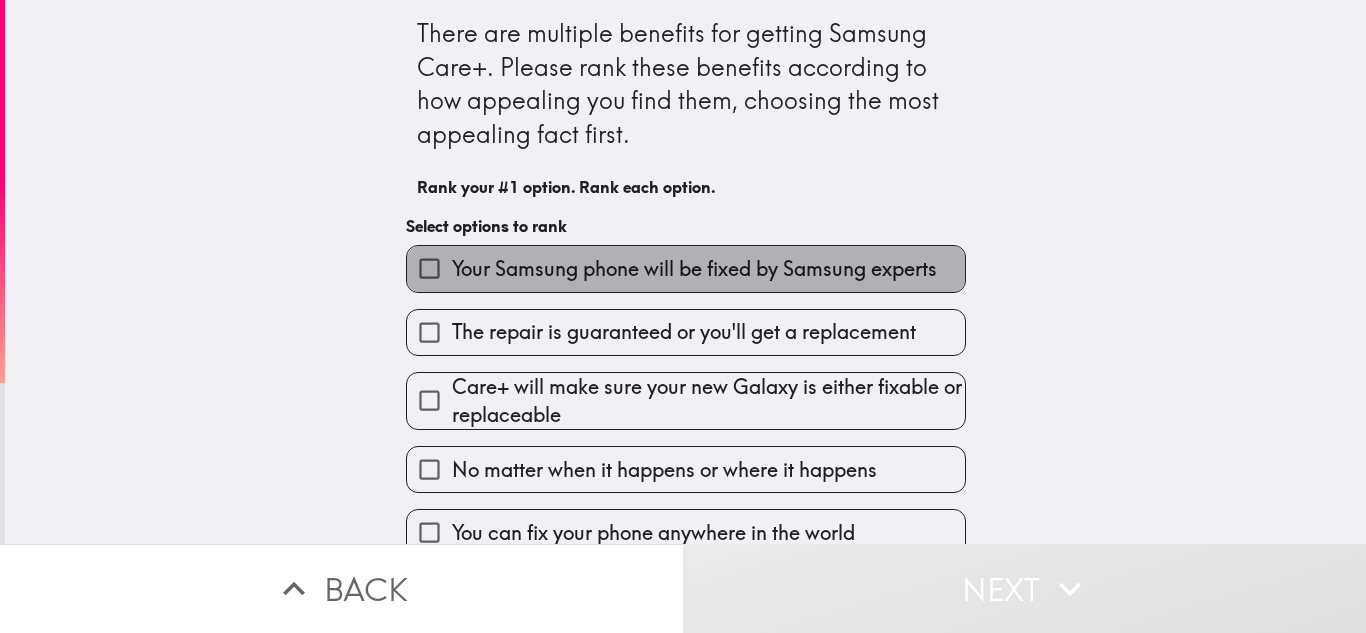 click on "Your Samsung phone will be fixed by Samsung experts" at bounding box center [694, 269] 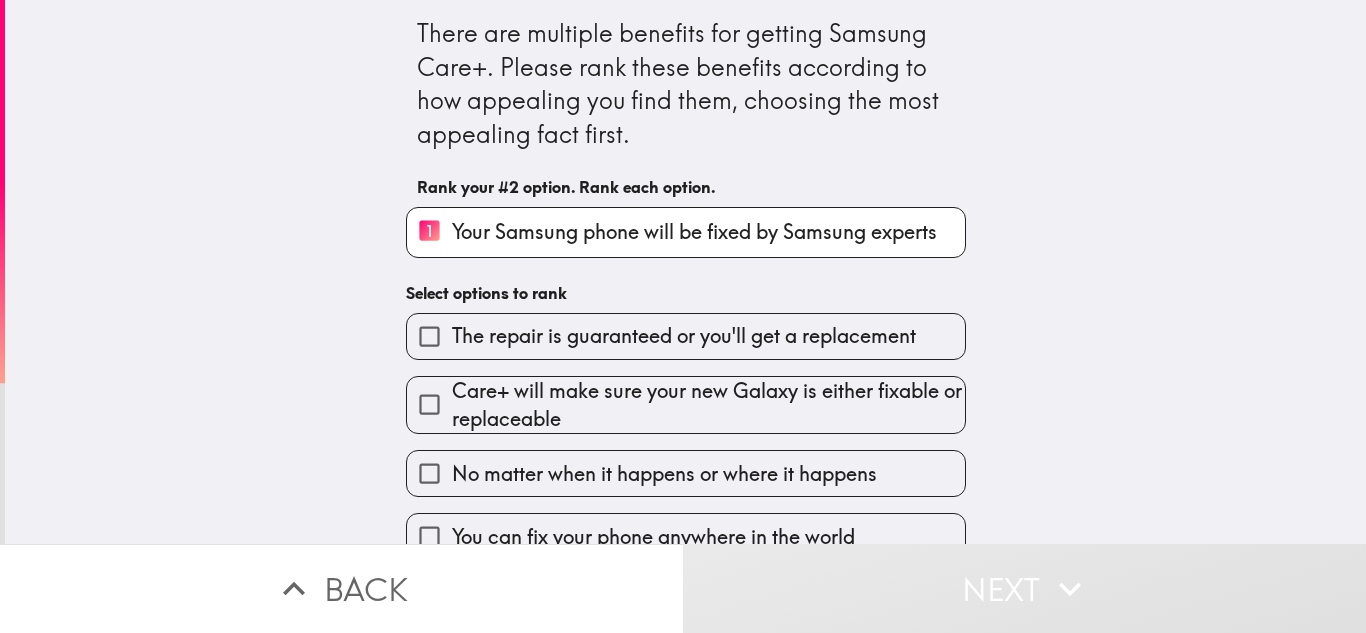 click on "Care+ will make sure your new Galaxy is either fixable or replaceable" at bounding box center (708, 405) 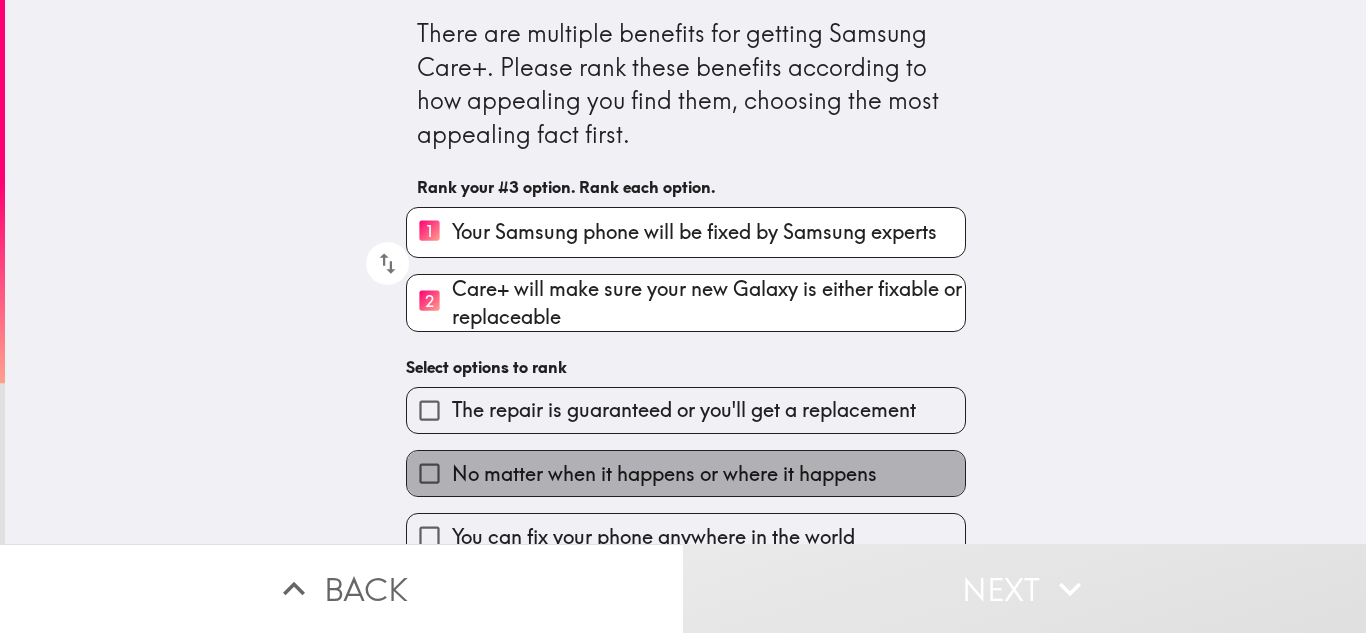 click on "No matter when it happens or where it happens" at bounding box center [664, 474] 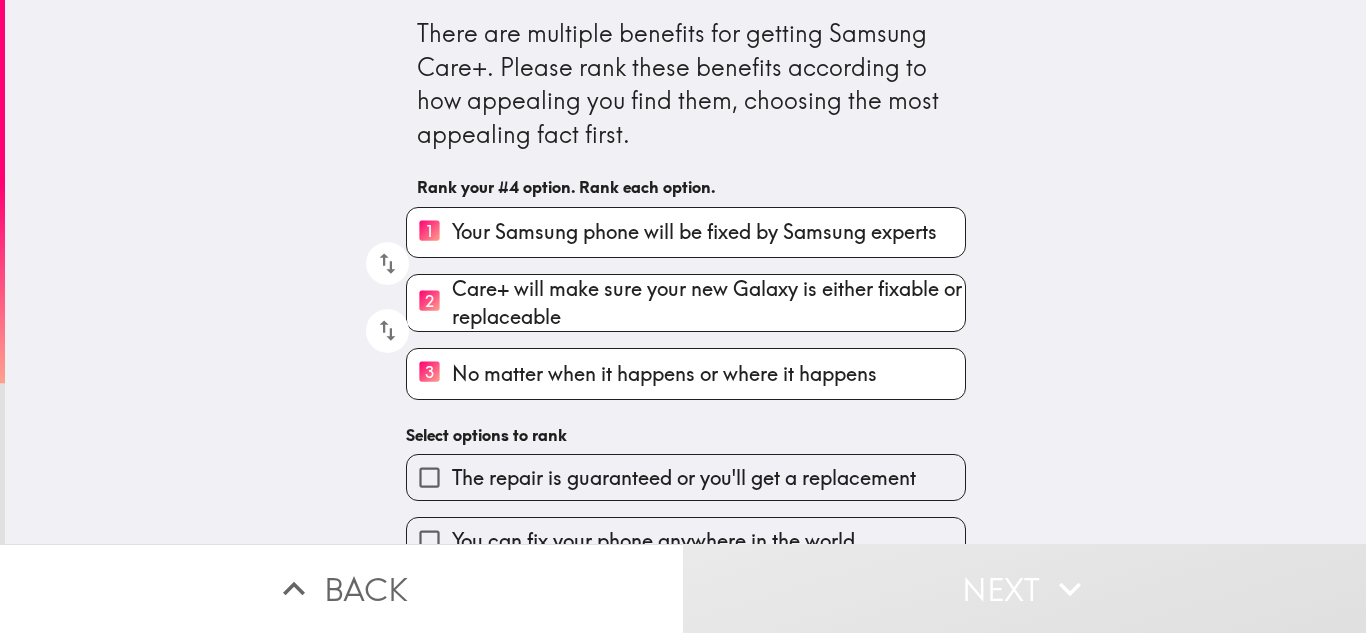scroll, scrollTop: 311, scrollLeft: 0, axis: vertical 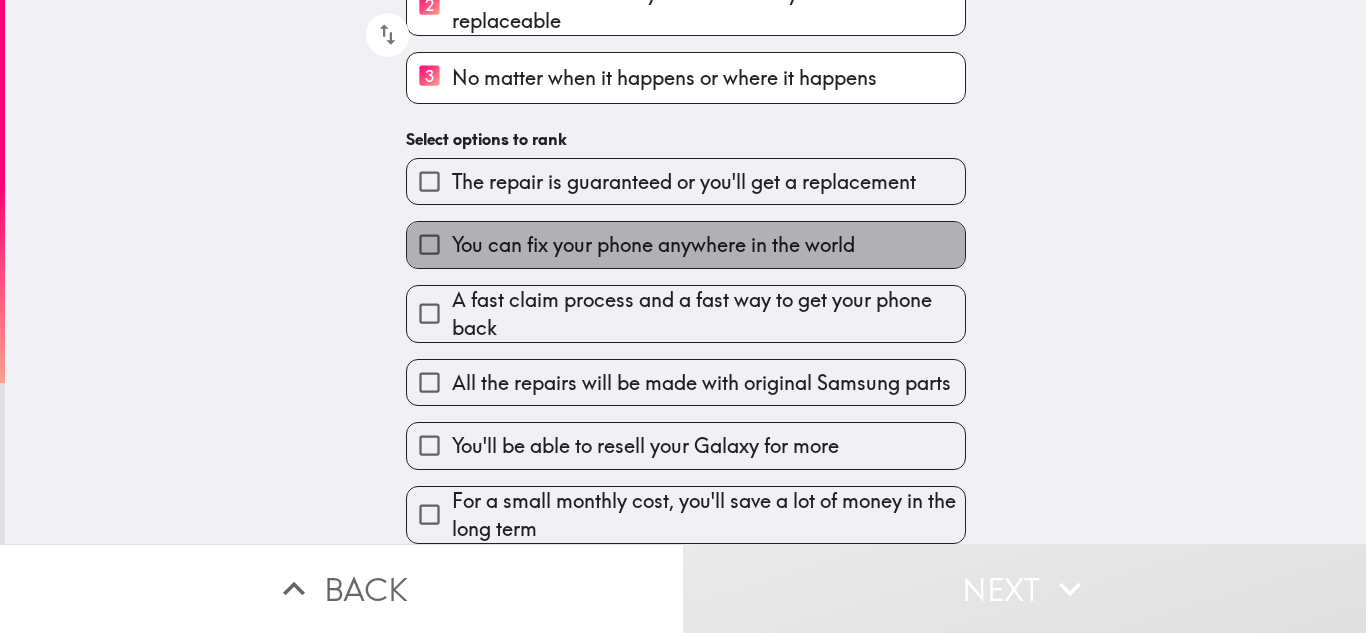 click on "You can fix your phone anywhere in the world" at bounding box center (653, 245) 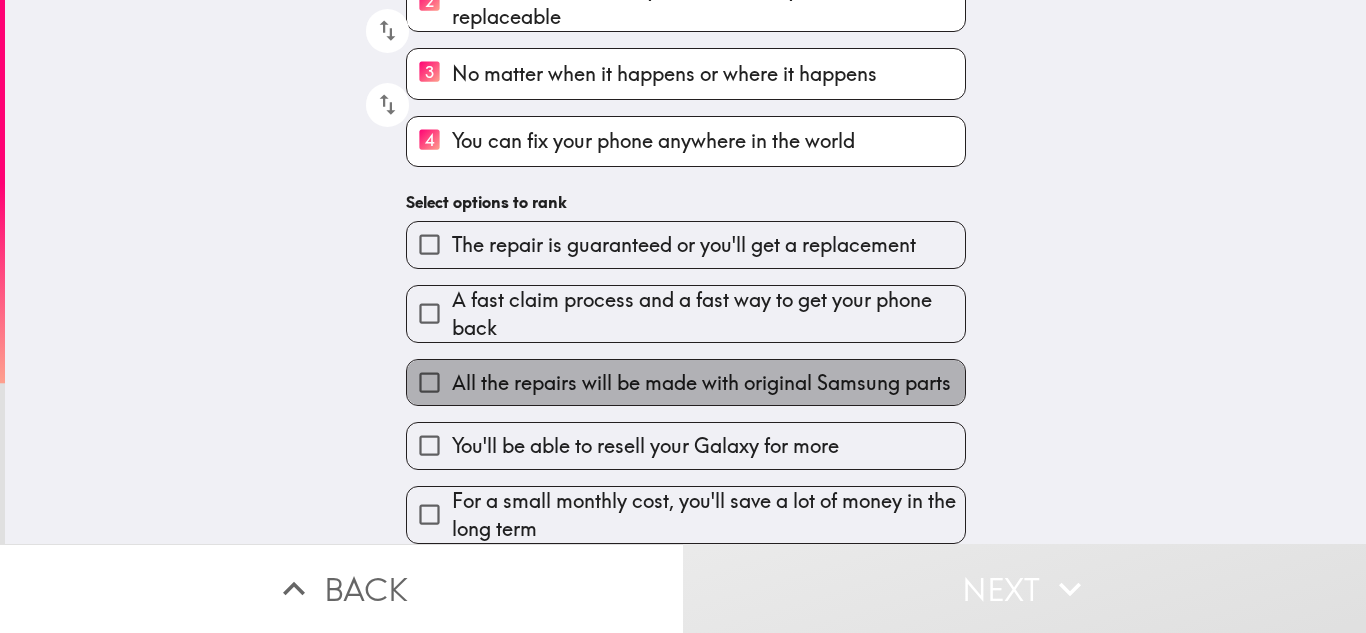 click on "All the repairs will be made with original Samsung parts" at bounding box center (701, 383) 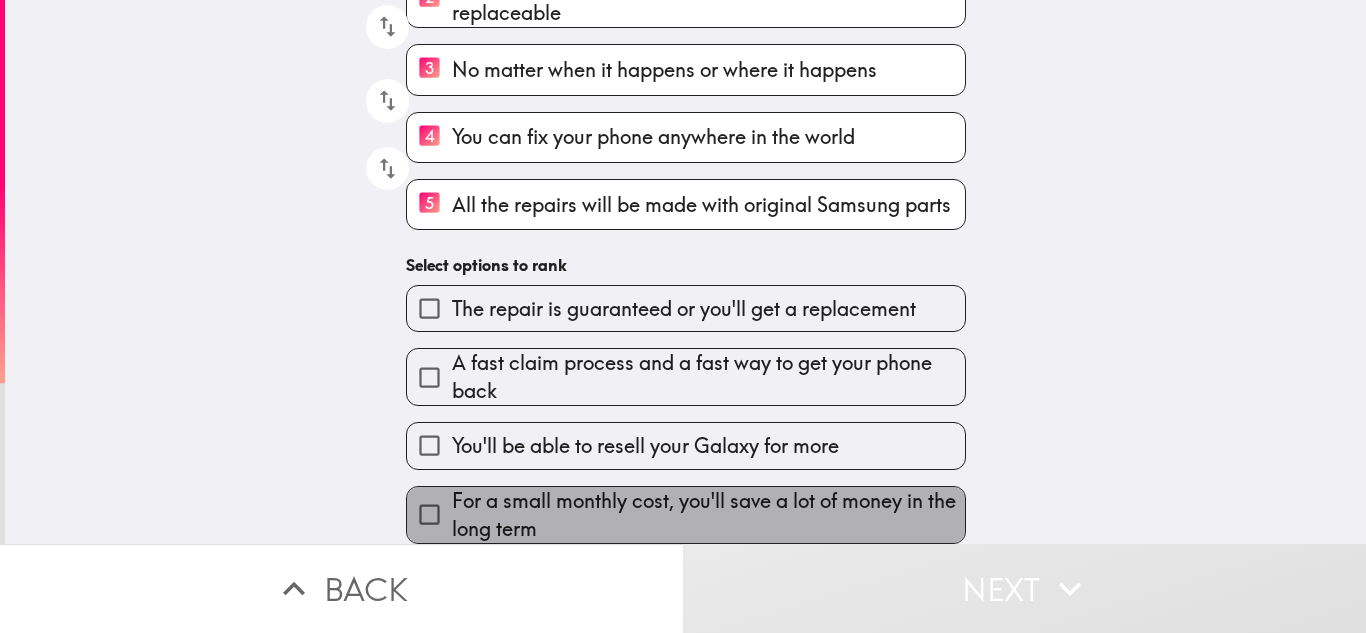click on "For a small monthly cost, you'll save a lot of money in the long term" at bounding box center [708, 515] 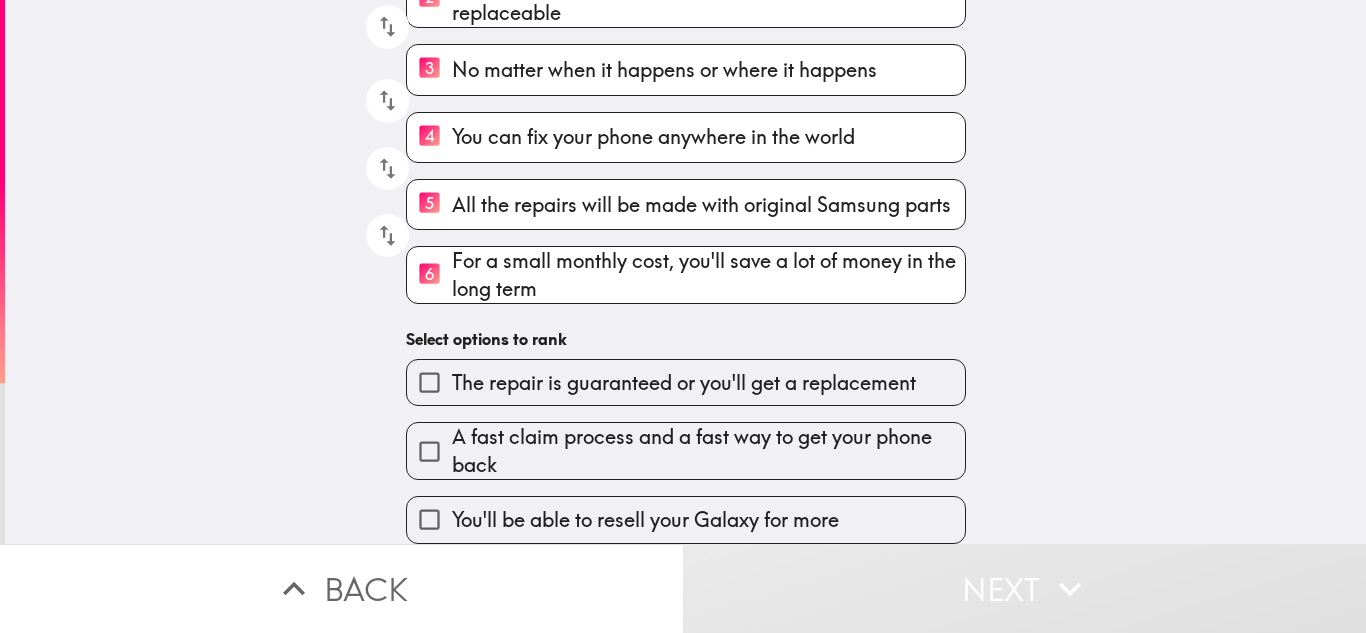 scroll, scrollTop: 312, scrollLeft: 0, axis: vertical 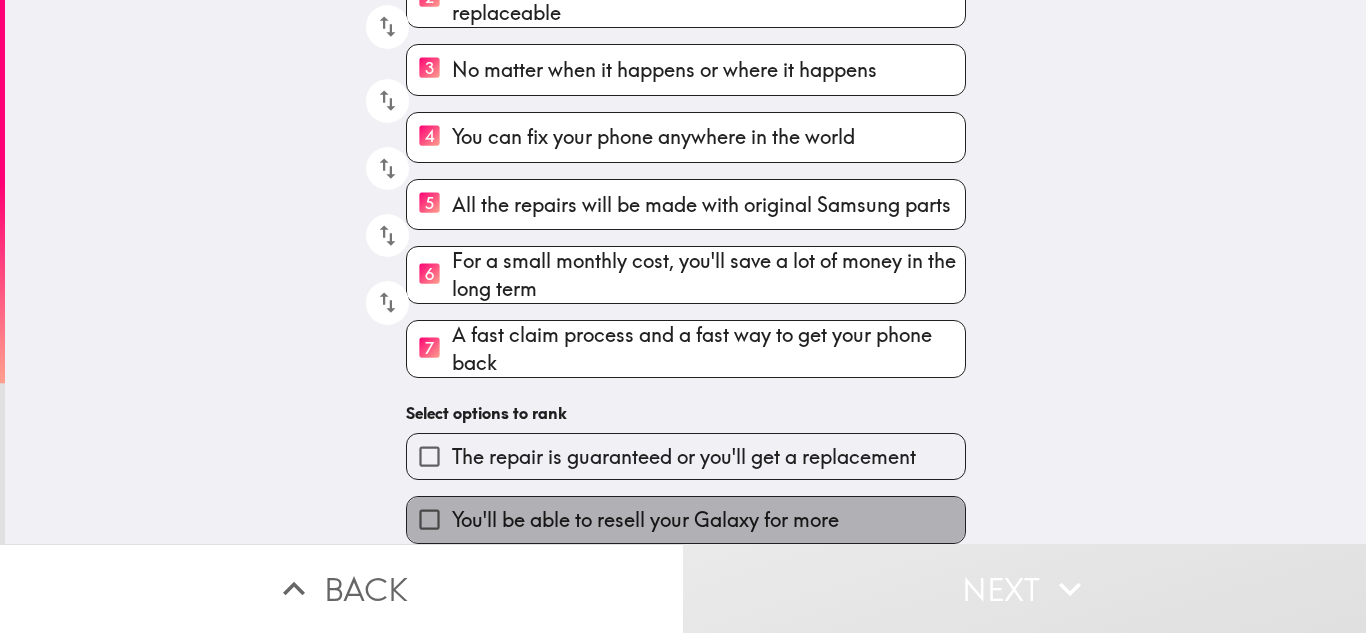 click on "You'll be able to resell your Galaxy for more" at bounding box center [645, 520] 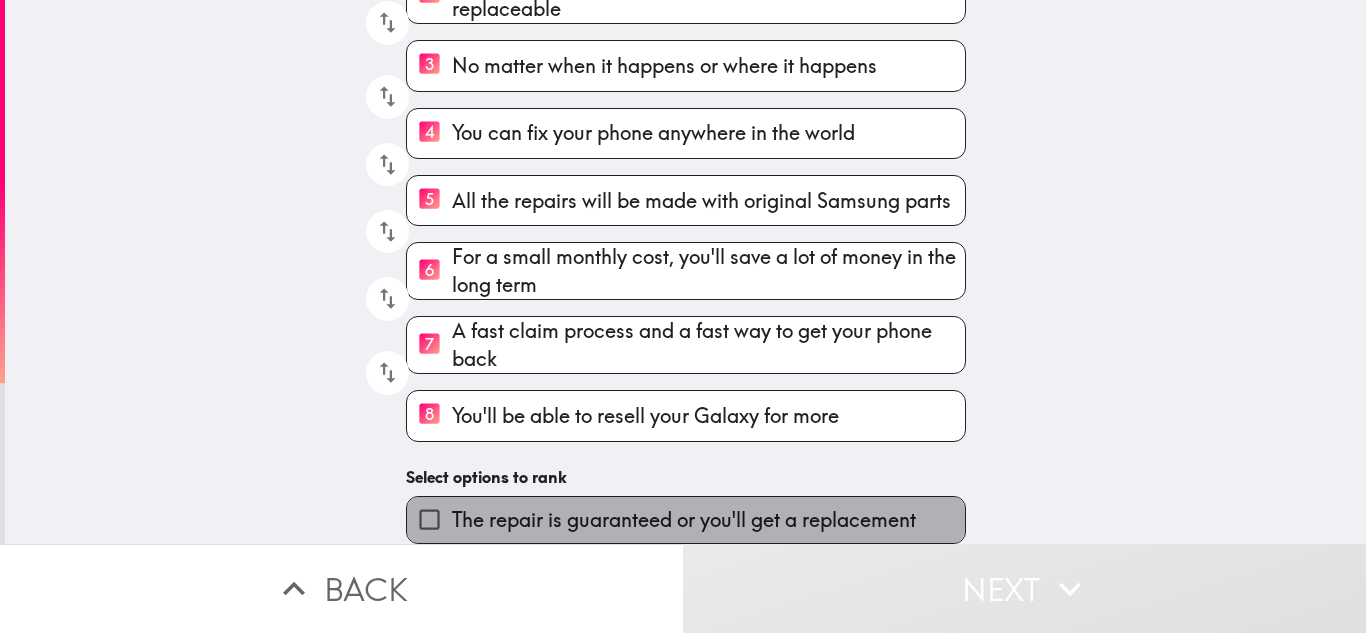 click on "The repair is guaranteed or you'll get a replacement" at bounding box center [684, 520] 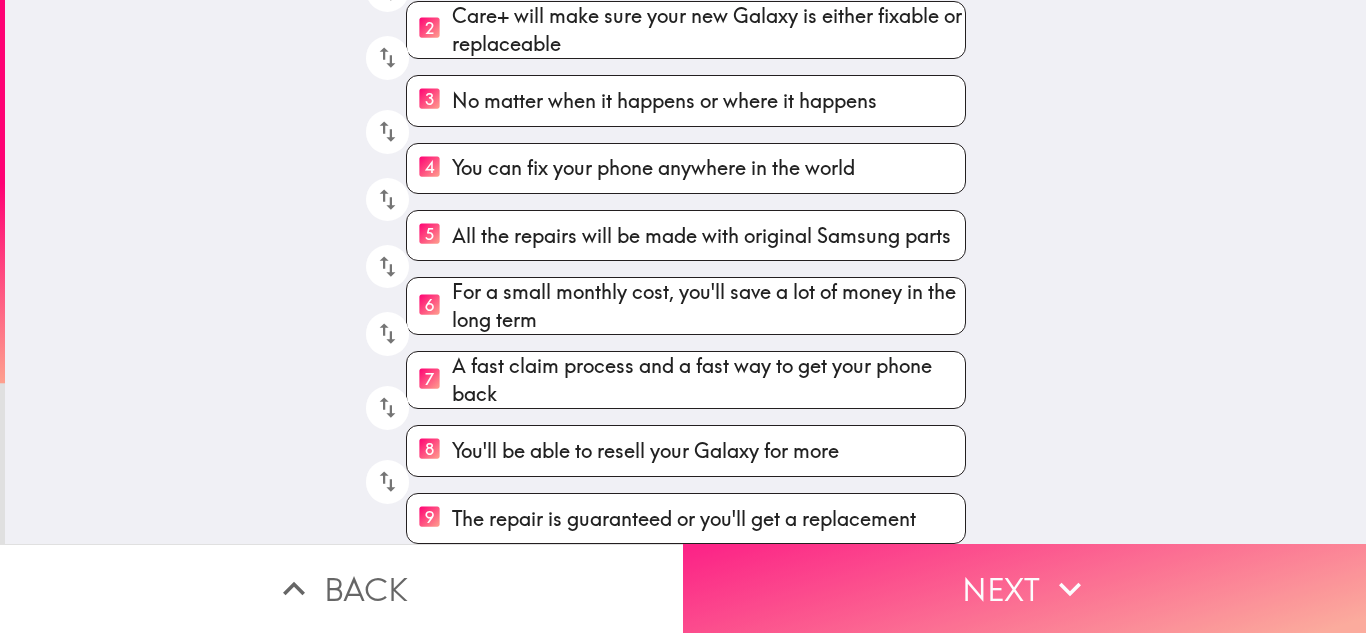 click on "Next" at bounding box center [1024, 588] 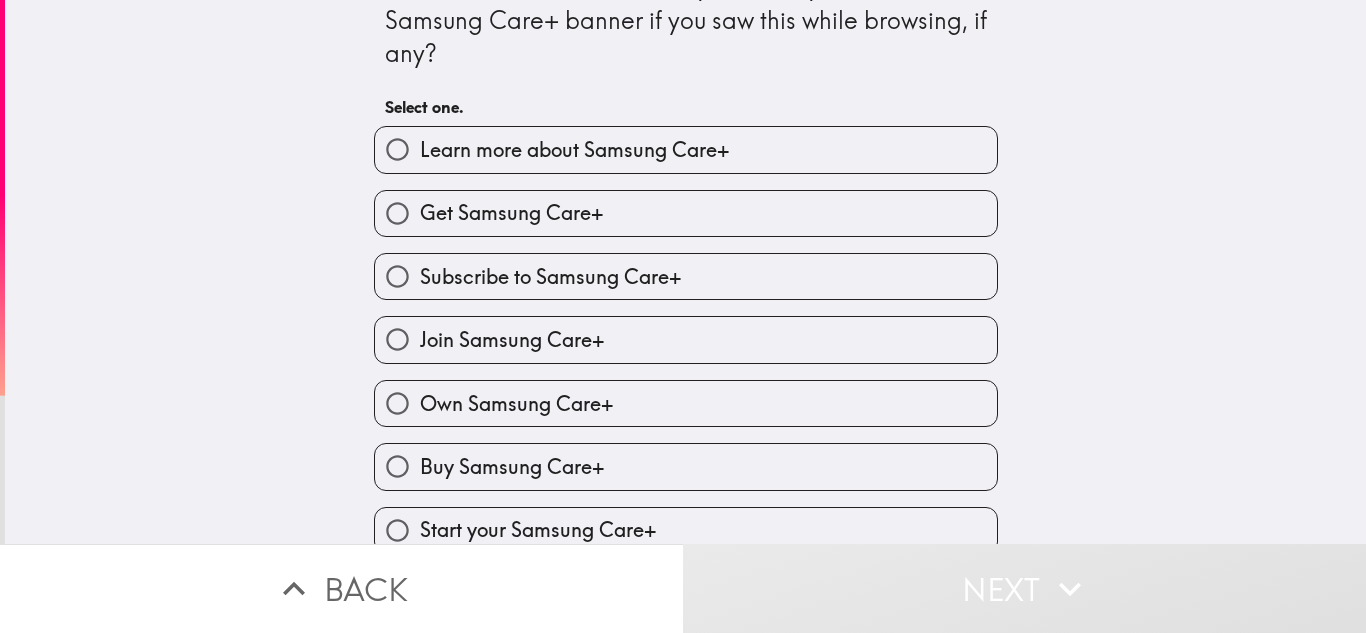 scroll, scrollTop: 0, scrollLeft: 0, axis: both 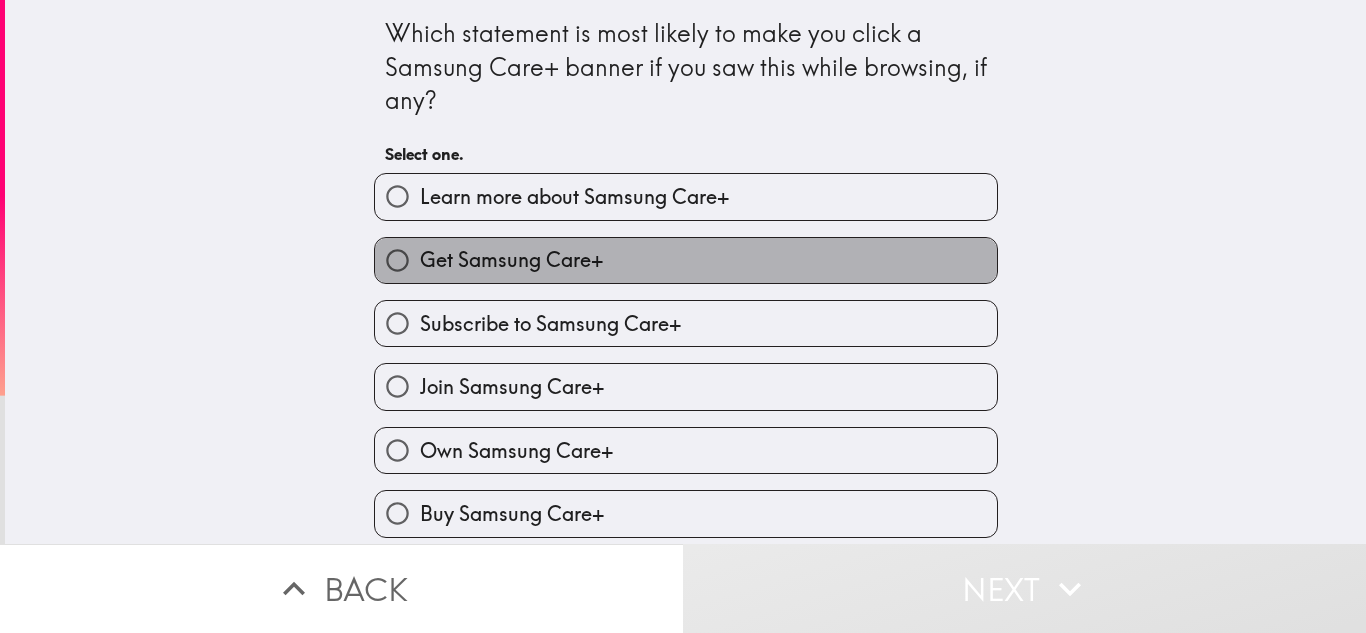 click on "Get Samsung Care+" at bounding box center [511, 260] 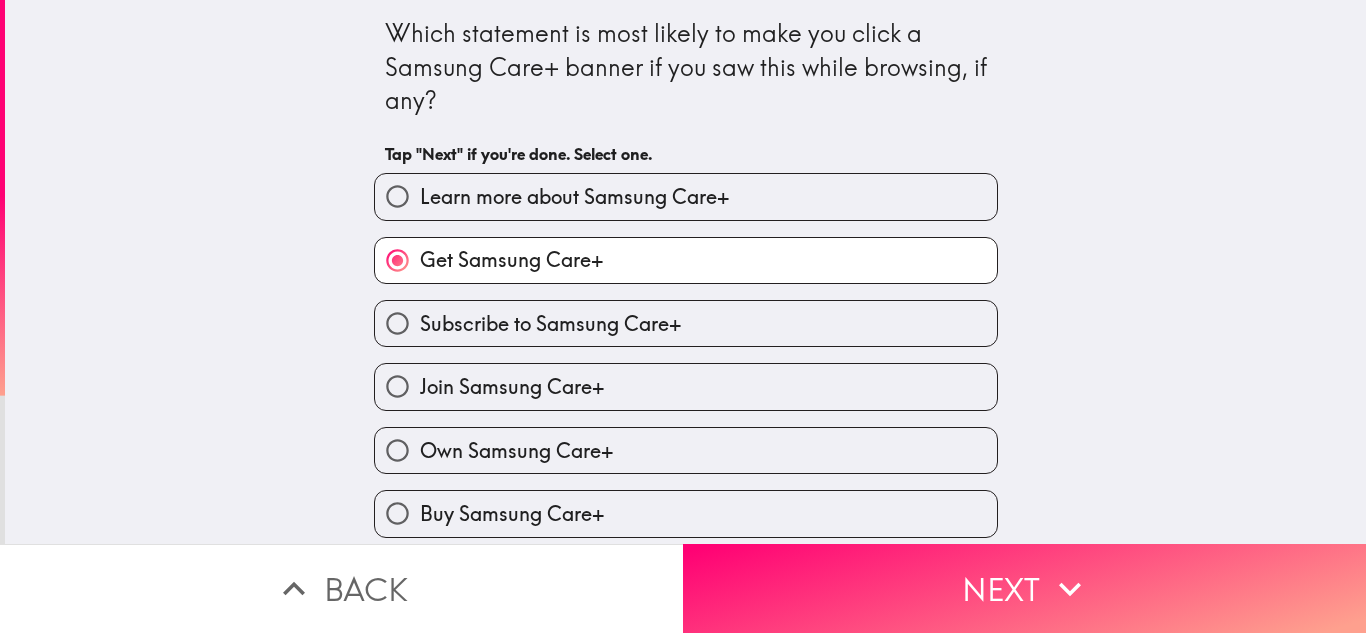 scroll, scrollTop: 136, scrollLeft: 0, axis: vertical 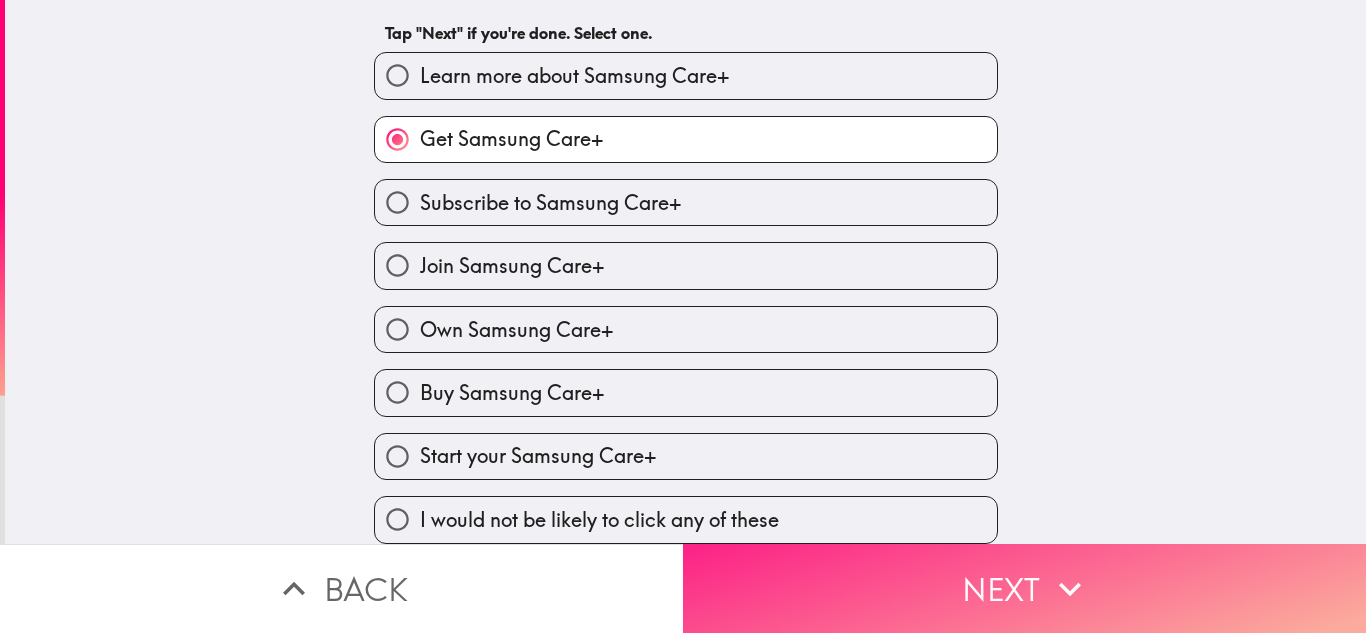 click on "Next" at bounding box center [1024, 588] 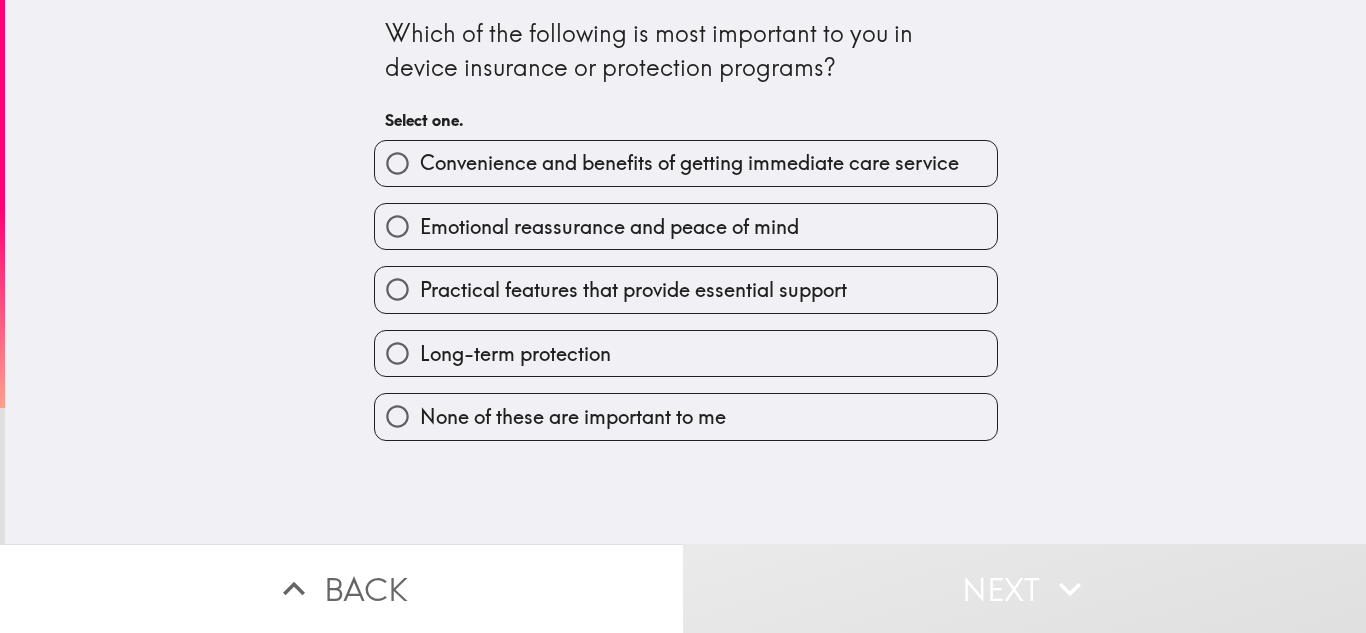 click on "Long-term protection" at bounding box center (515, 354) 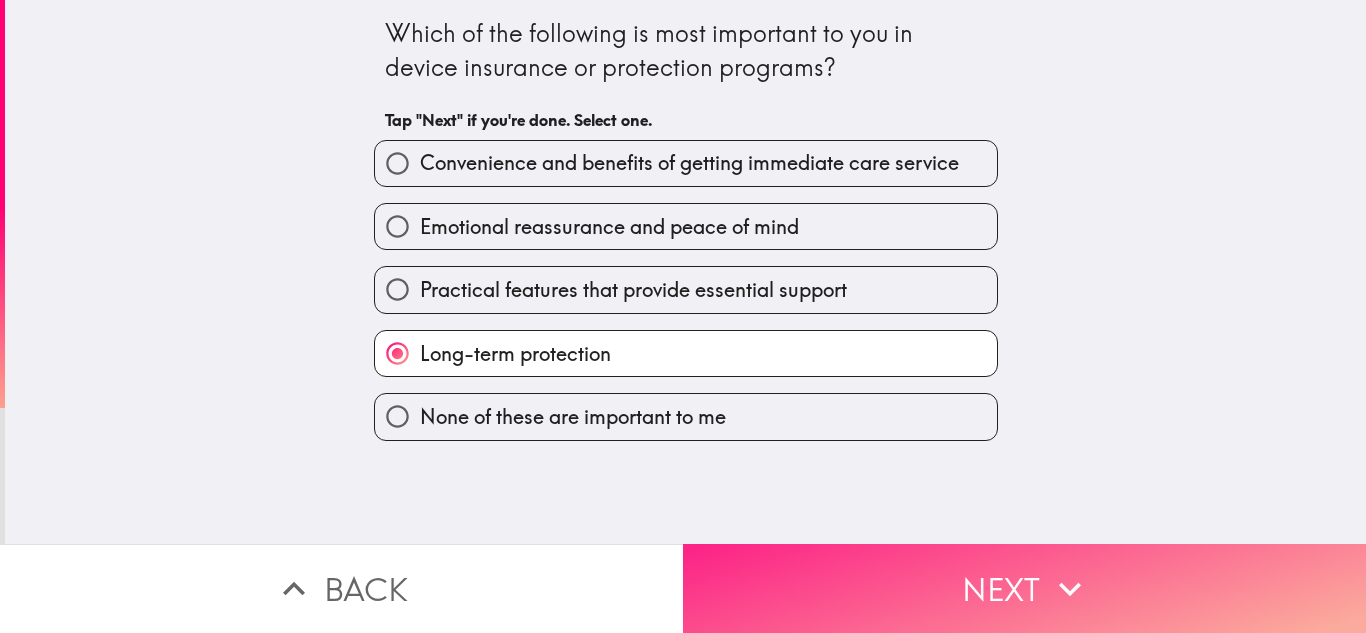 click on "Next" at bounding box center [1024, 588] 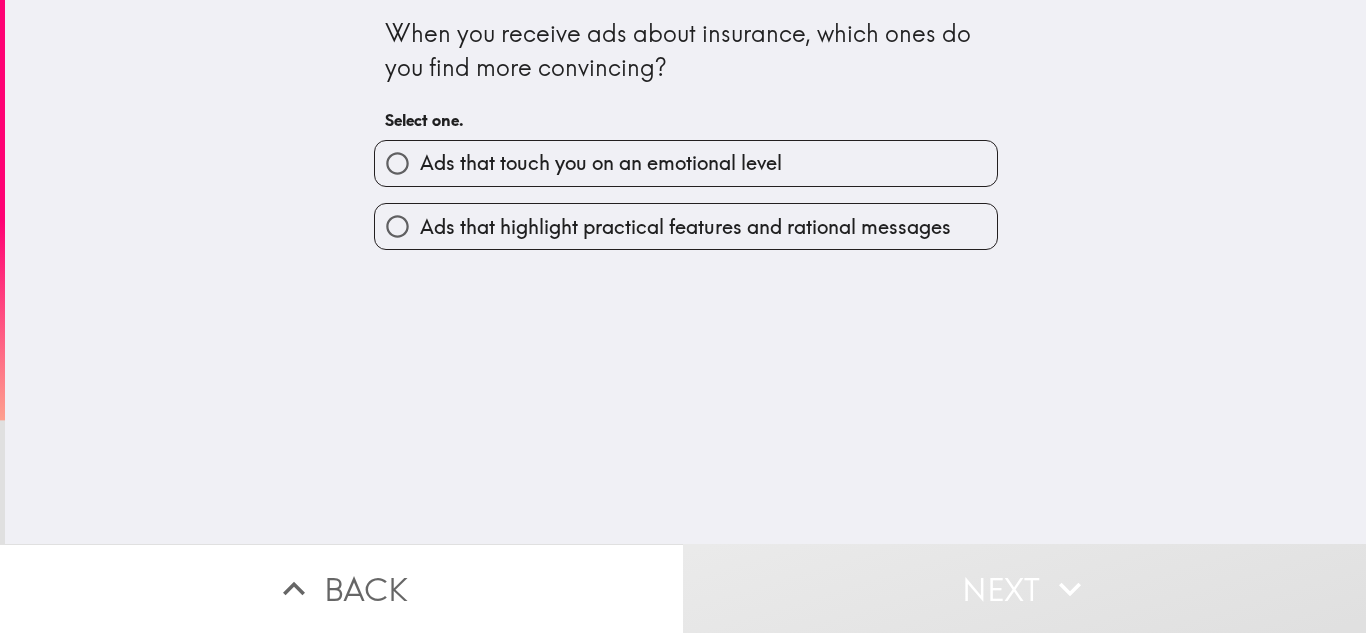 click on "Ads that highlight practical features and rational messages" at bounding box center [685, 227] 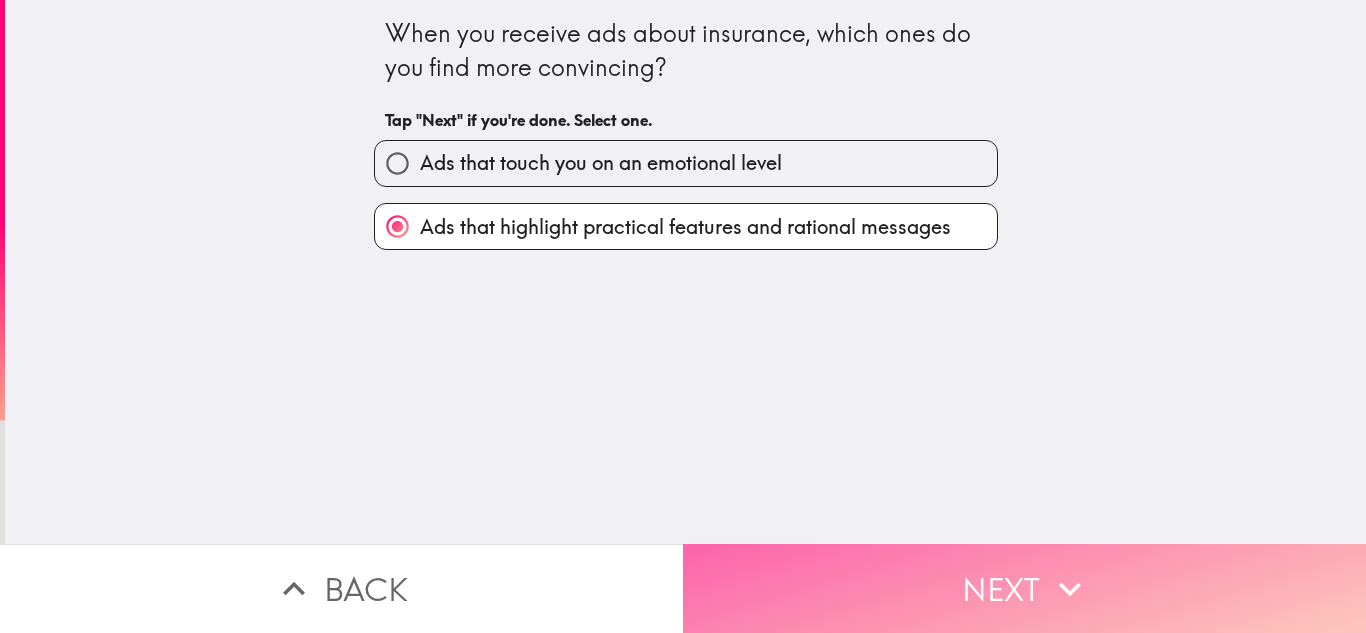 click 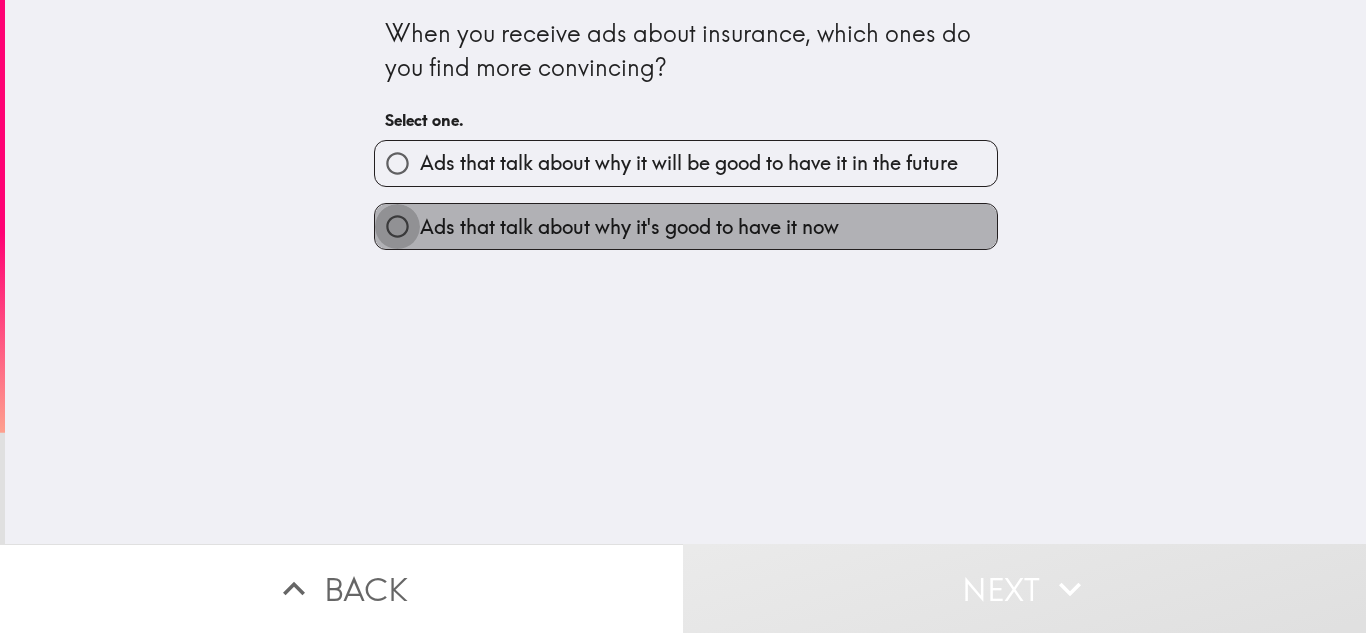 click on "Ads that talk about why it's good to have it now" at bounding box center [397, 226] 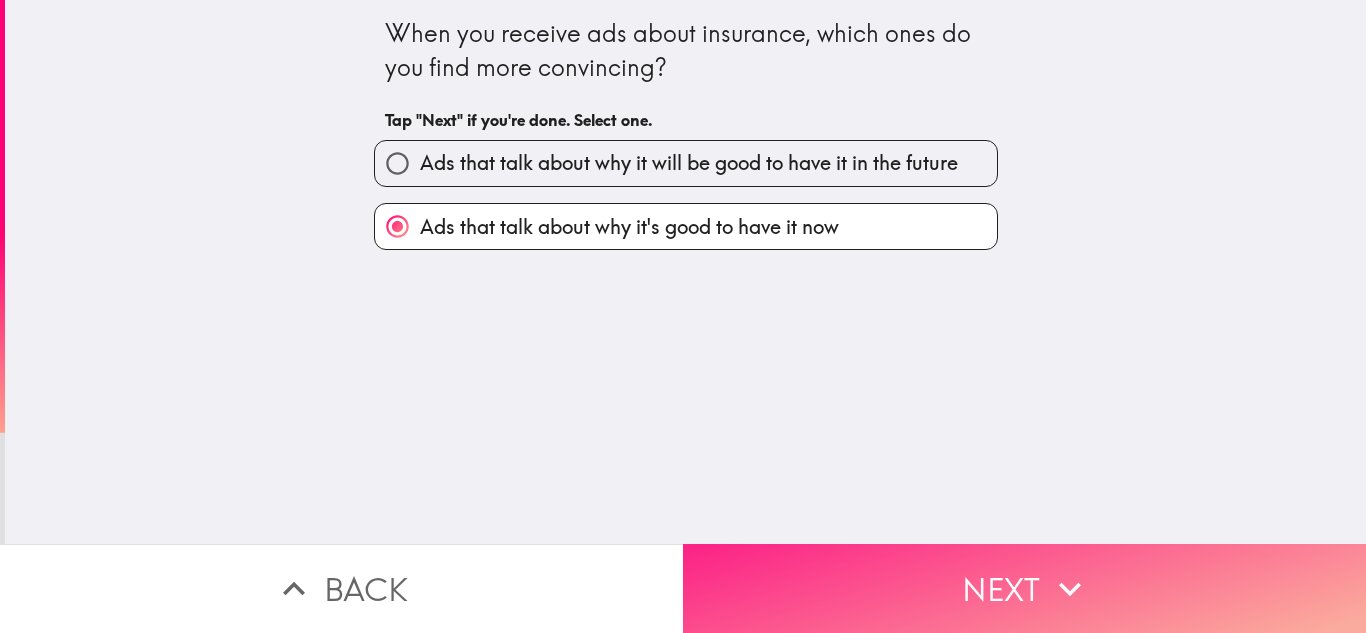 click on "Next" at bounding box center (1024, 588) 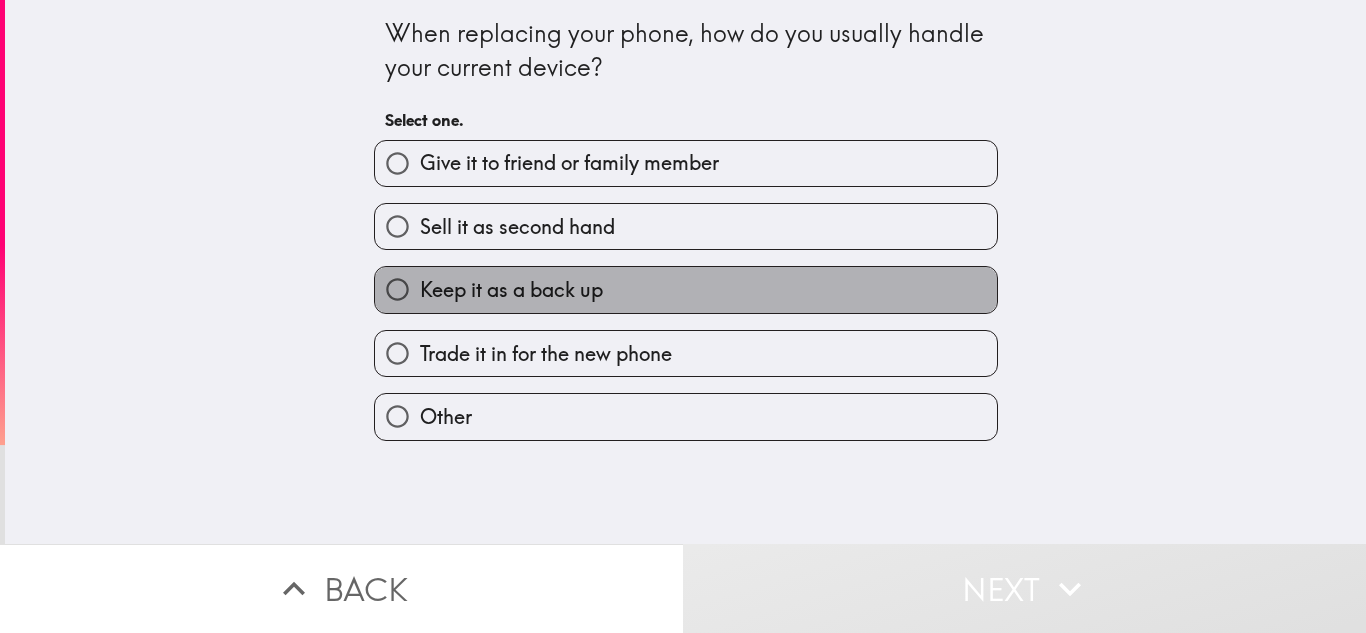 click on "Keep it as a back up" at bounding box center (511, 290) 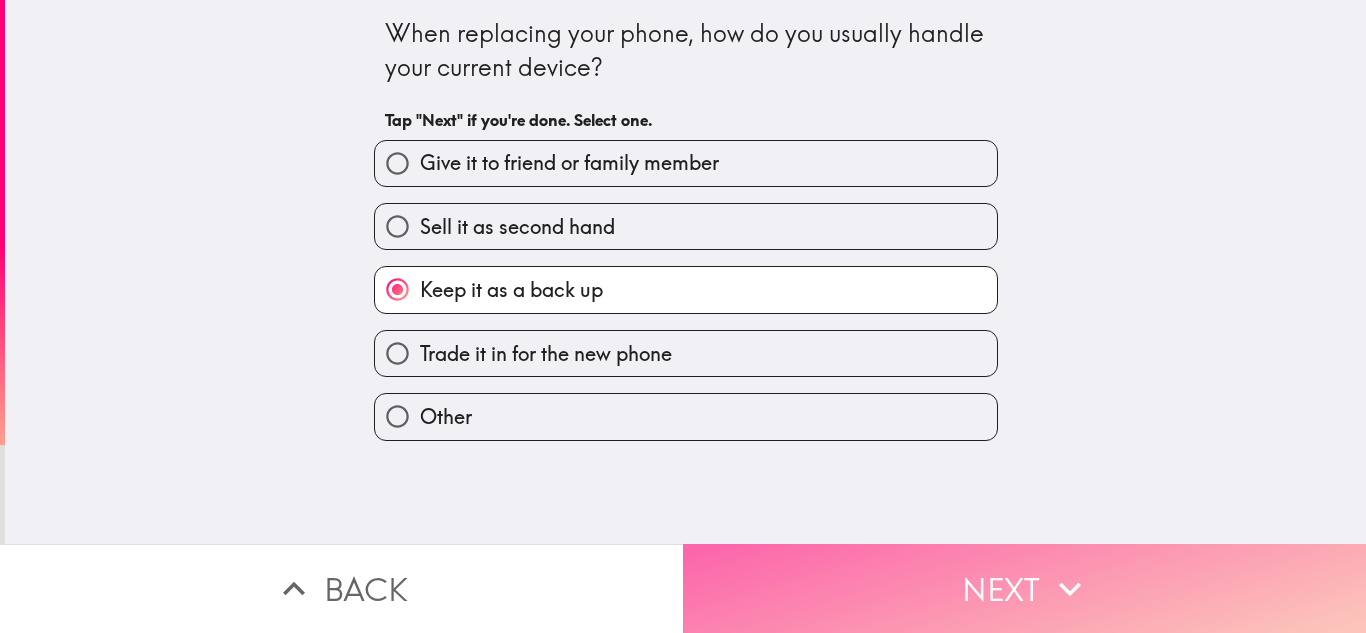 click on "Next" at bounding box center (1024, 588) 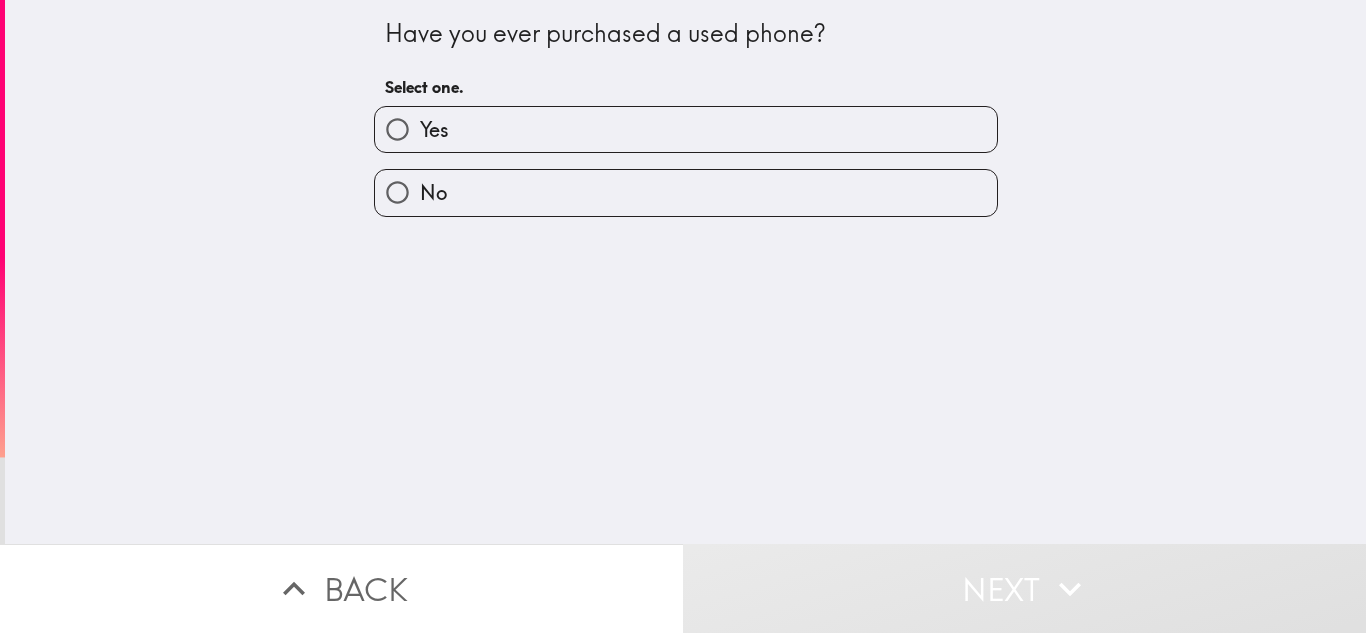click on "No" at bounding box center [397, 192] 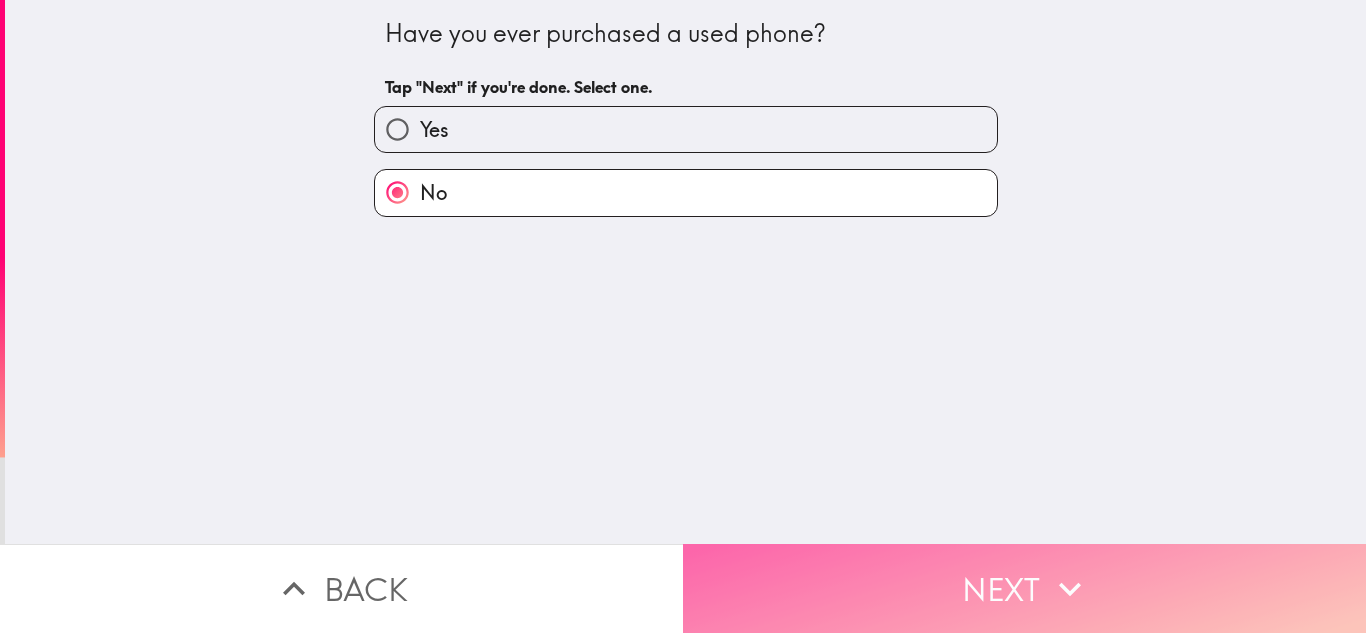 click on "Next" at bounding box center (1024, 588) 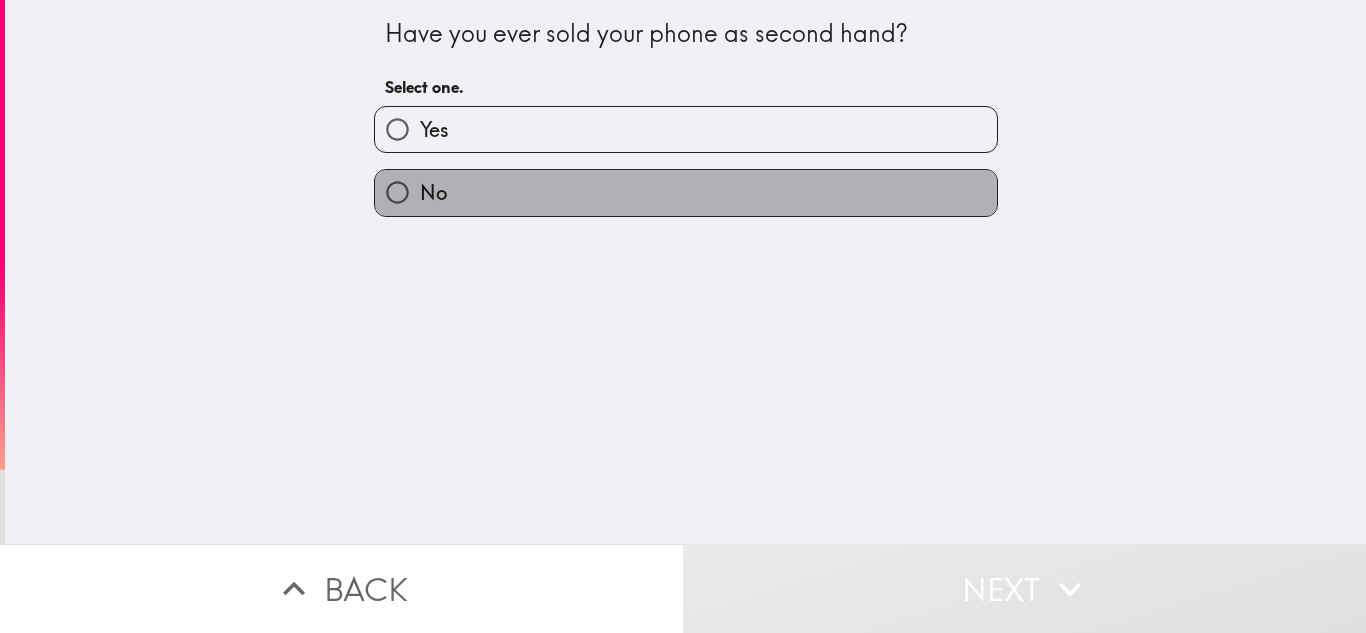 click on "No" at bounding box center (686, 192) 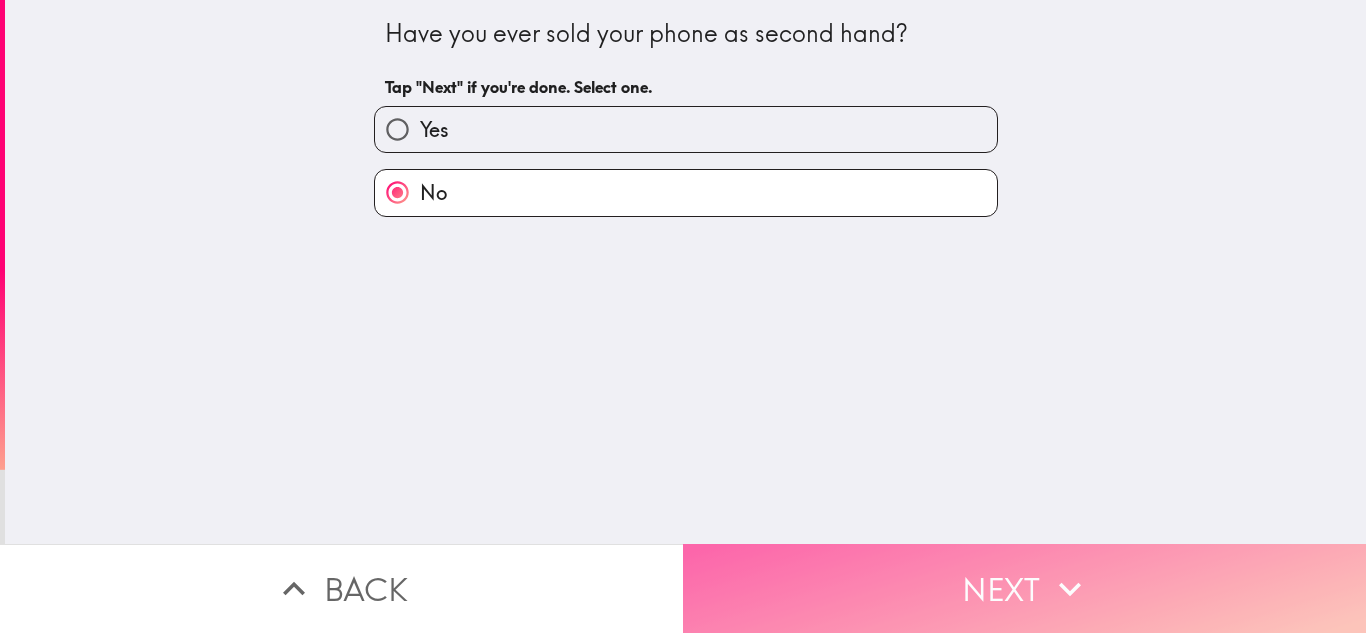 click on "Next" at bounding box center [1024, 588] 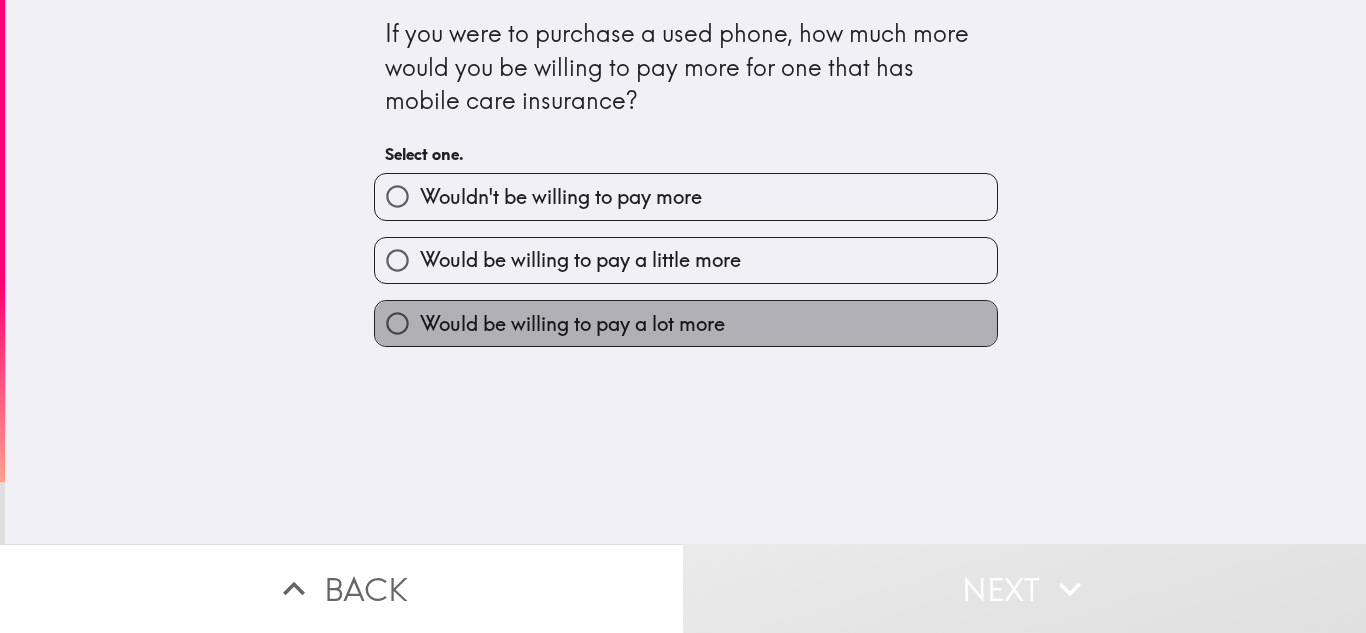 click on "Would be willing to pay a lot more" at bounding box center (572, 324) 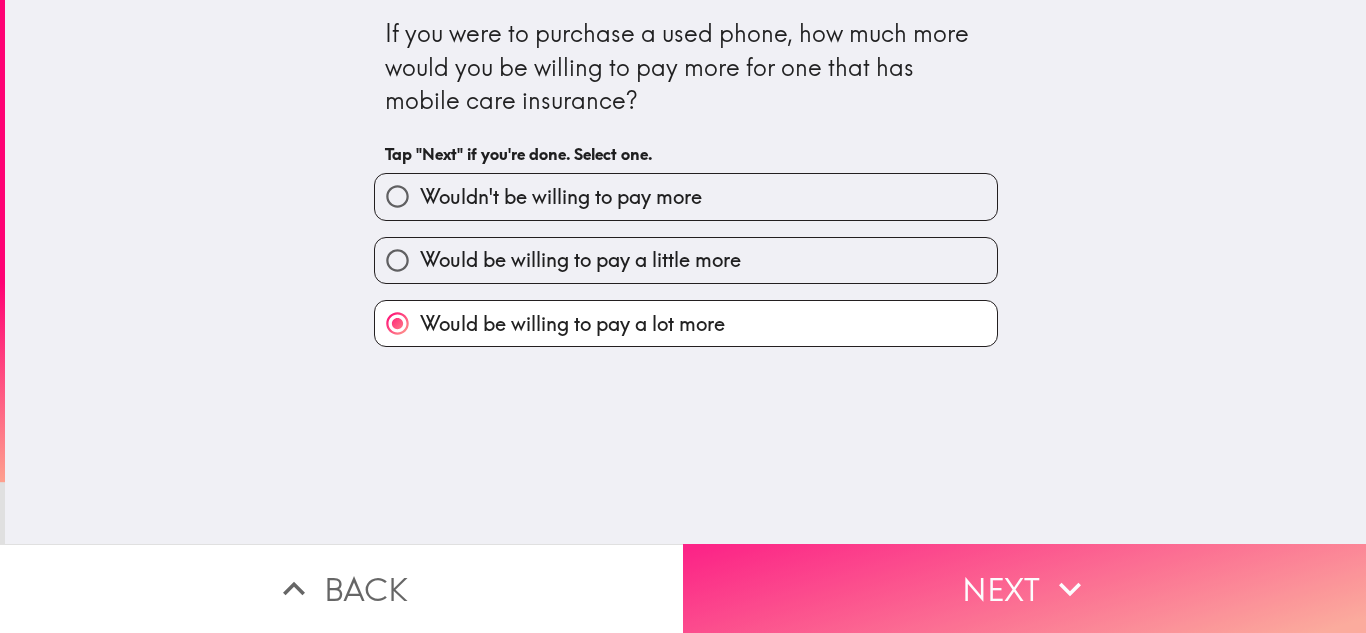 click on "Next" at bounding box center [1024, 588] 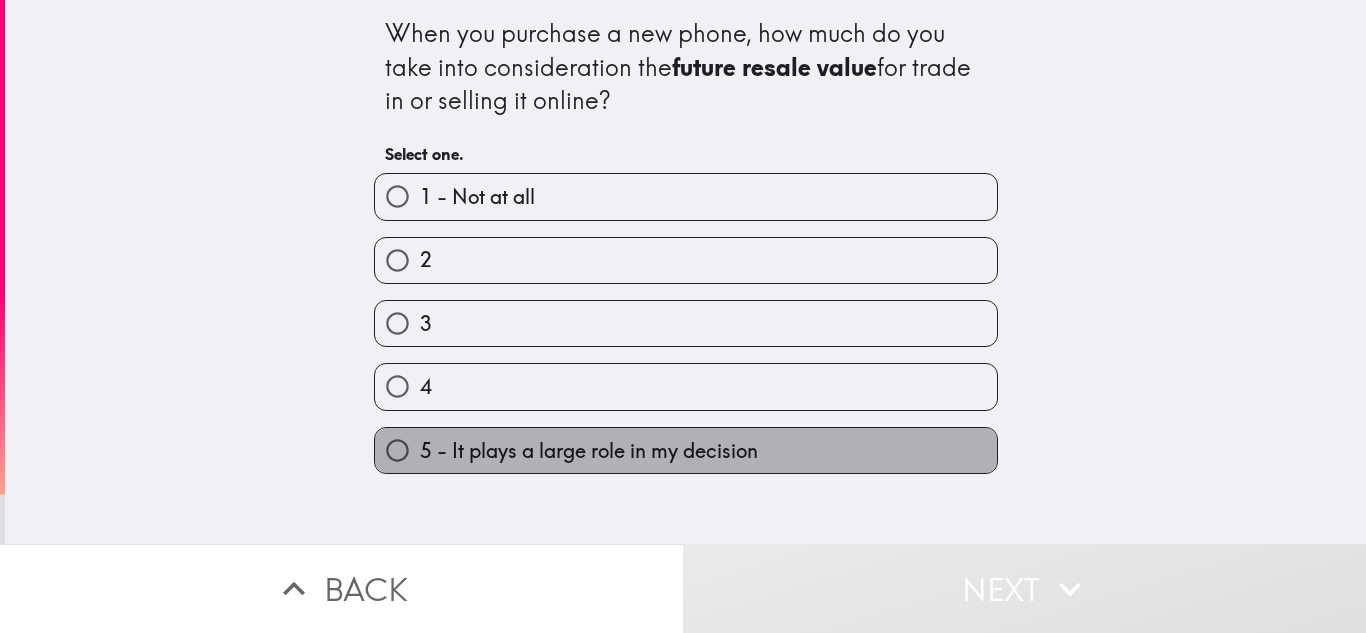 click on "5 - It plays a large role in my decision" at bounding box center (589, 451) 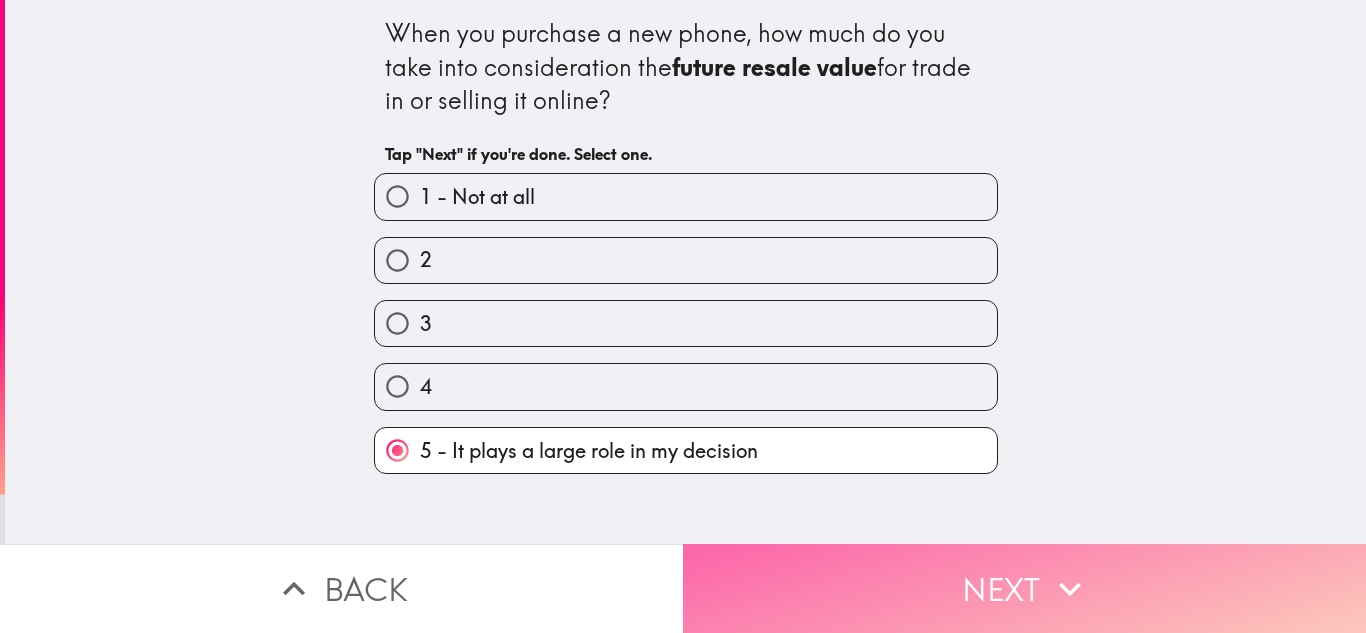 click on "Next" at bounding box center [1024, 588] 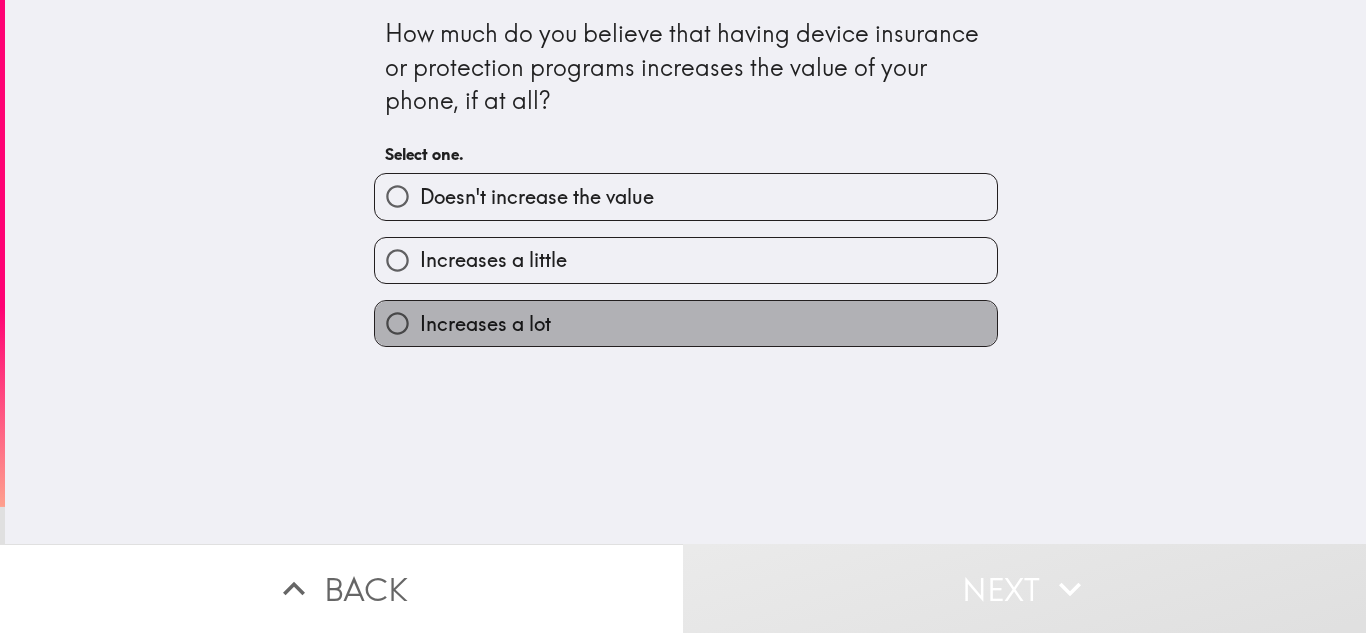 click on "Increases a lot" at bounding box center [686, 323] 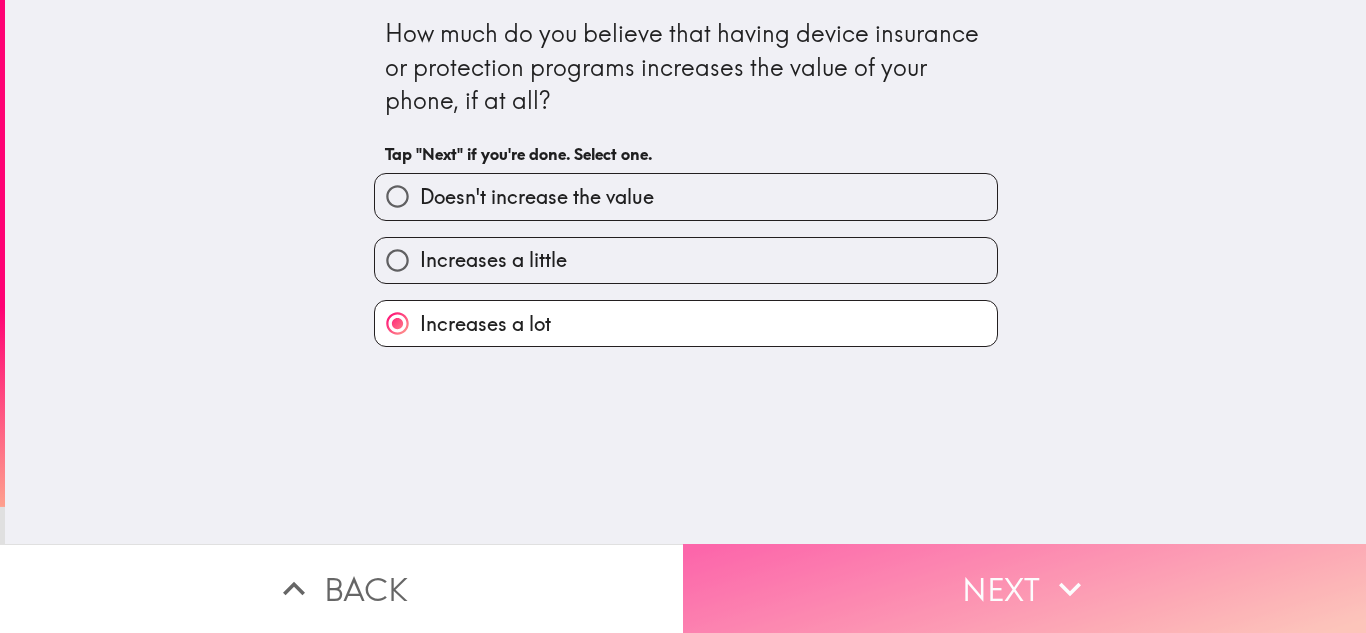 click on "Next" at bounding box center [1024, 588] 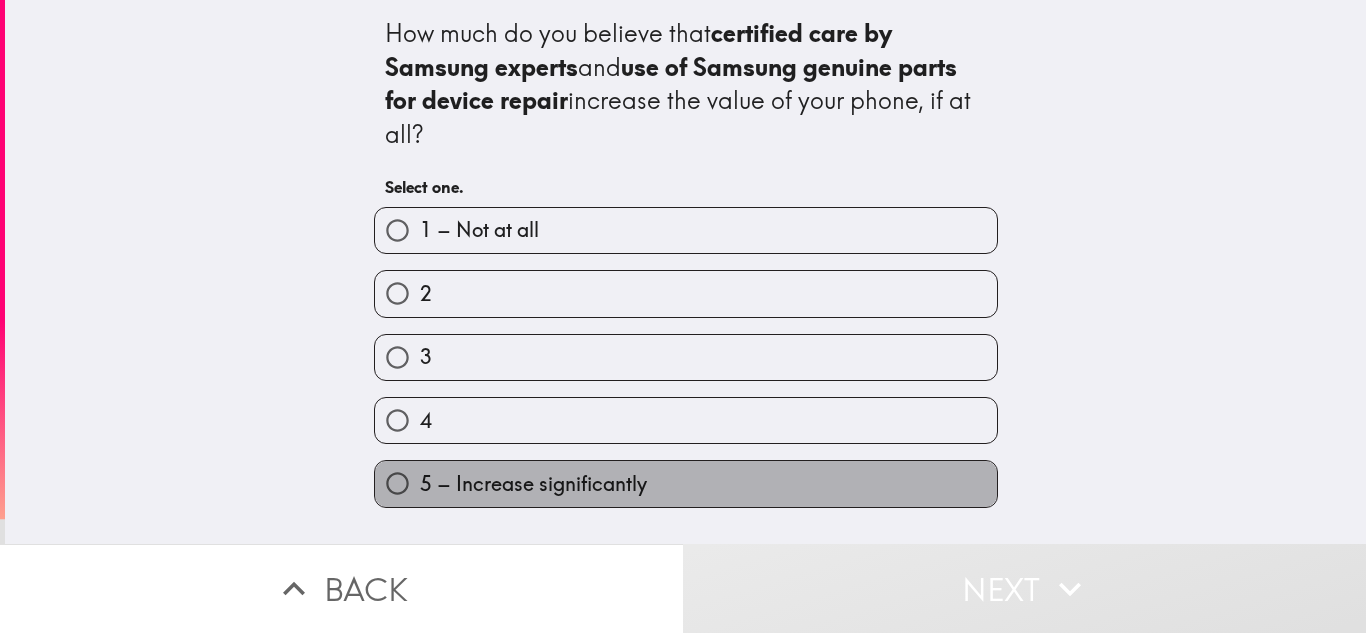 click on "5 – Increase significantly" at bounding box center (686, 483) 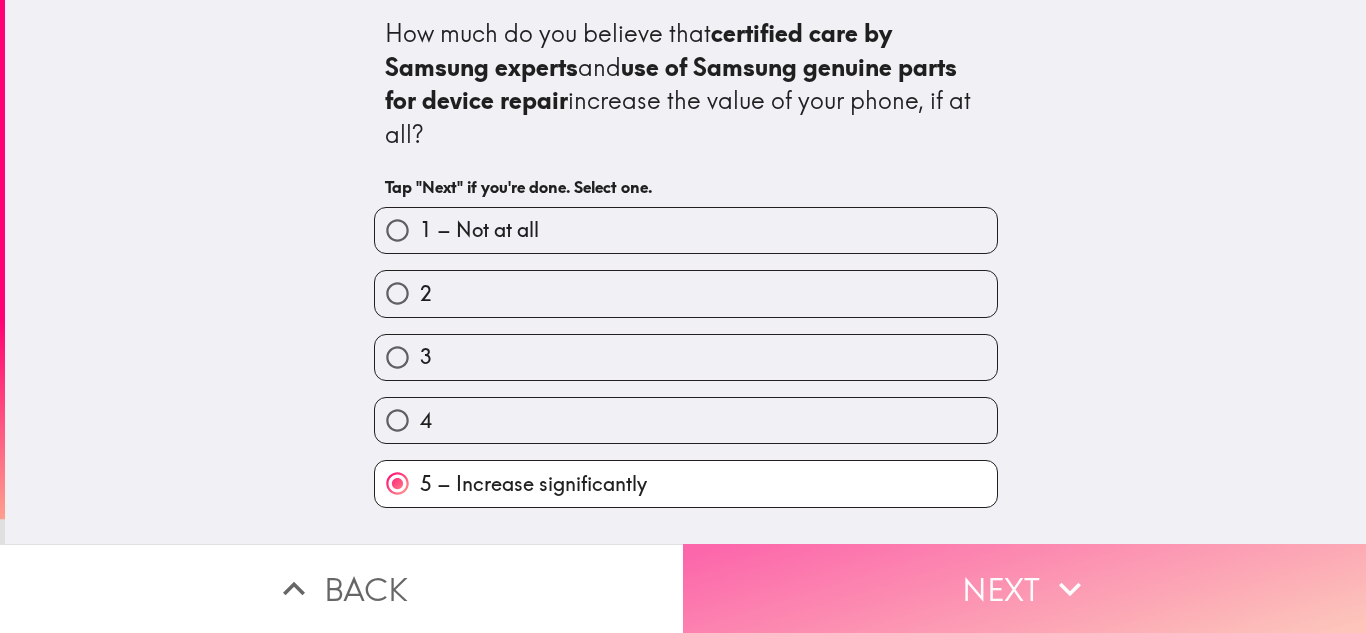 click on "Next" at bounding box center (1024, 588) 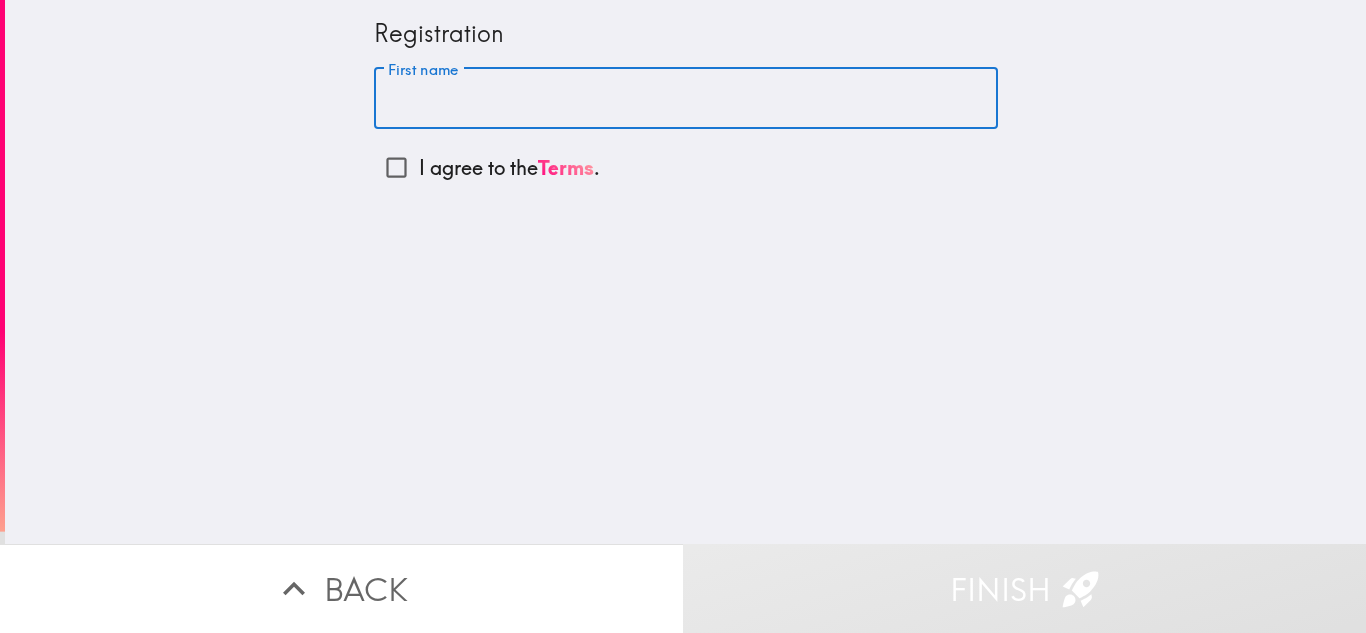 click on "First name" at bounding box center [686, 99] 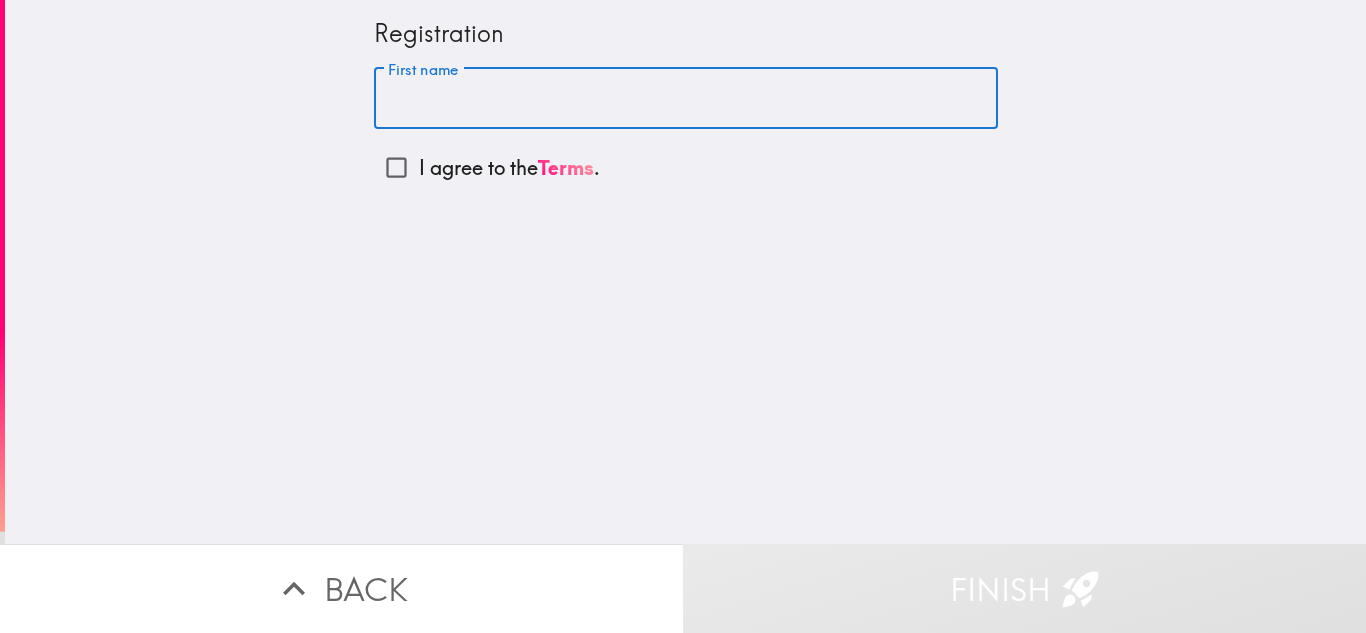 type on "[PERSON_NAME]" 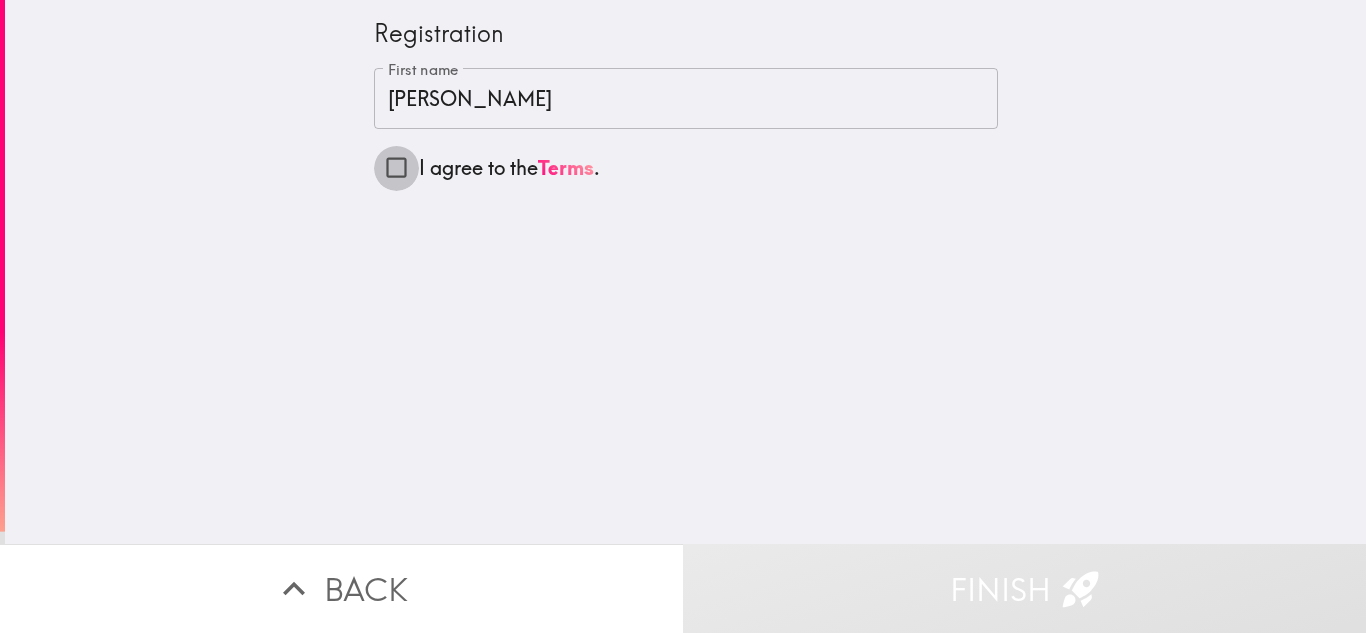 click on "I agree to the  Terms ." at bounding box center (396, 167) 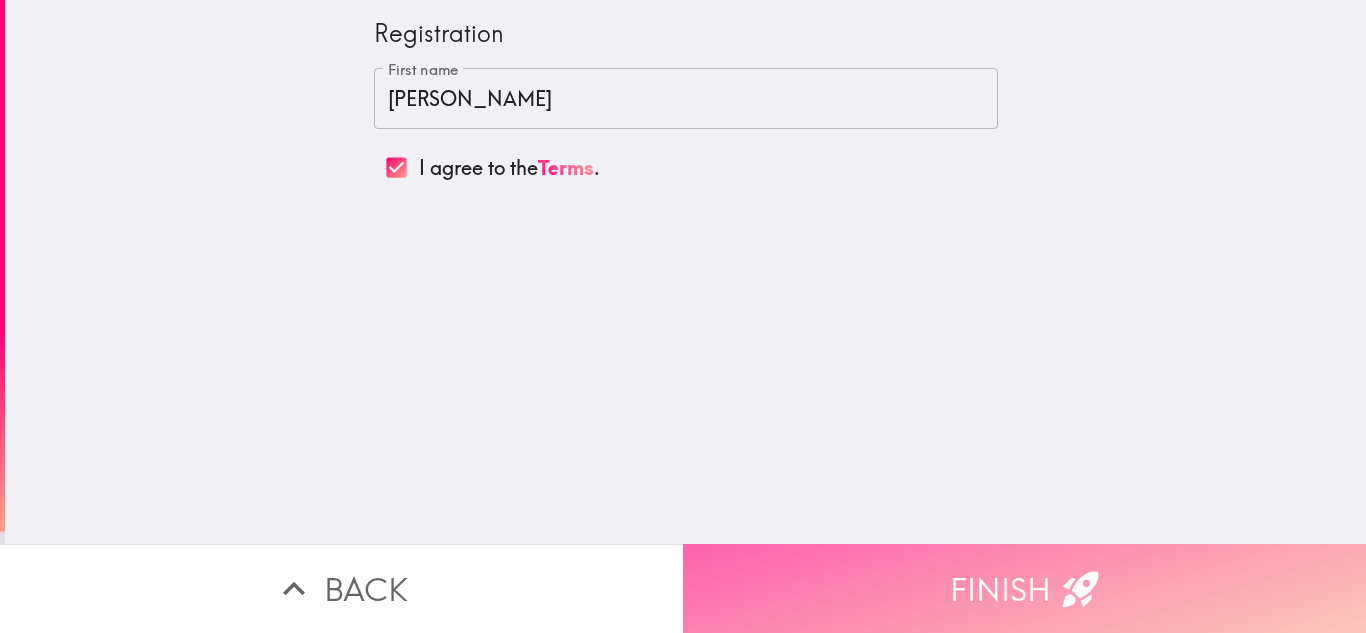 click on "Finish" at bounding box center [1024, 588] 